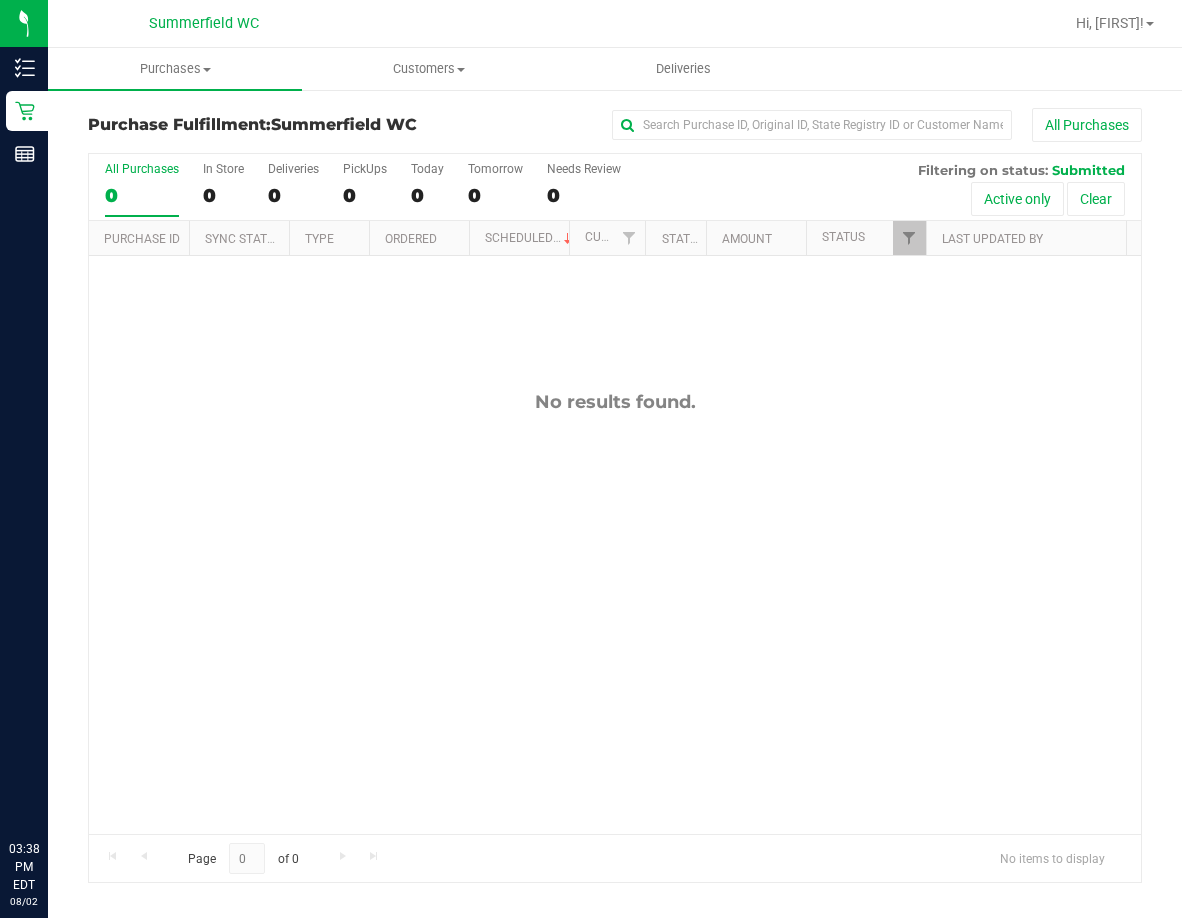 scroll, scrollTop: 0, scrollLeft: 0, axis: both 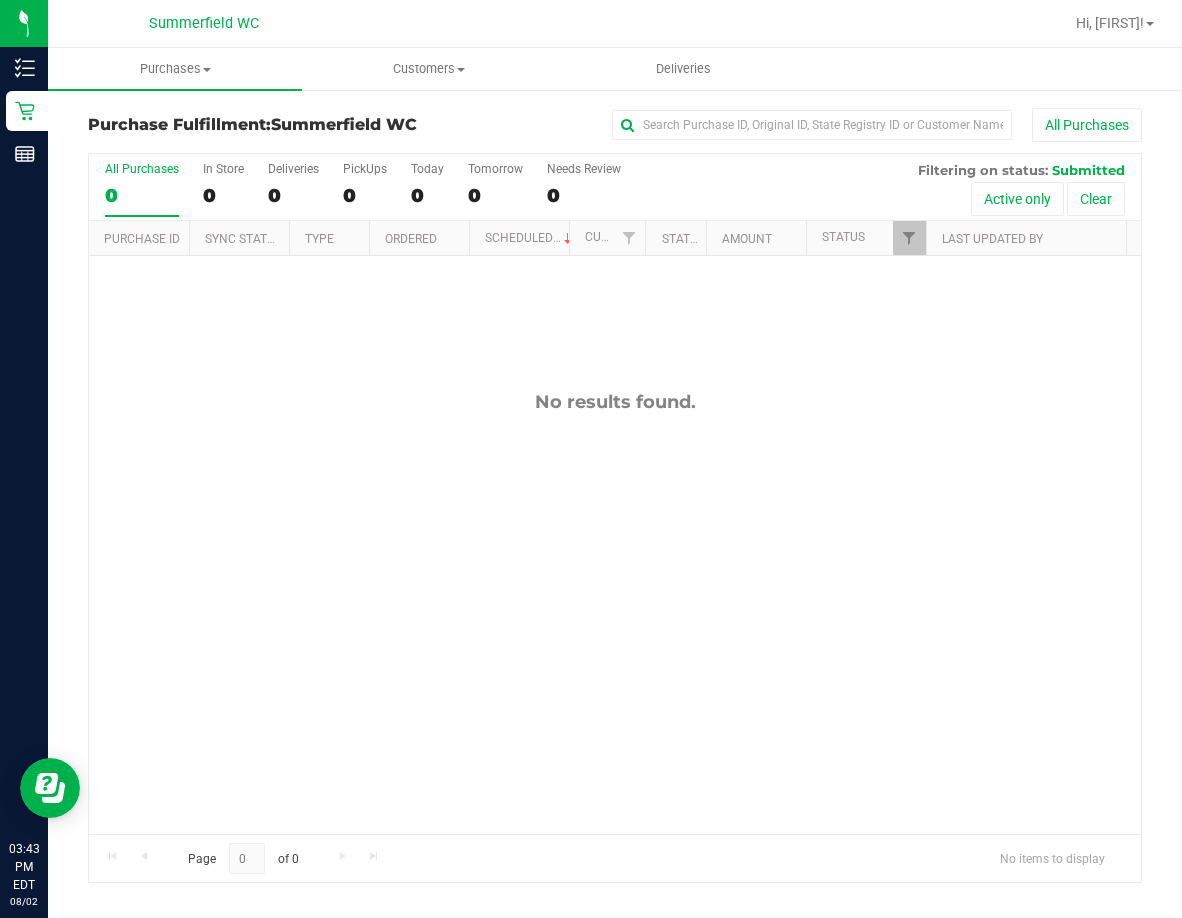 drag, startPoint x: 612, startPoint y: 627, endPoint x: 579, endPoint y: 632, distance: 33.37664 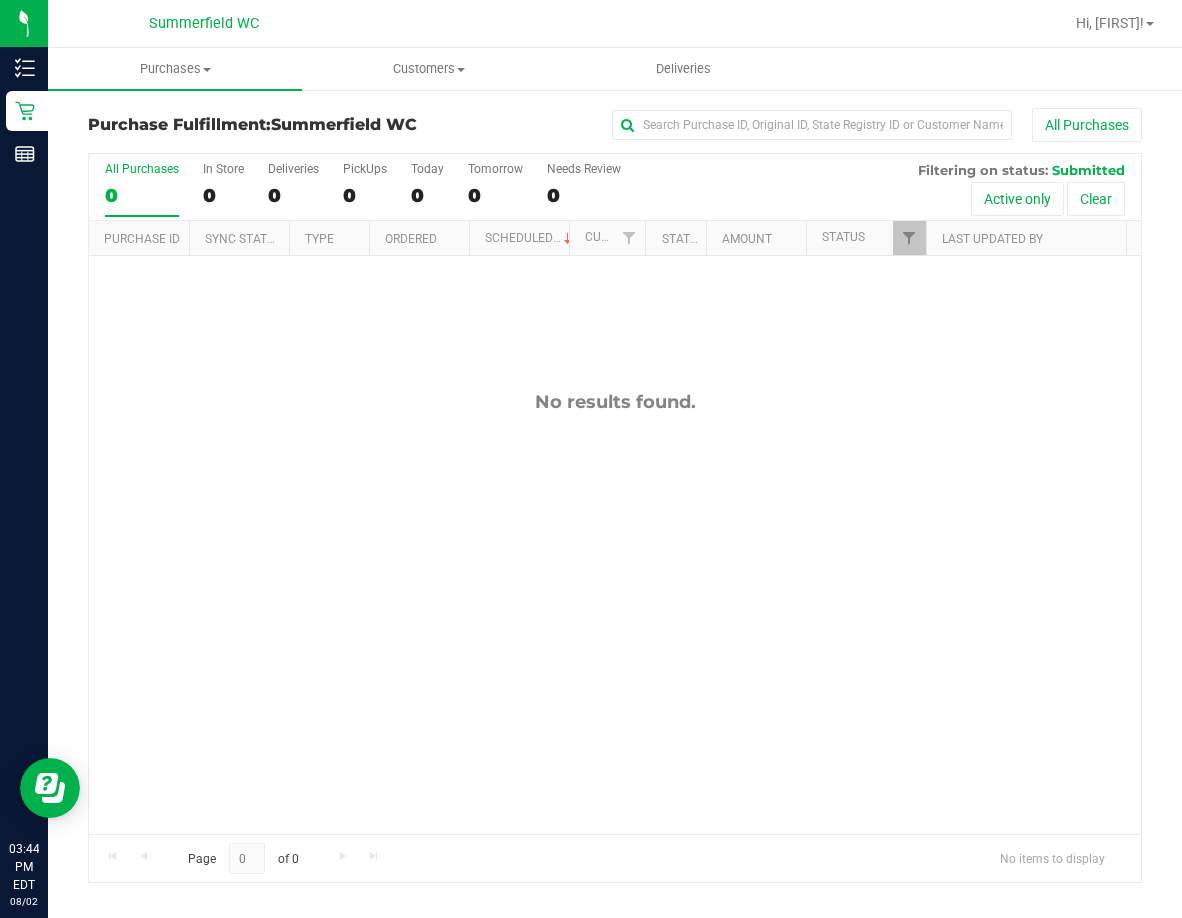 click on "No results found." at bounding box center [615, 612] 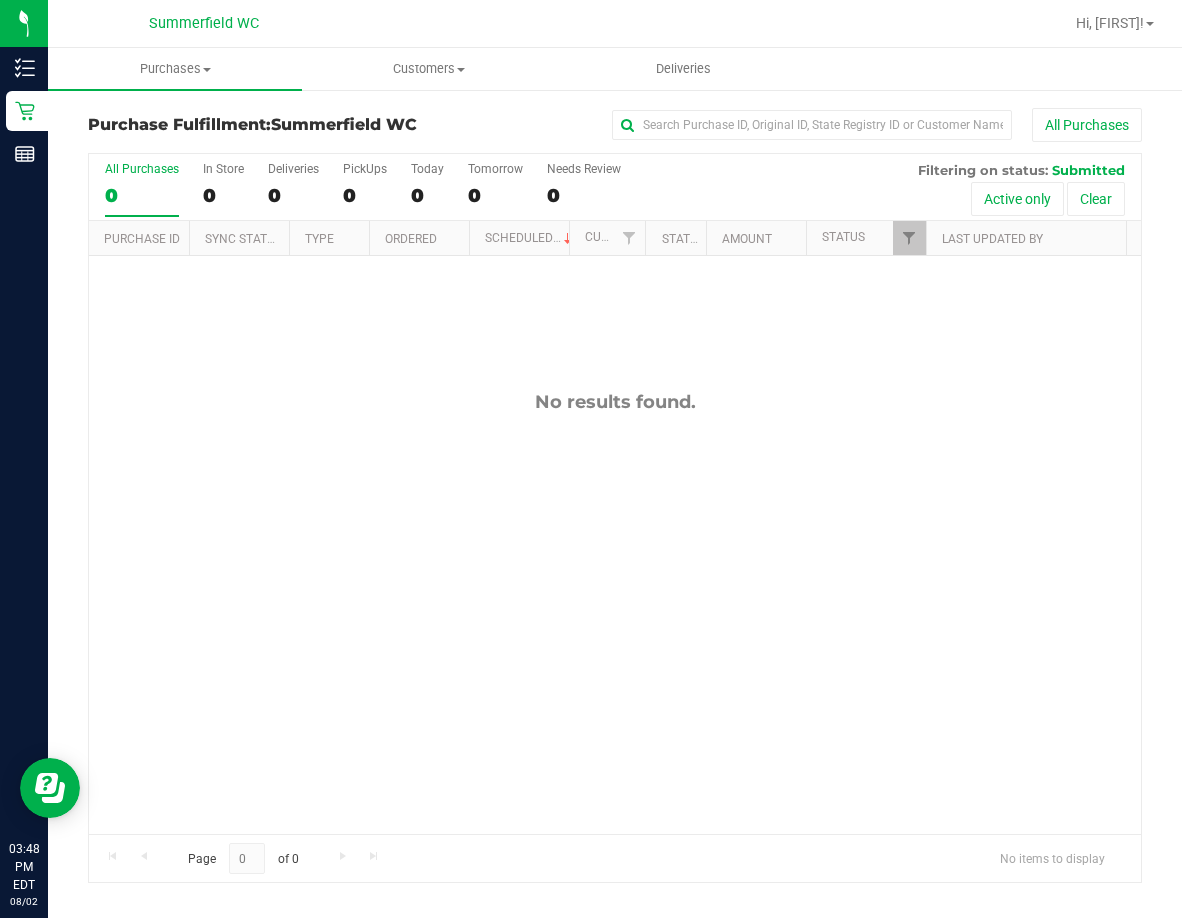 click on "No results found." at bounding box center [615, 612] 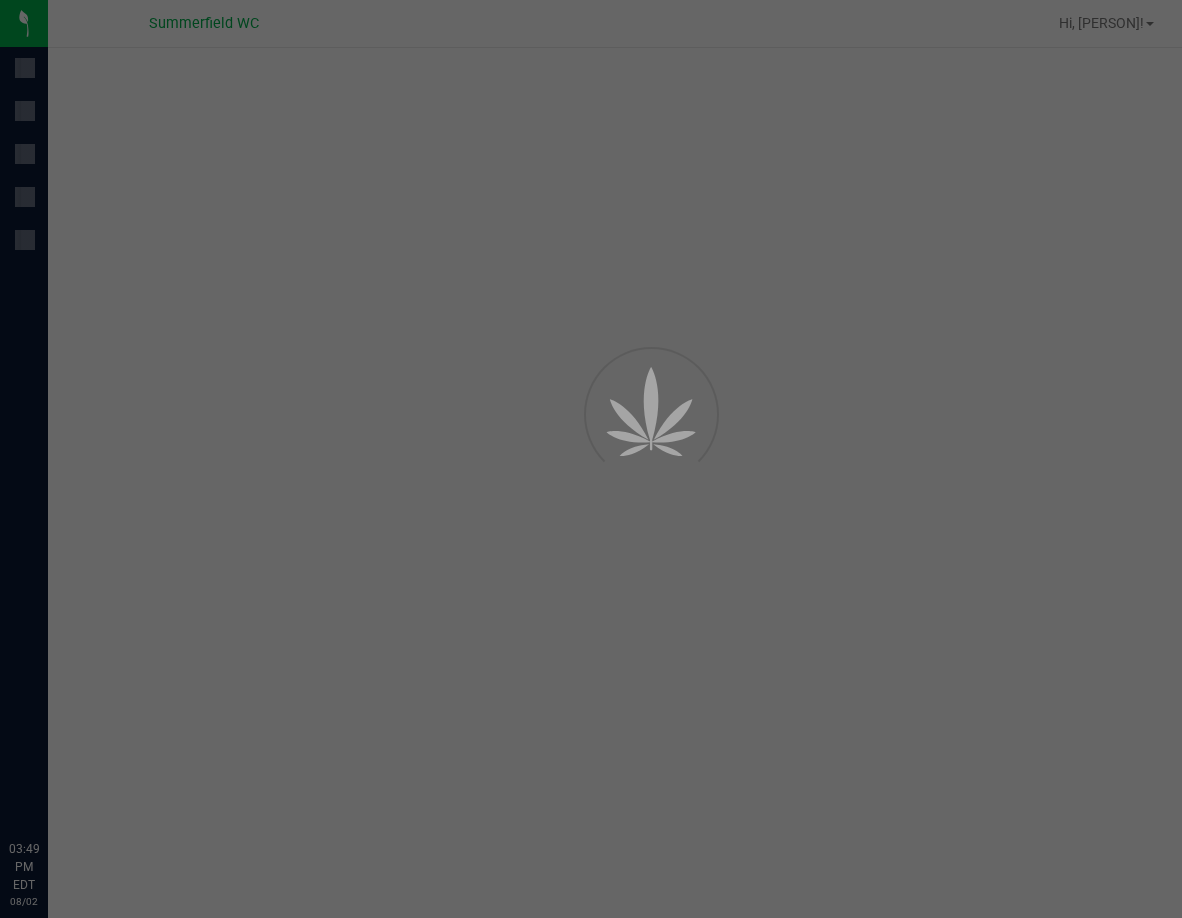 scroll, scrollTop: 0, scrollLeft: 0, axis: both 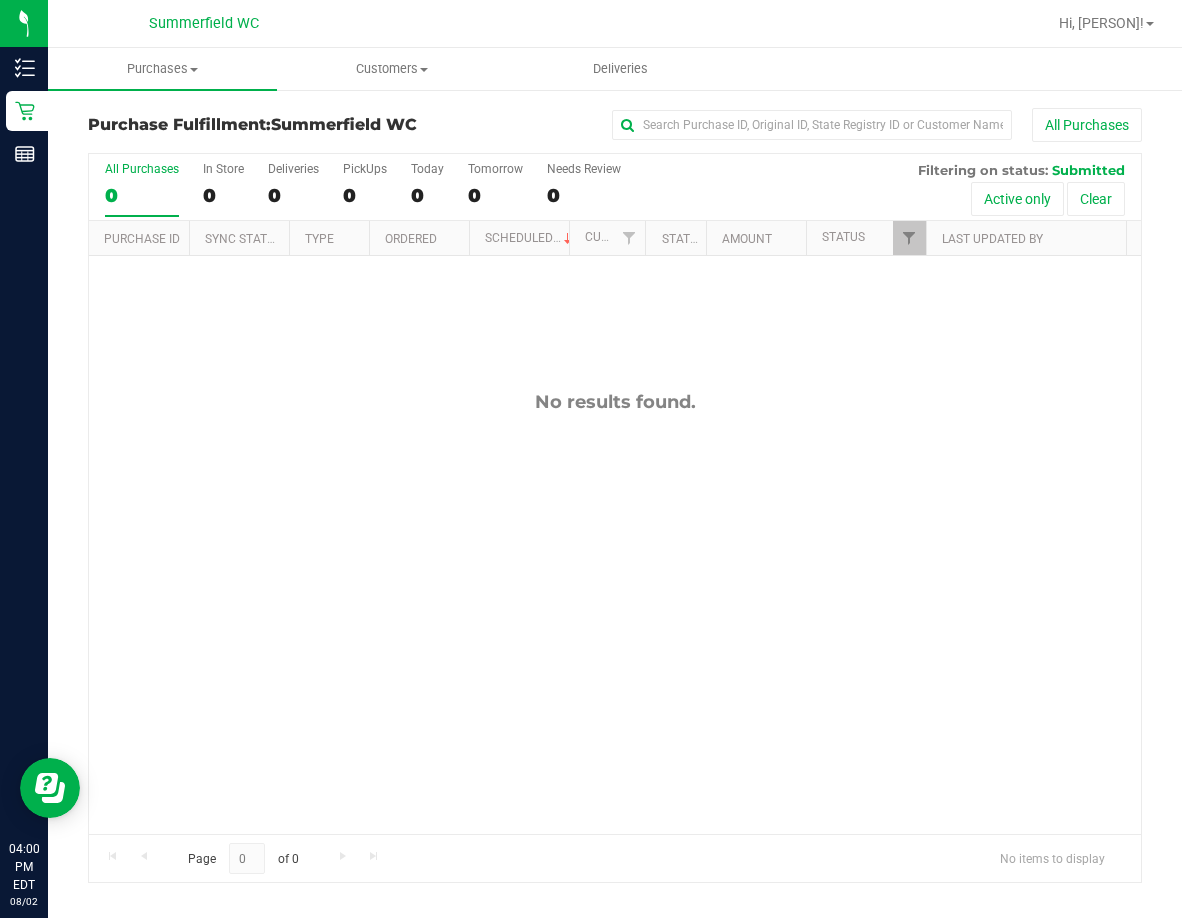 click on "No results found." at bounding box center (615, 612) 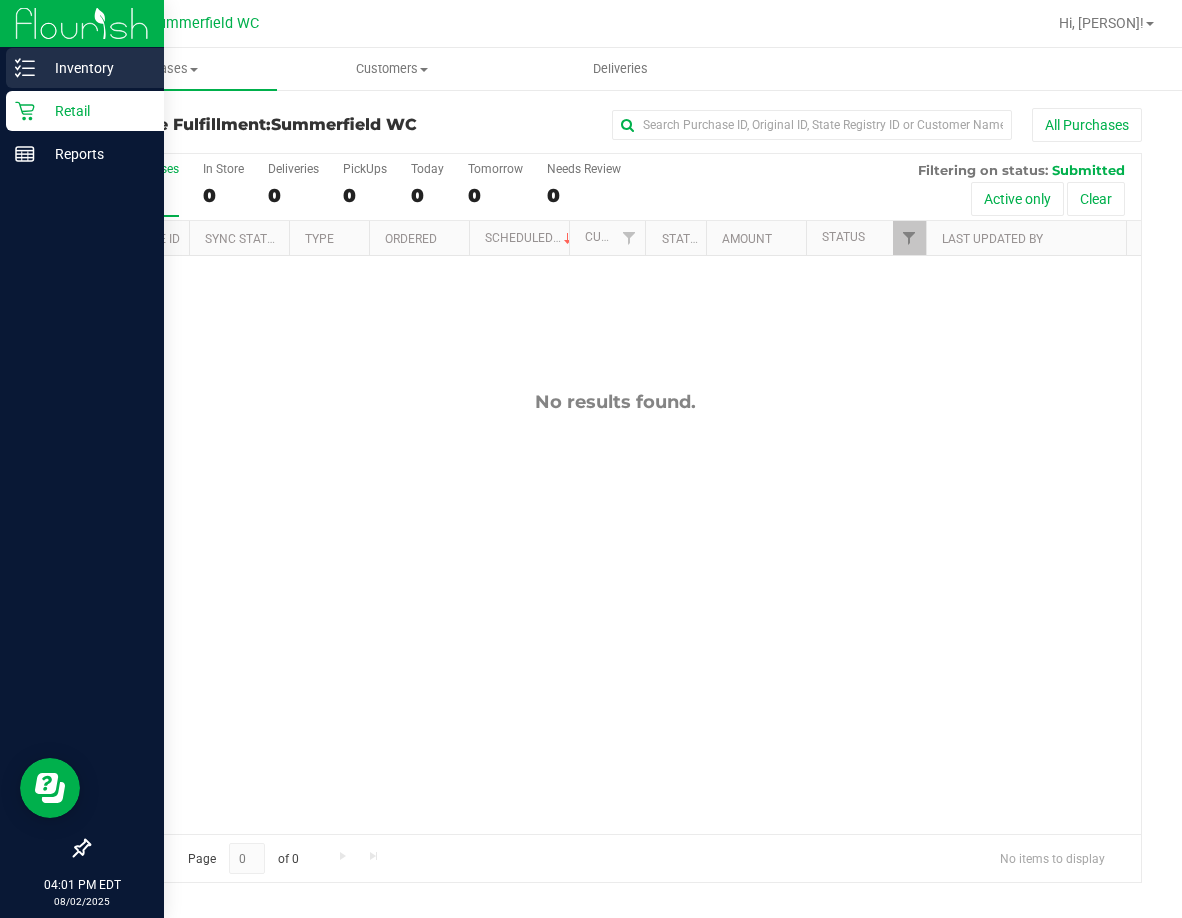click on "Inventory" at bounding box center (95, 68) 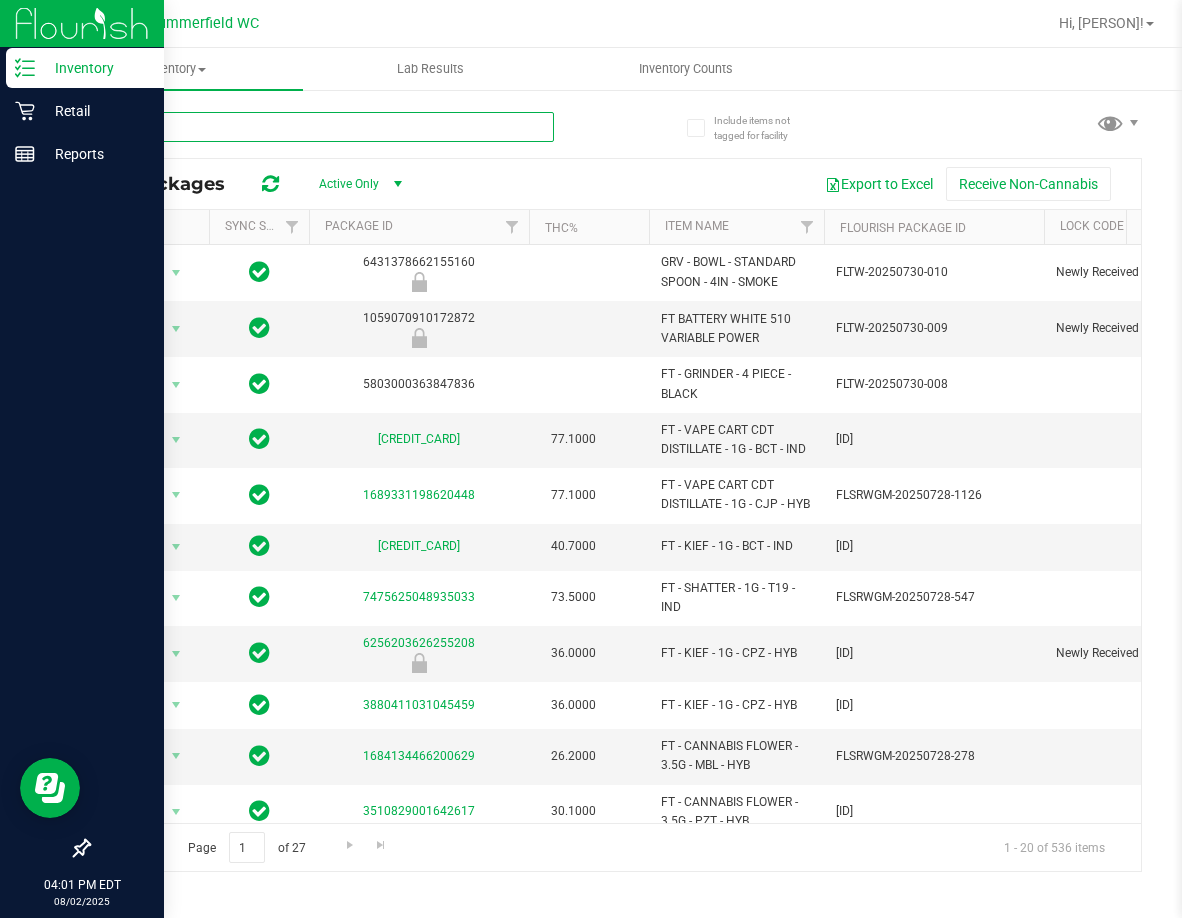 click at bounding box center (321, 127) 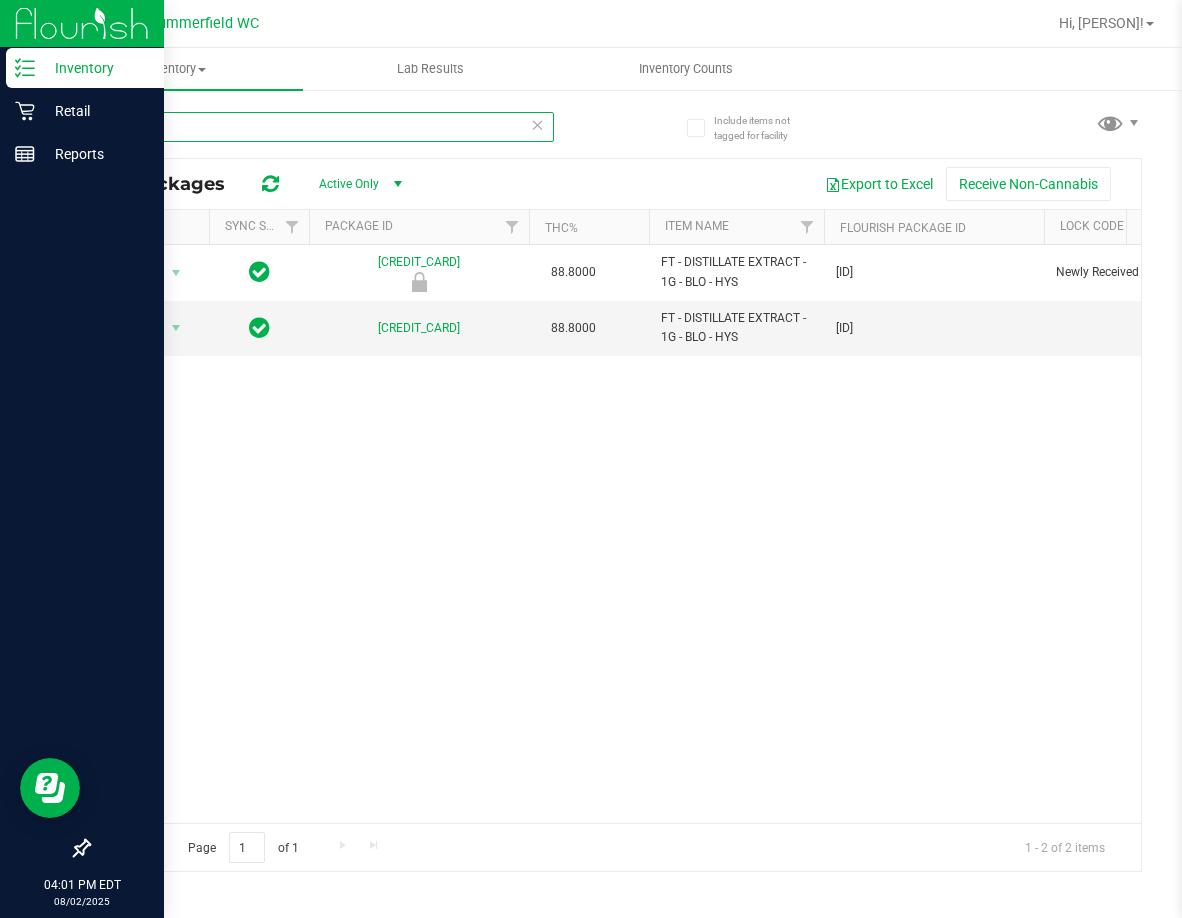 type on "b" 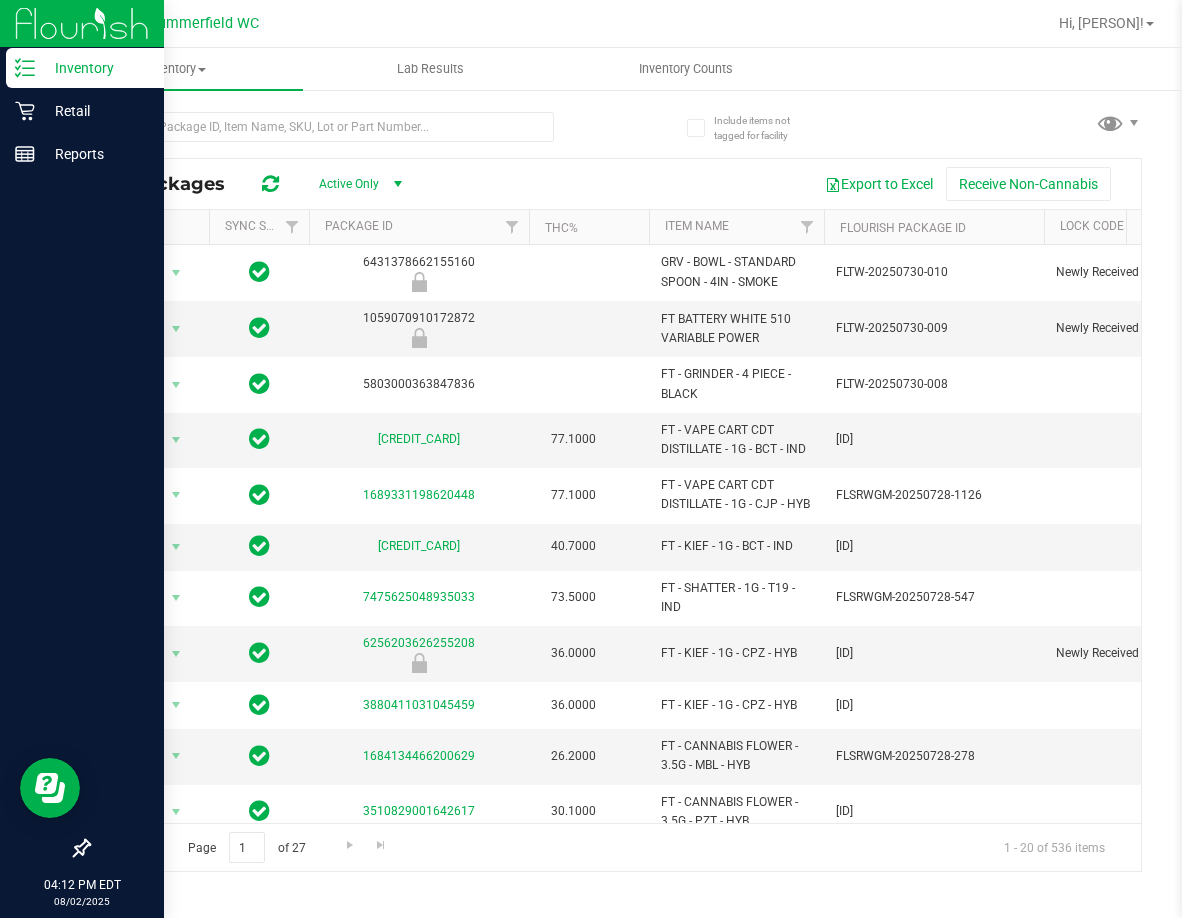 click at bounding box center [351, 126] 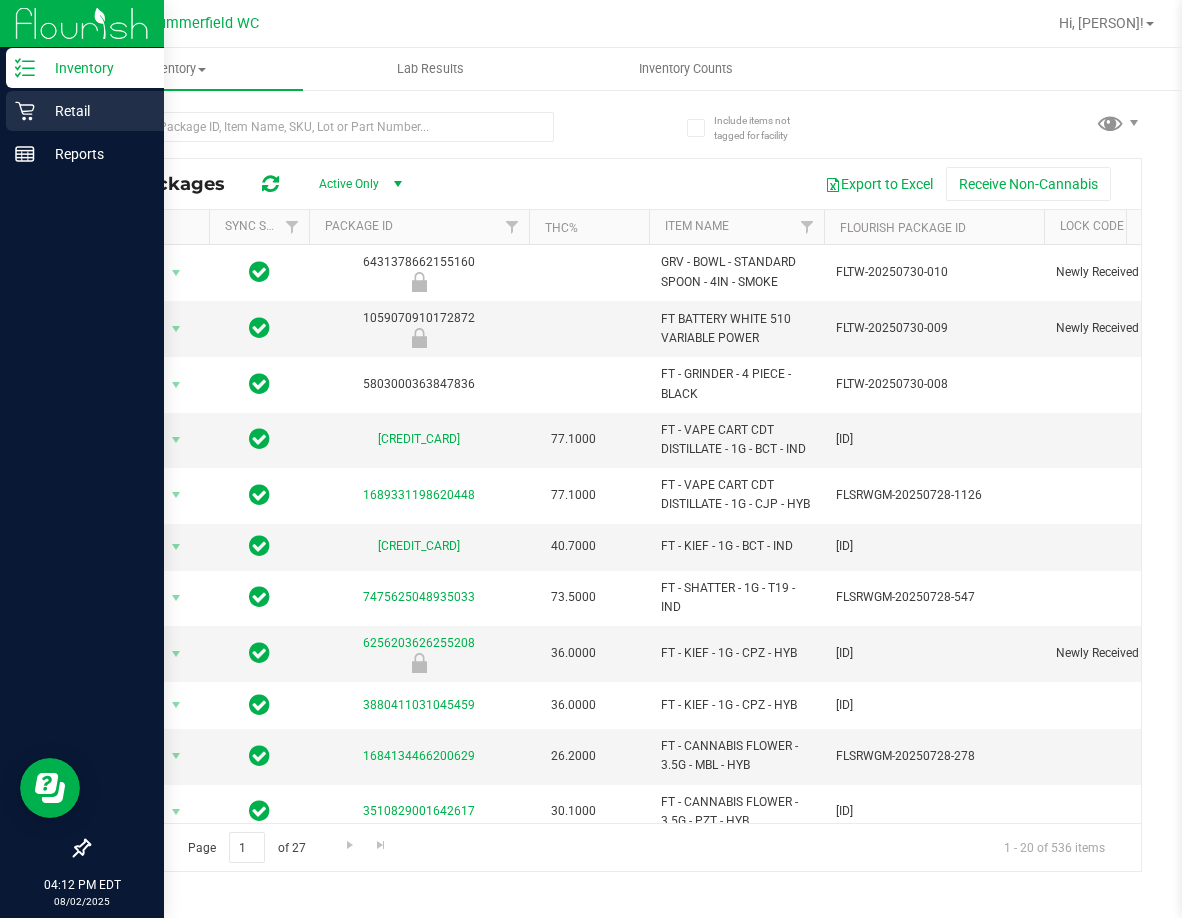 click on "Retail" at bounding box center [95, 111] 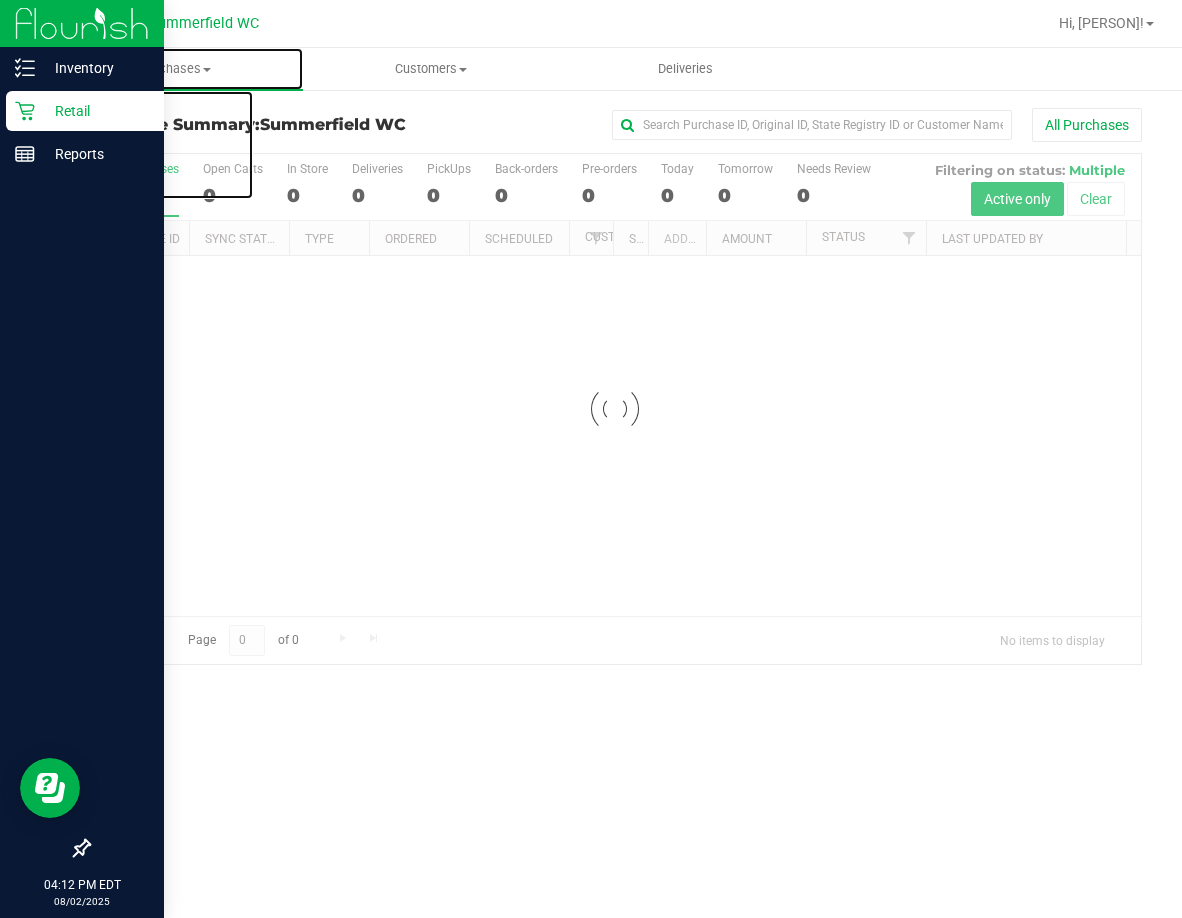 click on "Purchases" at bounding box center [175, 69] 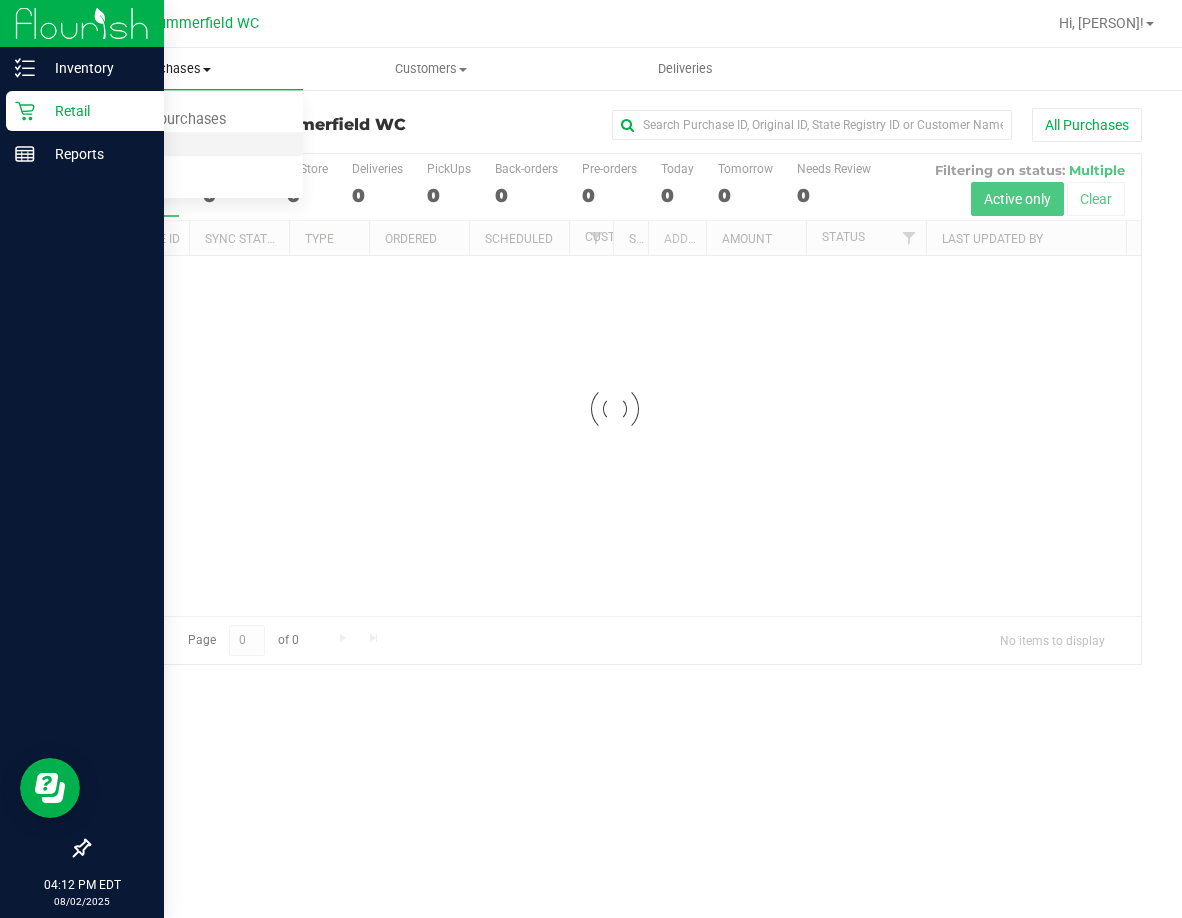 click on "Fulfillment" at bounding box center (175, 145) 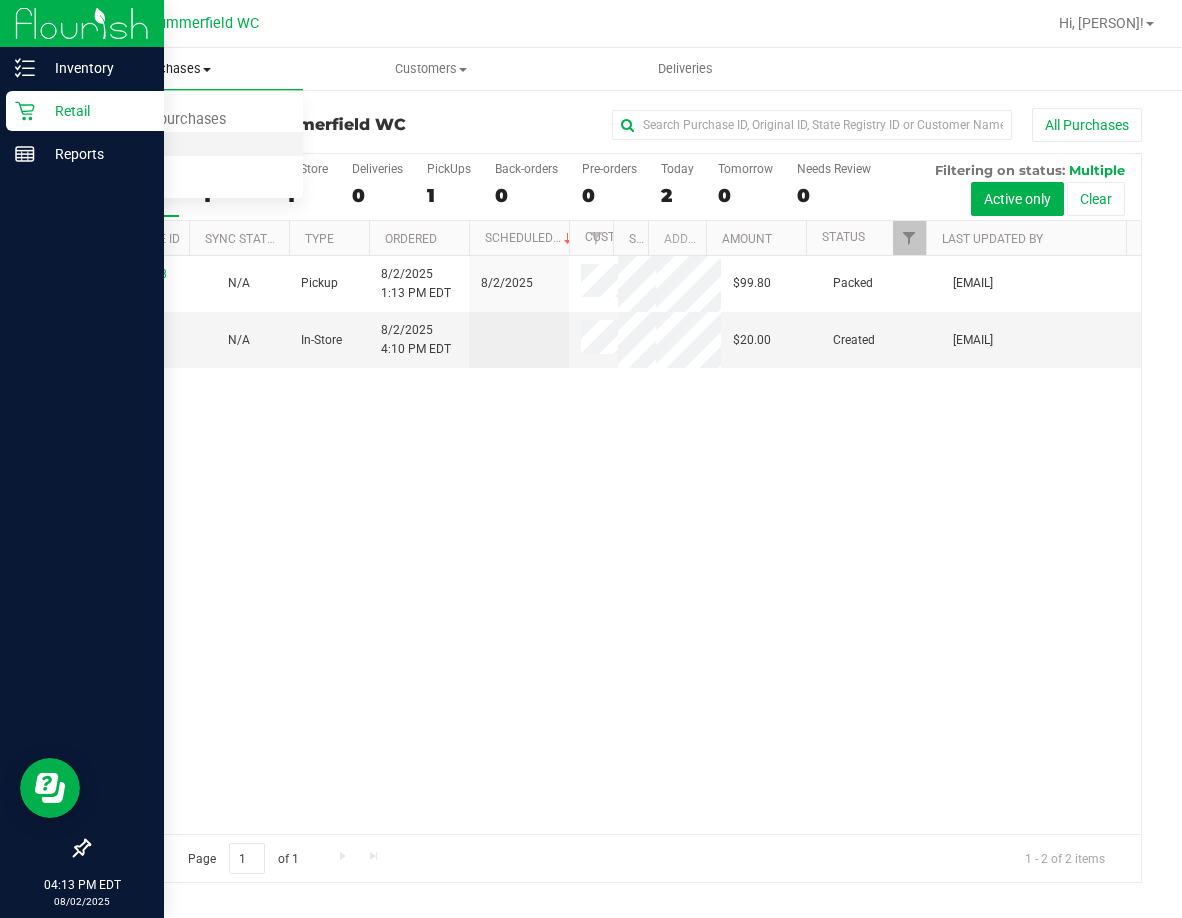 click on "Fulfillment" at bounding box center (110, 144) 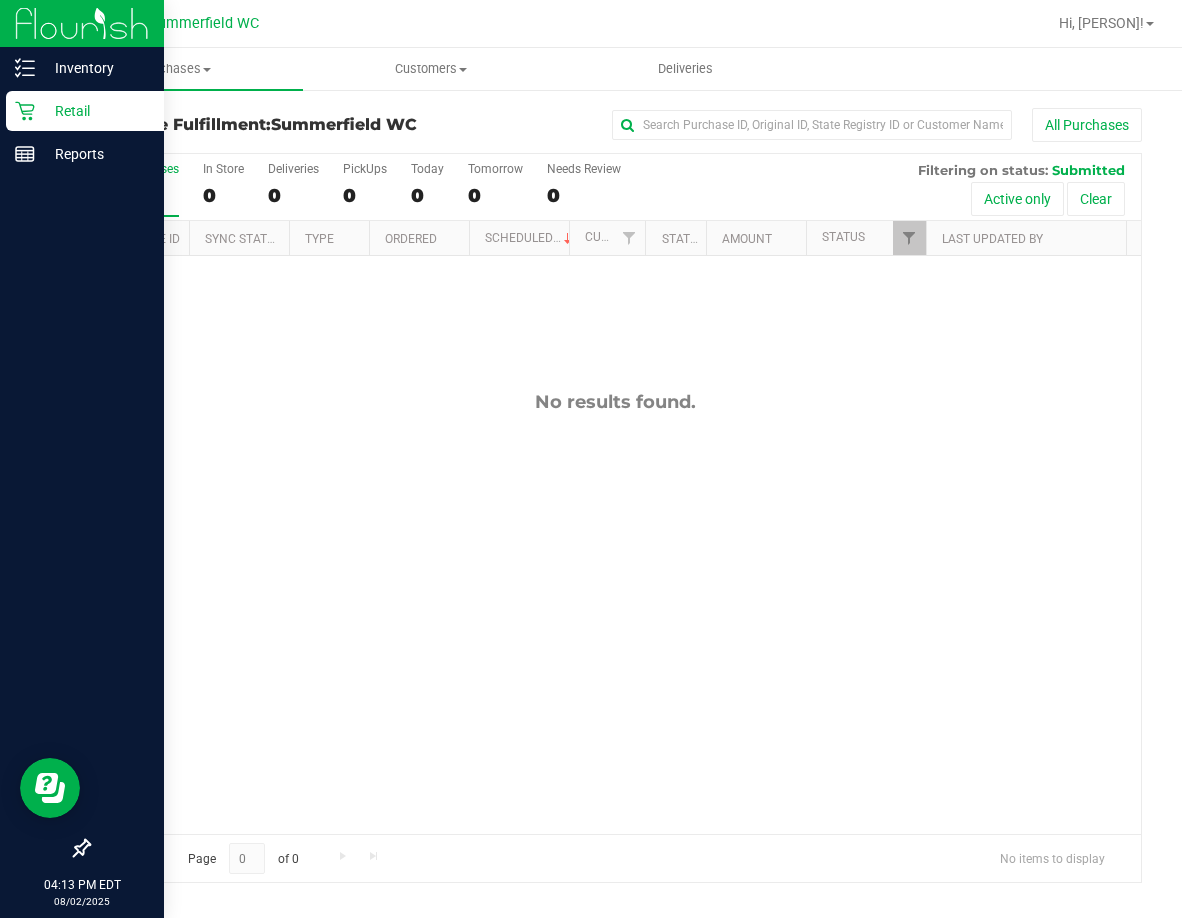 click on "No results found." at bounding box center [615, 612] 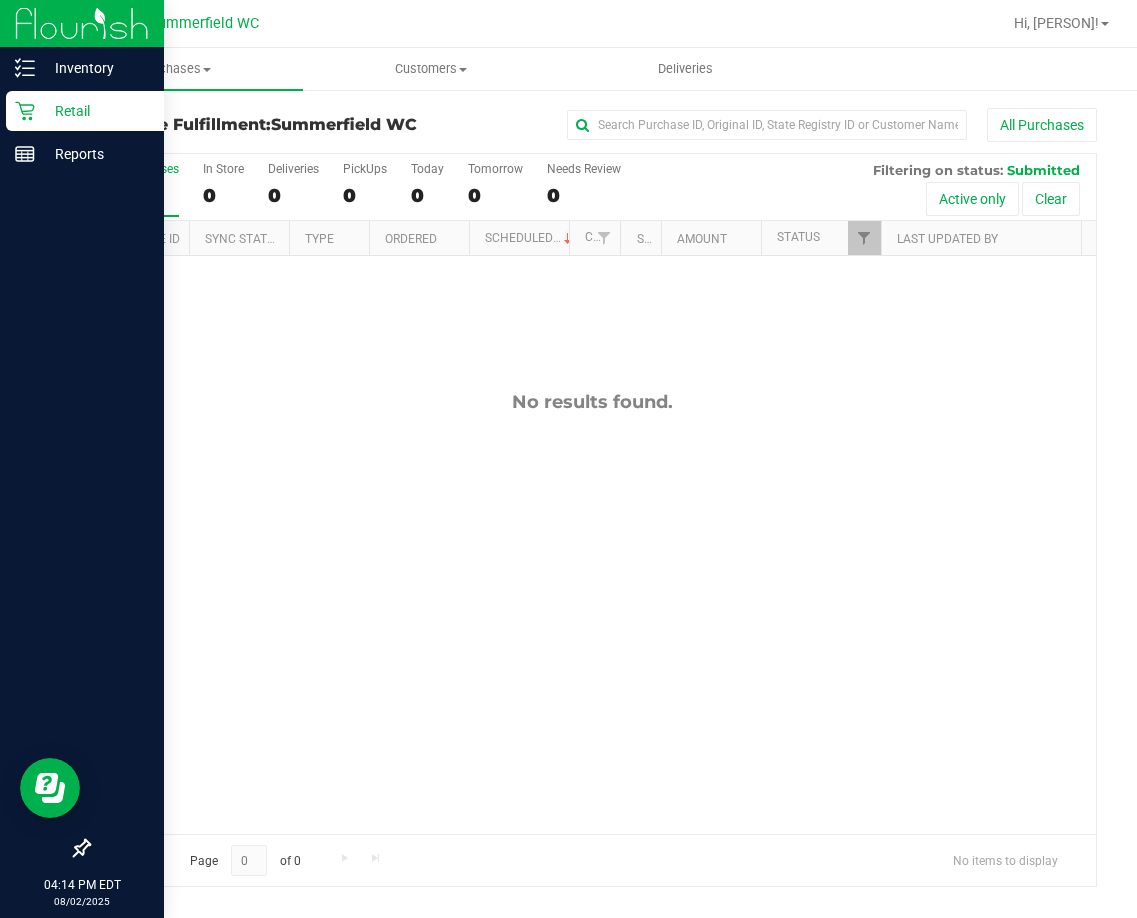 click on "No results found." at bounding box center [592, 612] 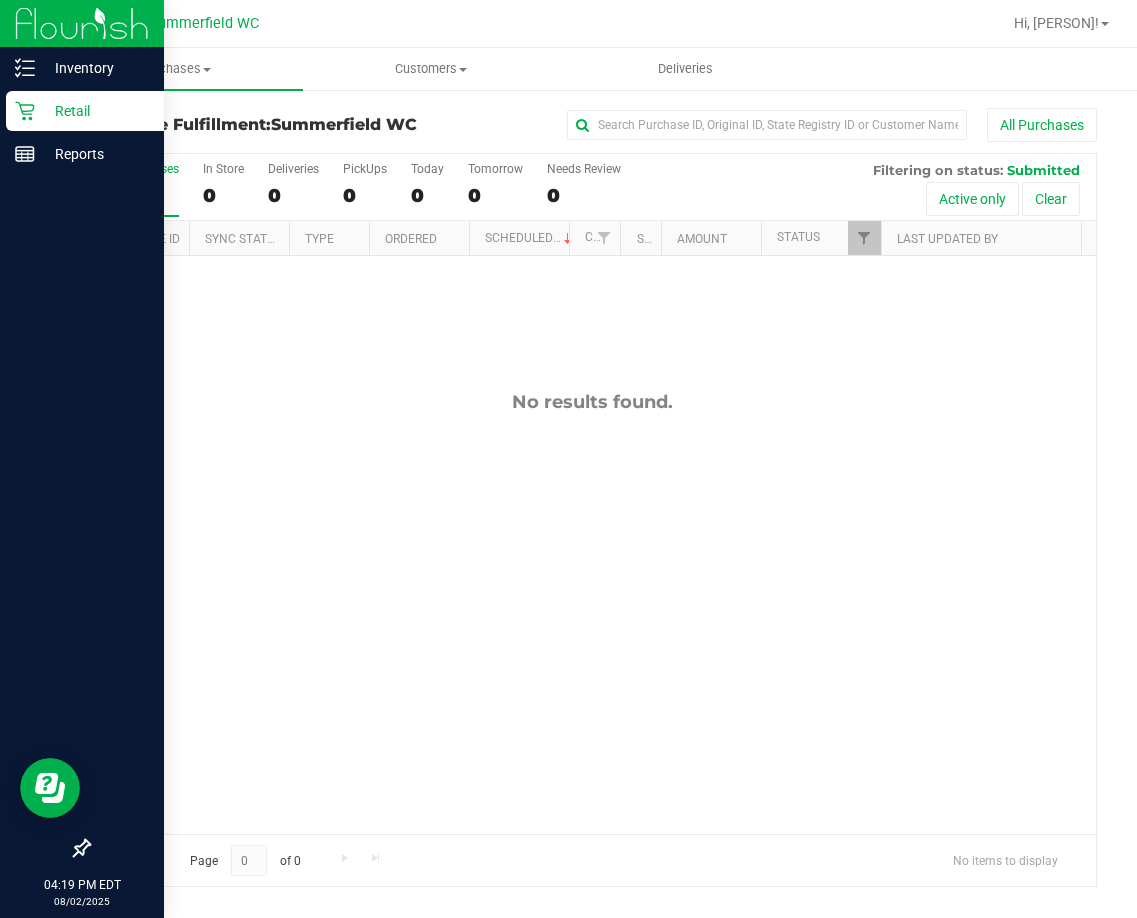 click on "No results found." at bounding box center (592, 612) 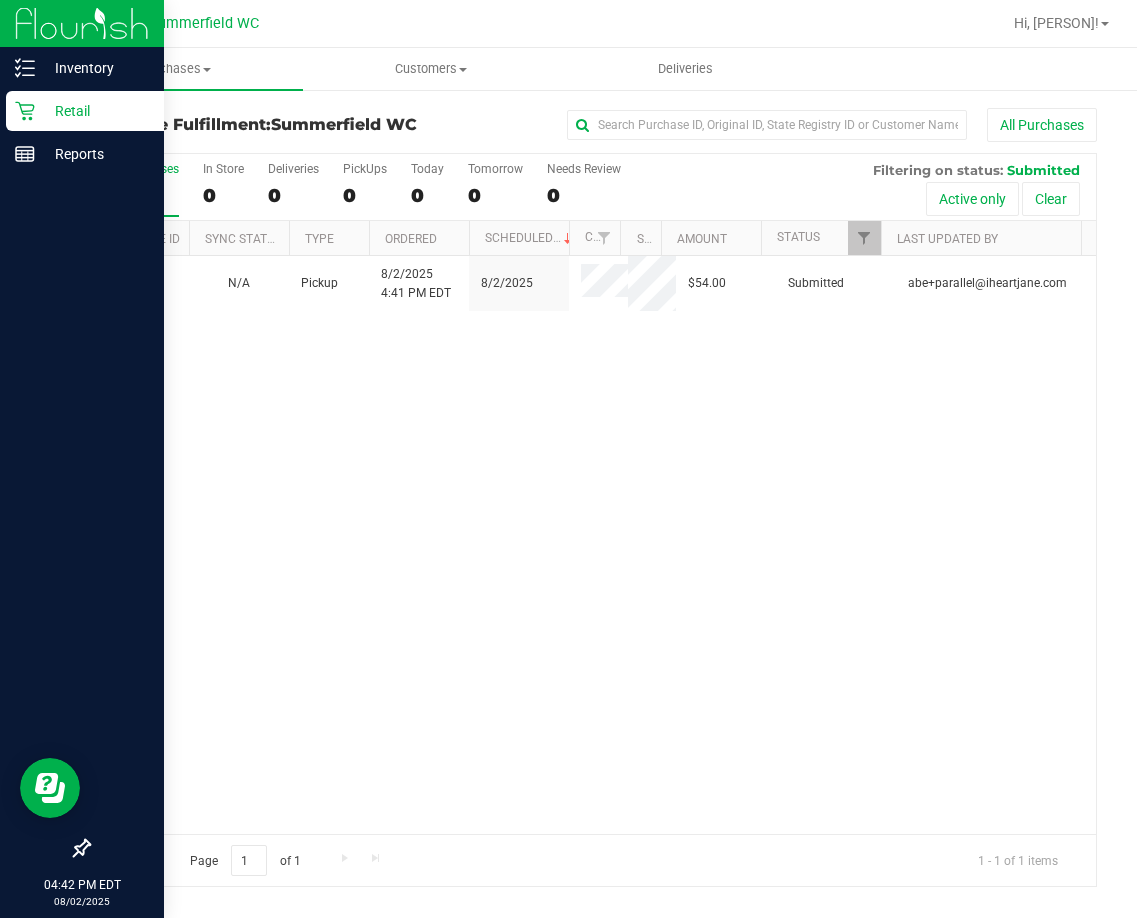 drag, startPoint x: 701, startPoint y: 470, endPoint x: 671, endPoint y: 456, distance: 33.105892 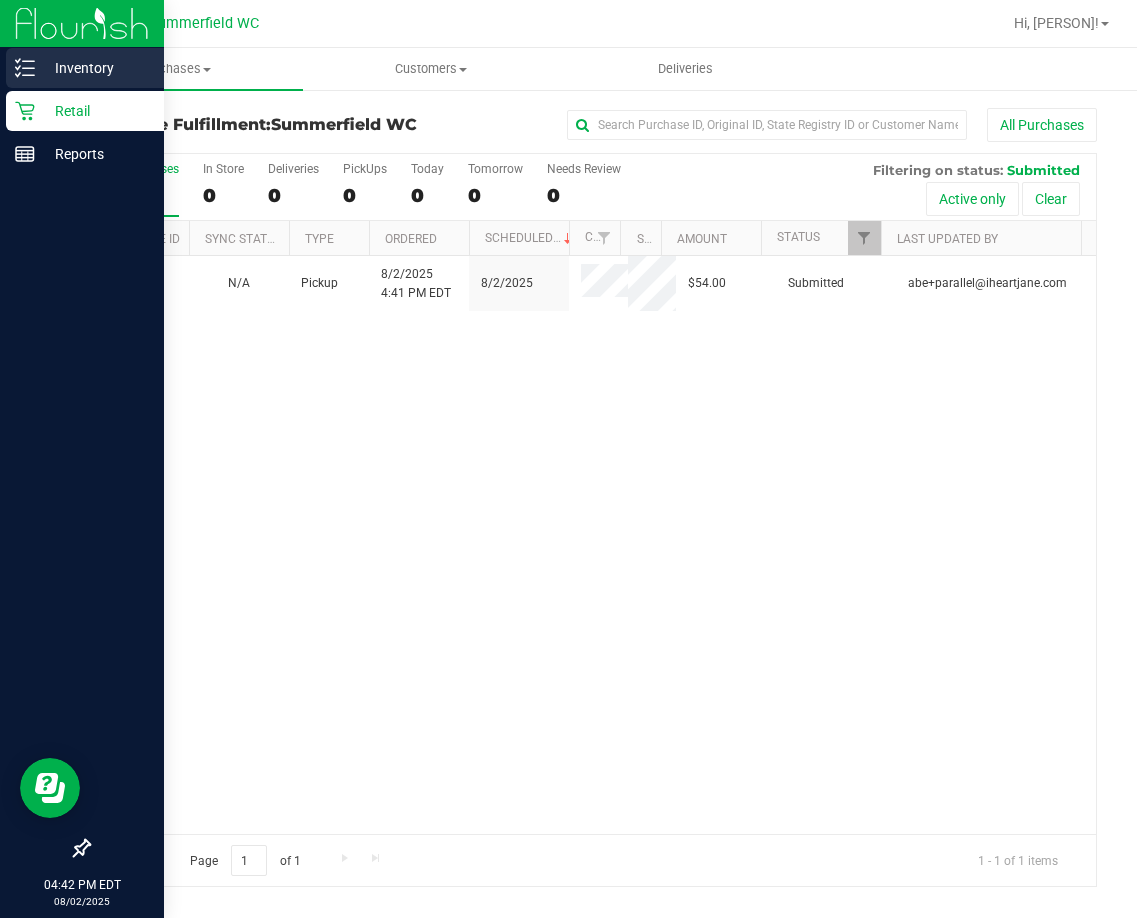 click on "Inventory" at bounding box center (95, 68) 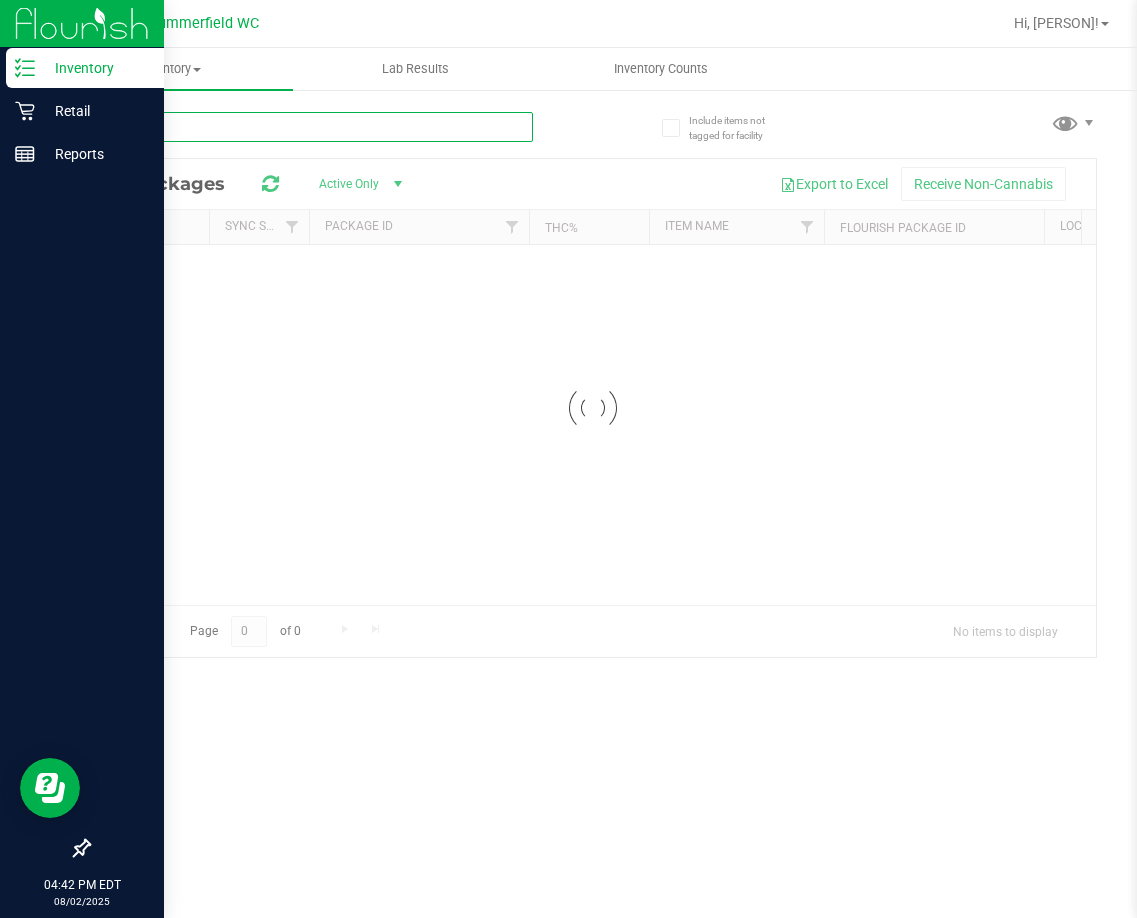 click at bounding box center (310, 127) 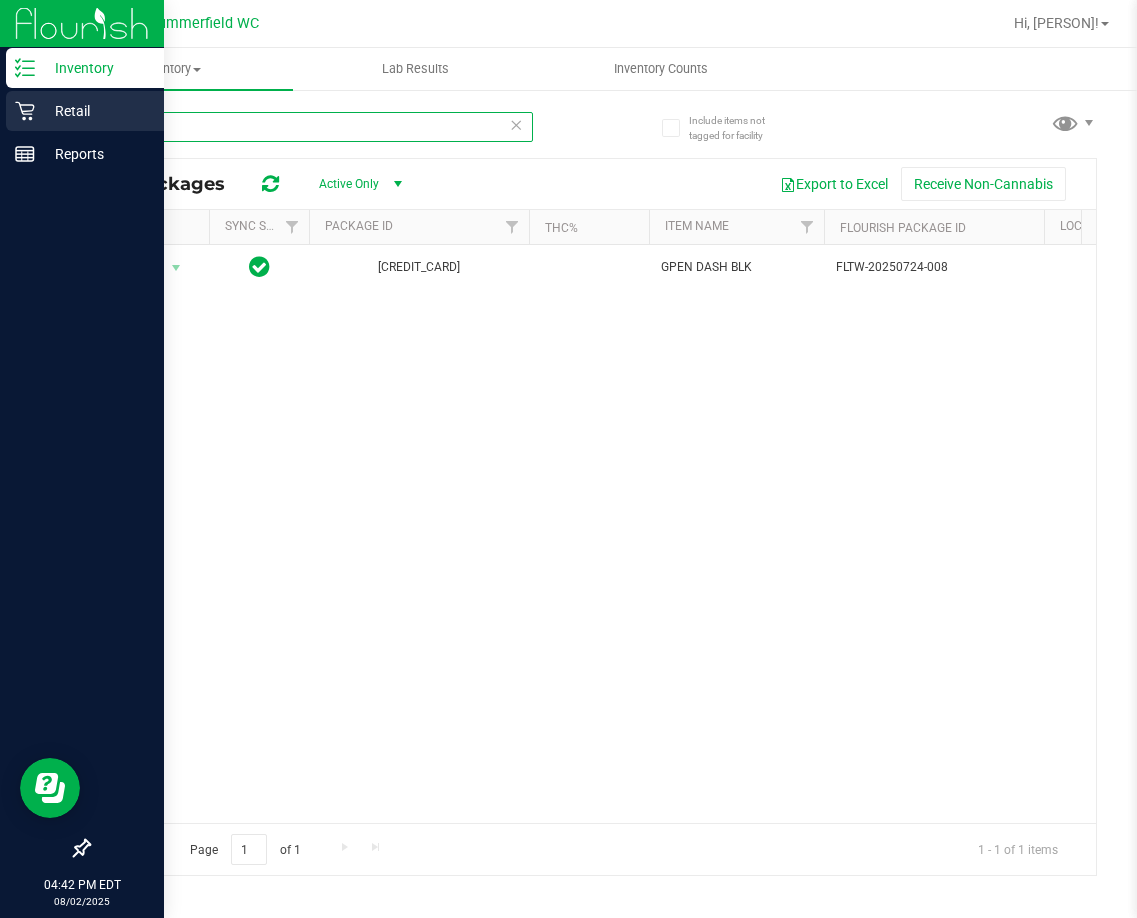 type on "dash" 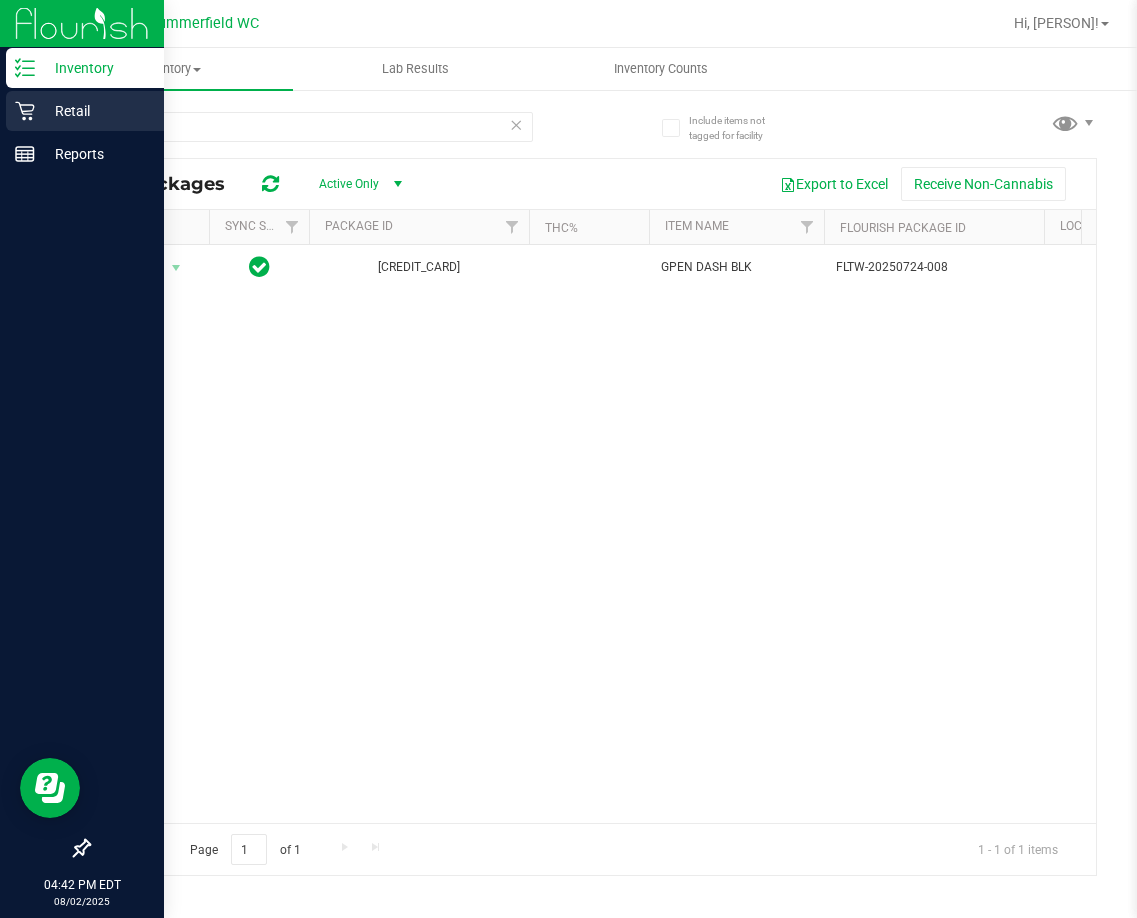 click on "Retail" at bounding box center [95, 111] 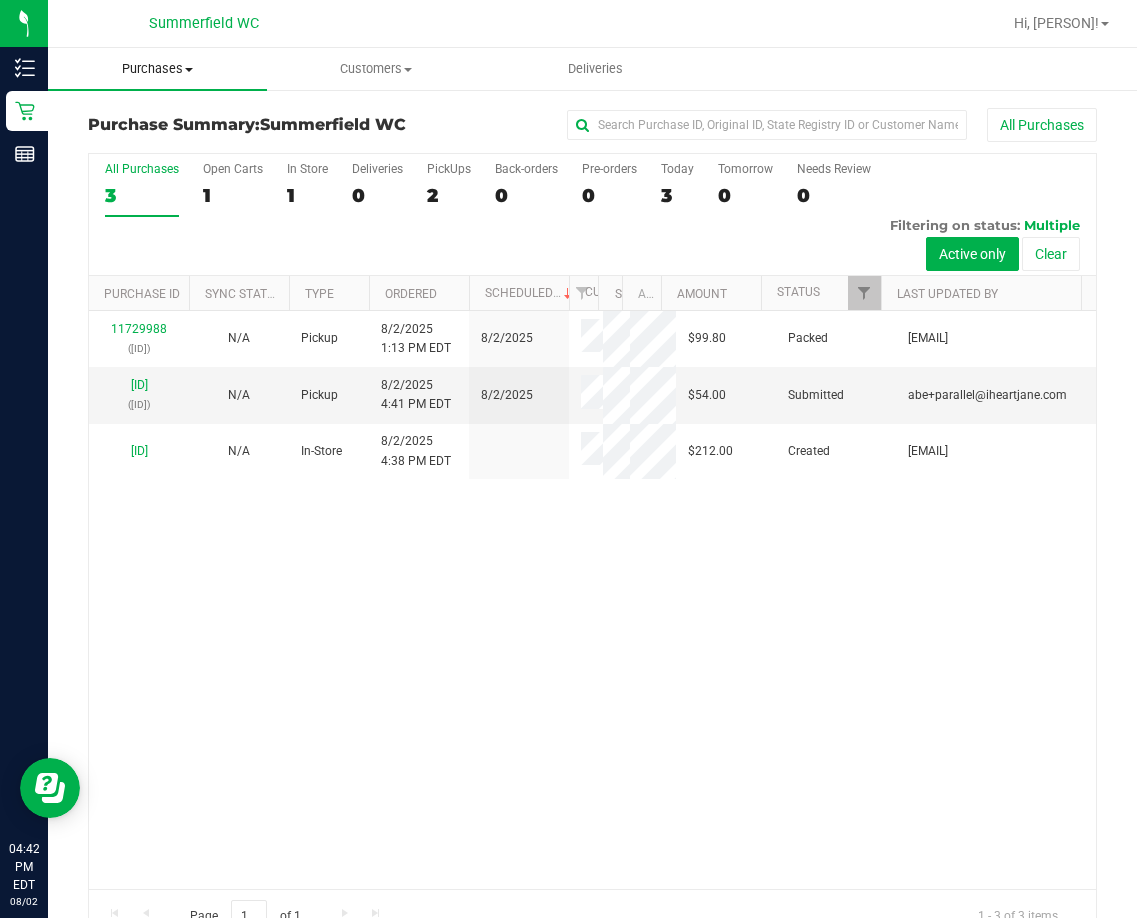 click on "Purchases
Summary of purchases
Fulfillment
All purchases" at bounding box center [157, 69] 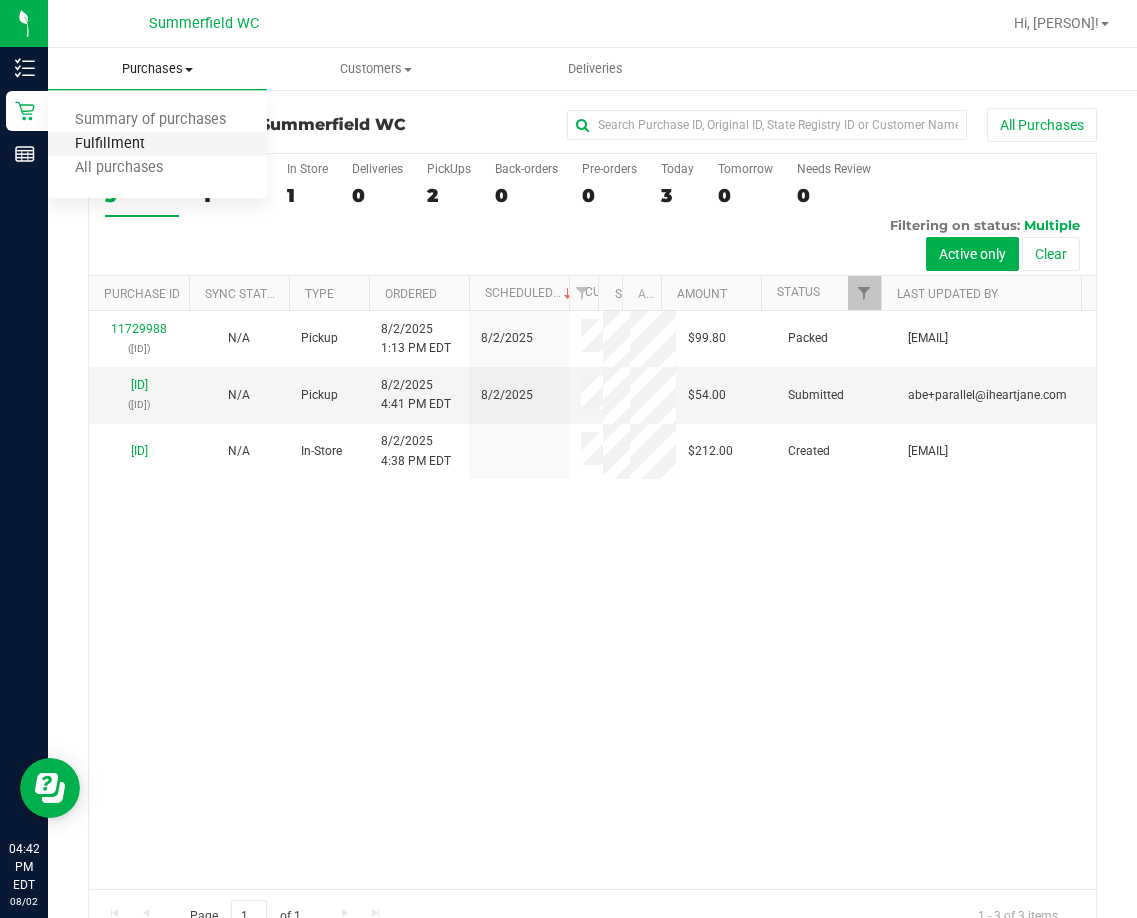 click on "Fulfillment" at bounding box center (110, 144) 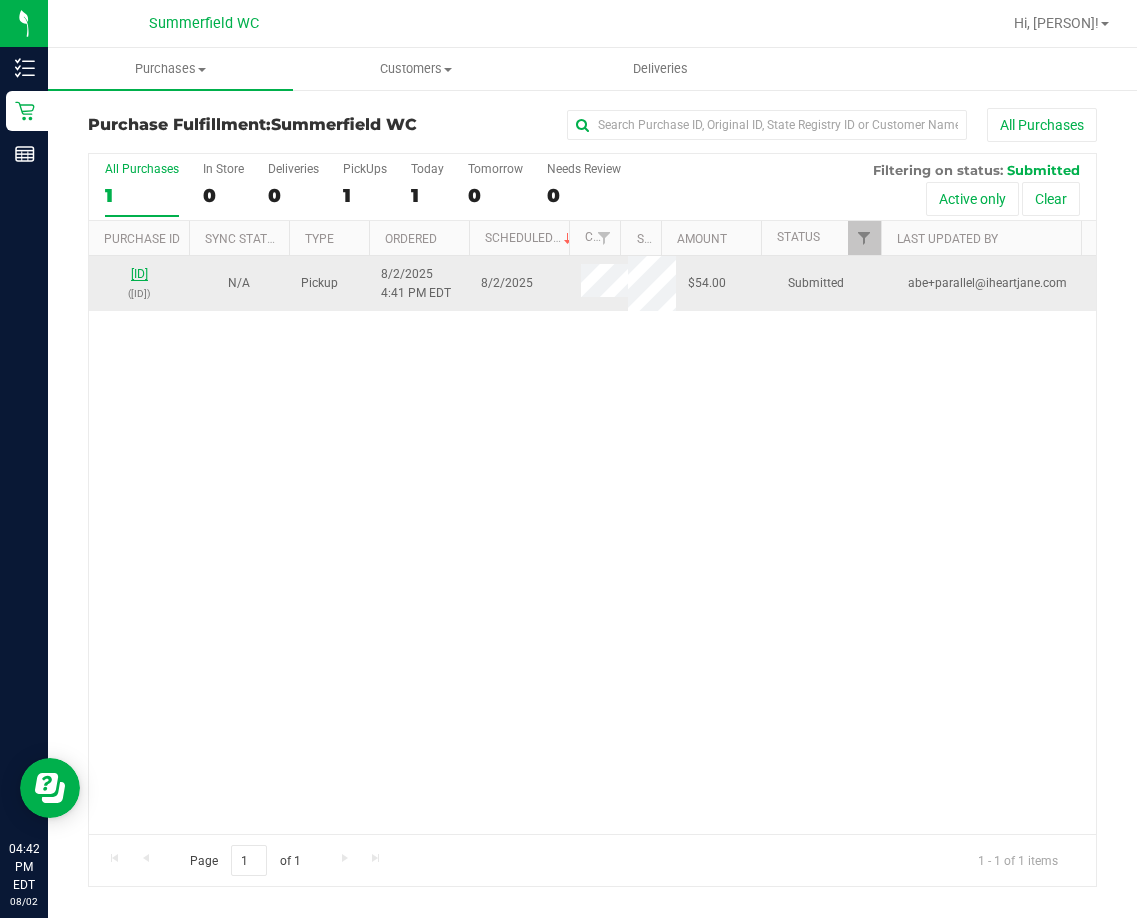 click on "11731656" at bounding box center (139, 274) 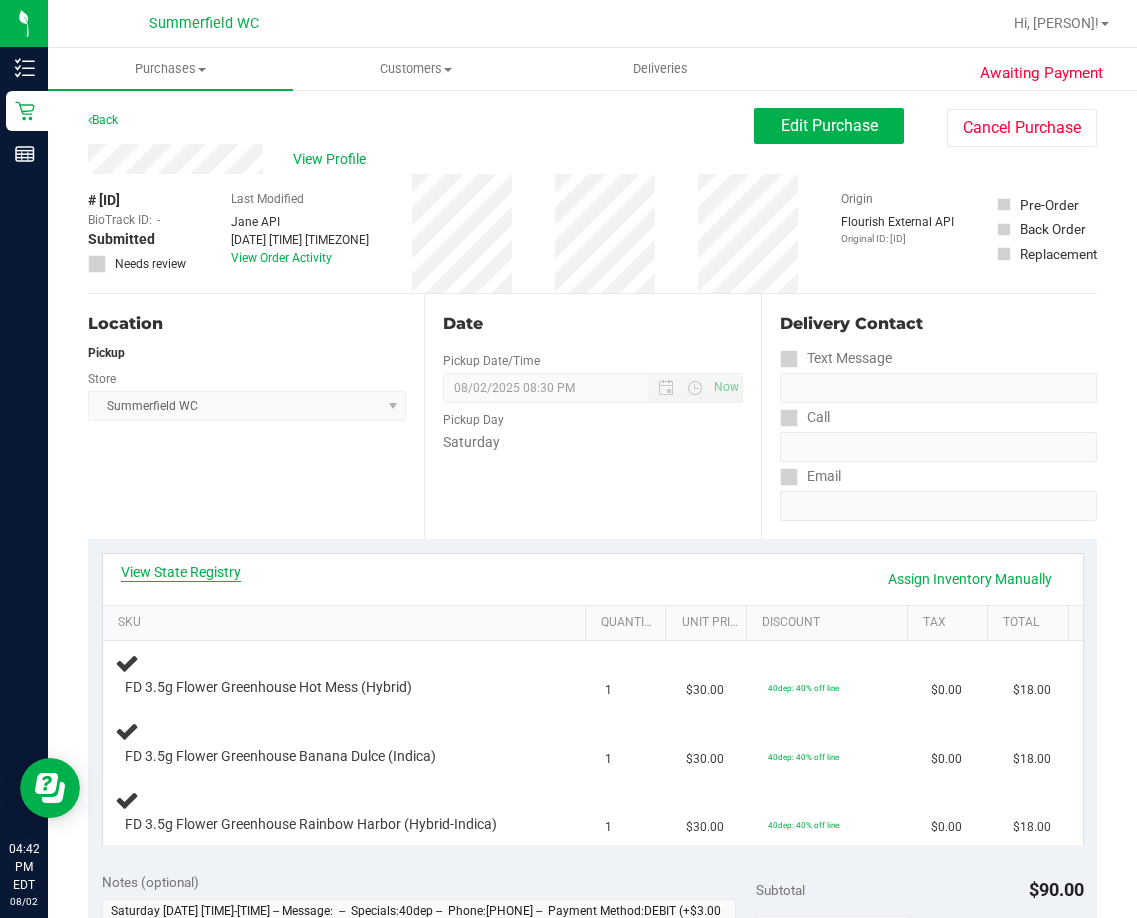 click on "View State Registry" at bounding box center (181, 572) 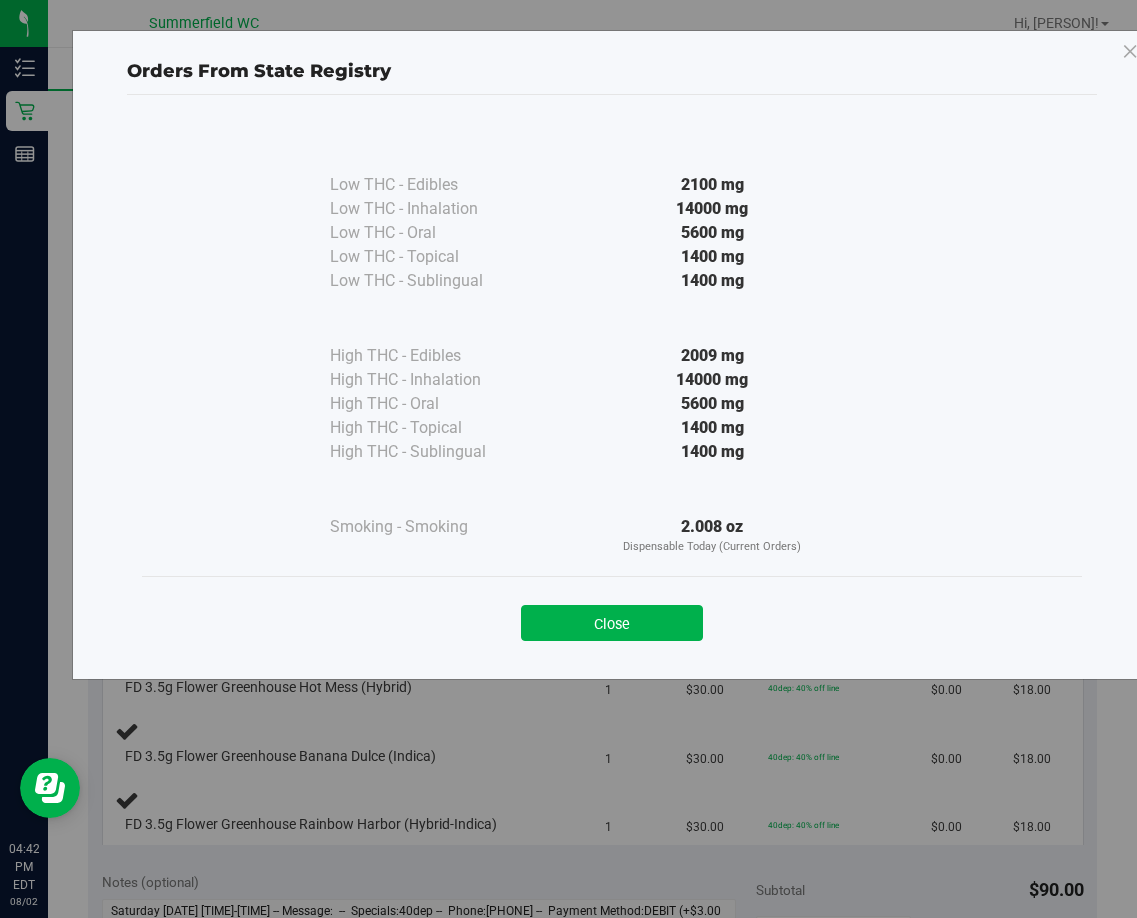 drag, startPoint x: 596, startPoint y: 617, endPoint x: 586, endPoint y: 622, distance: 11.18034 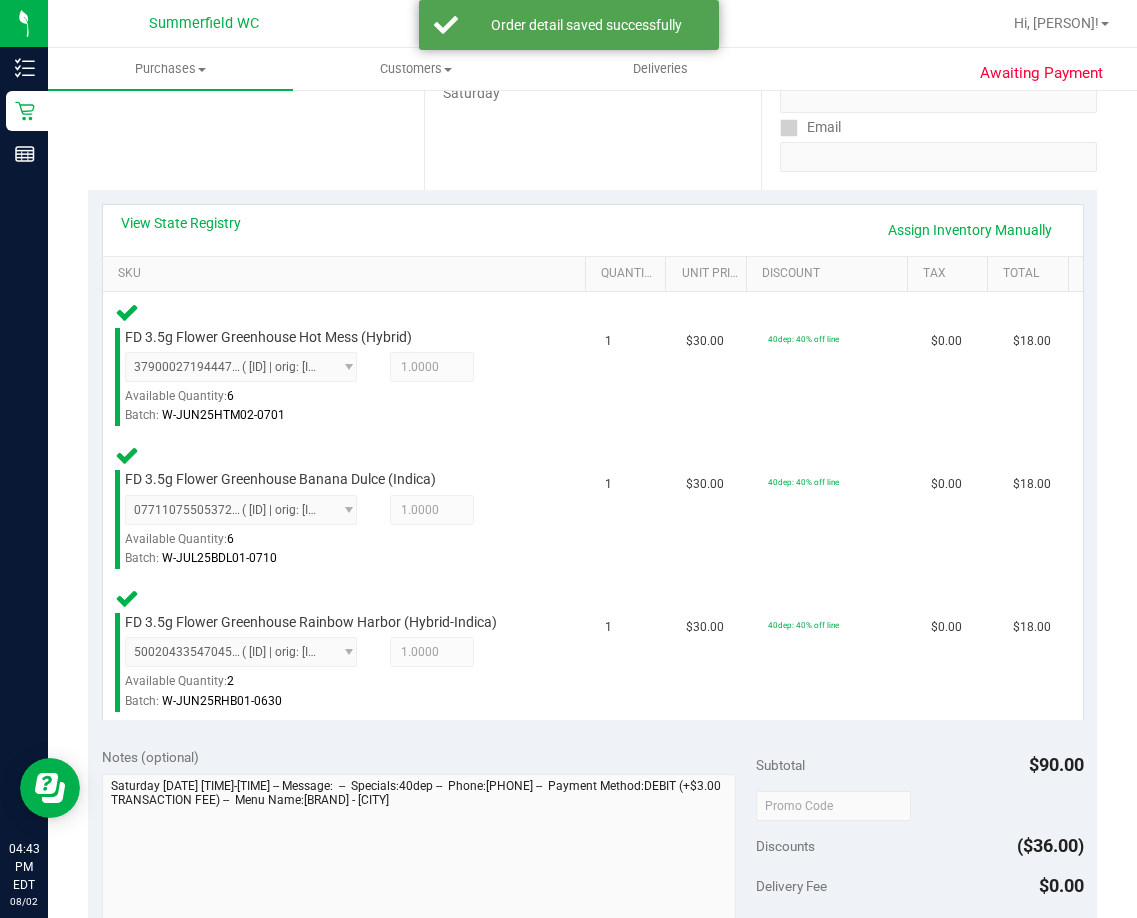 scroll, scrollTop: 500, scrollLeft: 0, axis: vertical 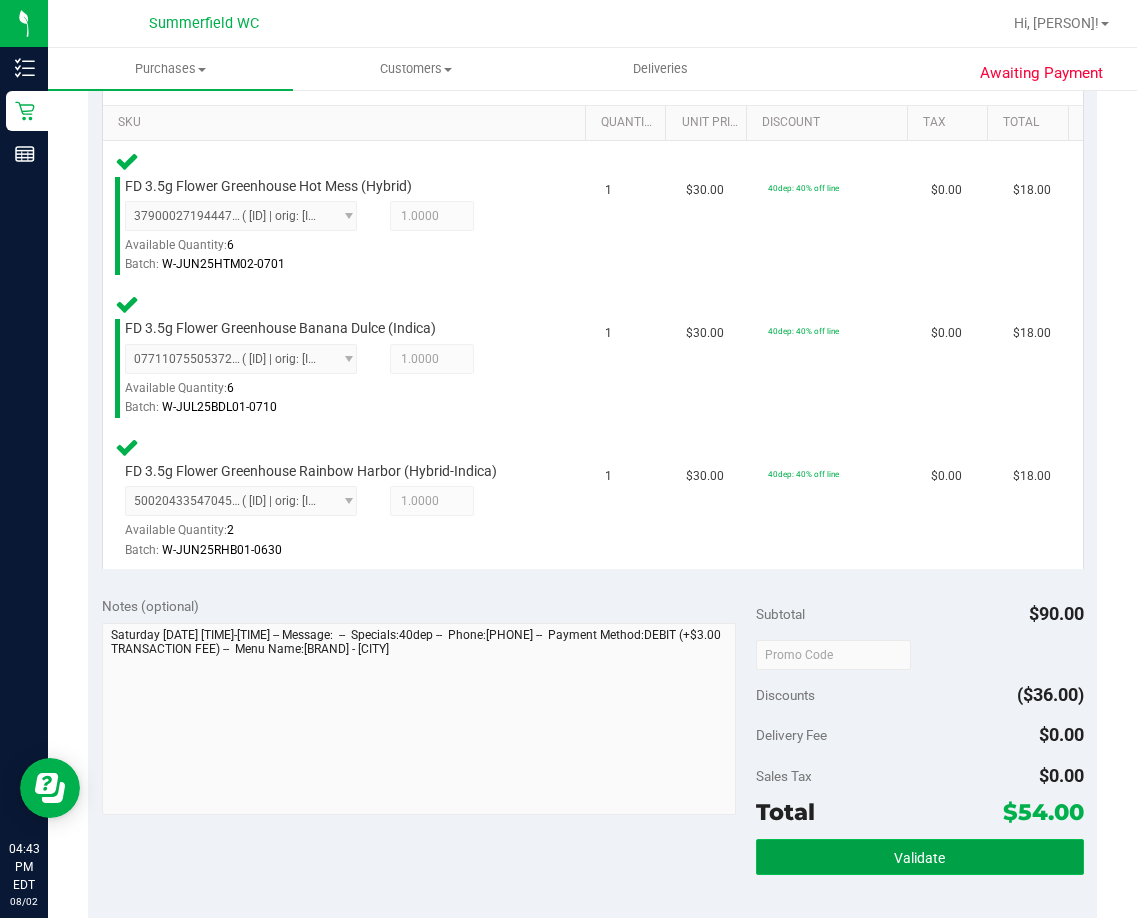 click on "Validate" at bounding box center [919, 858] 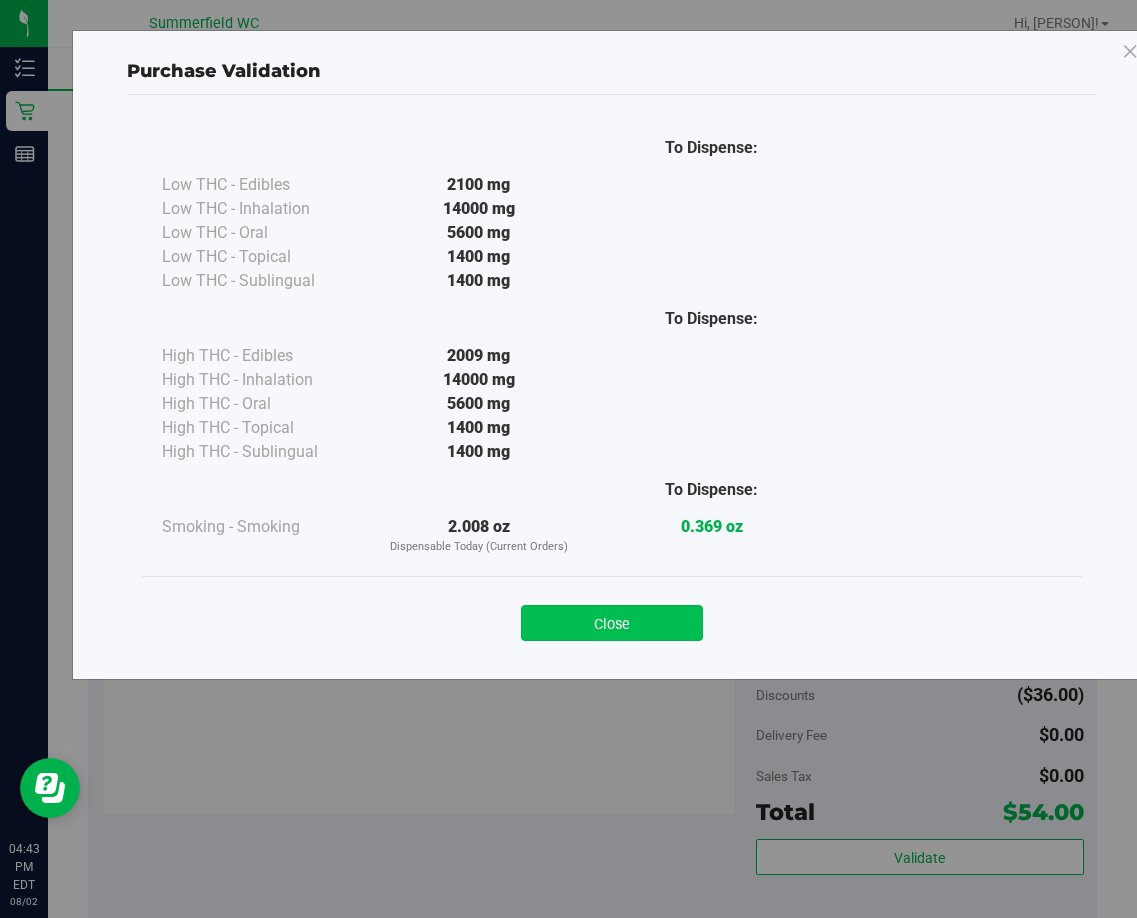 click on "Close" at bounding box center (612, 623) 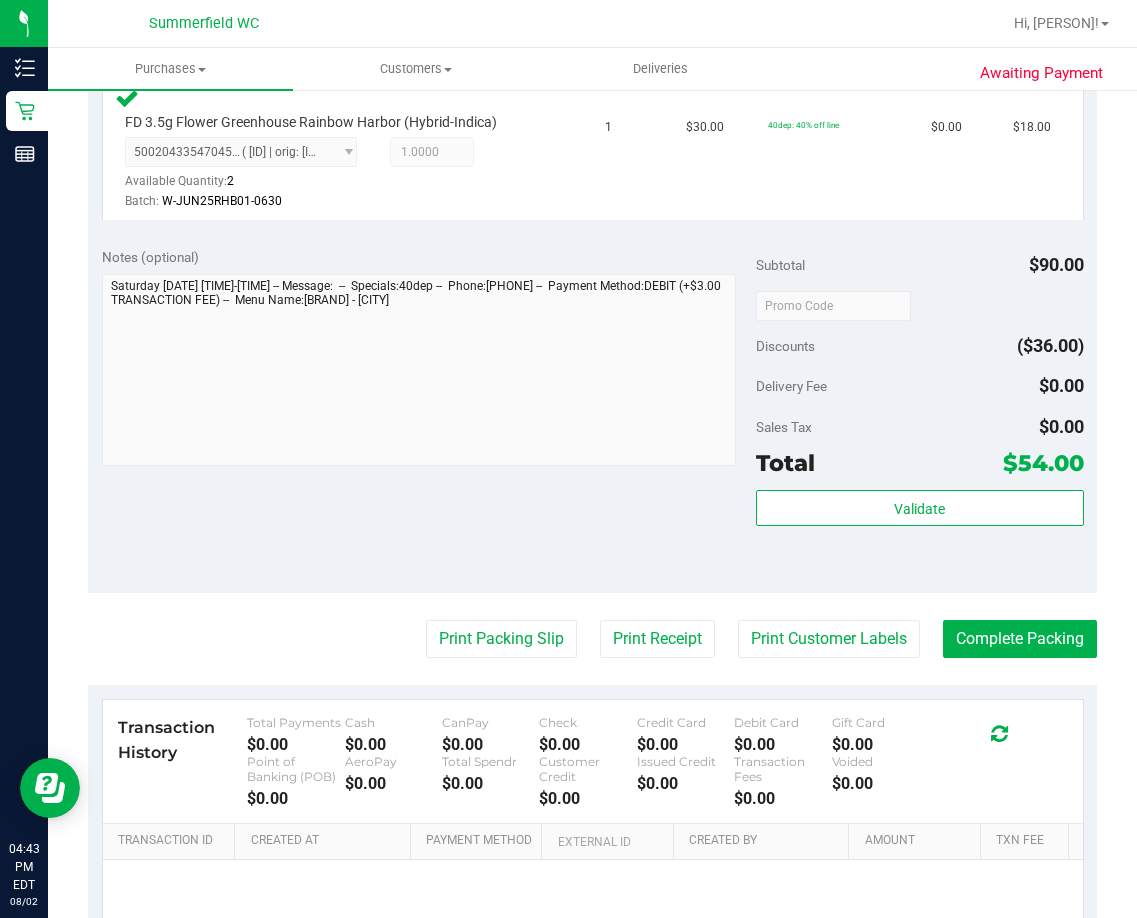 scroll, scrollTop: 900, scrollLeft: 0, axis: vertical 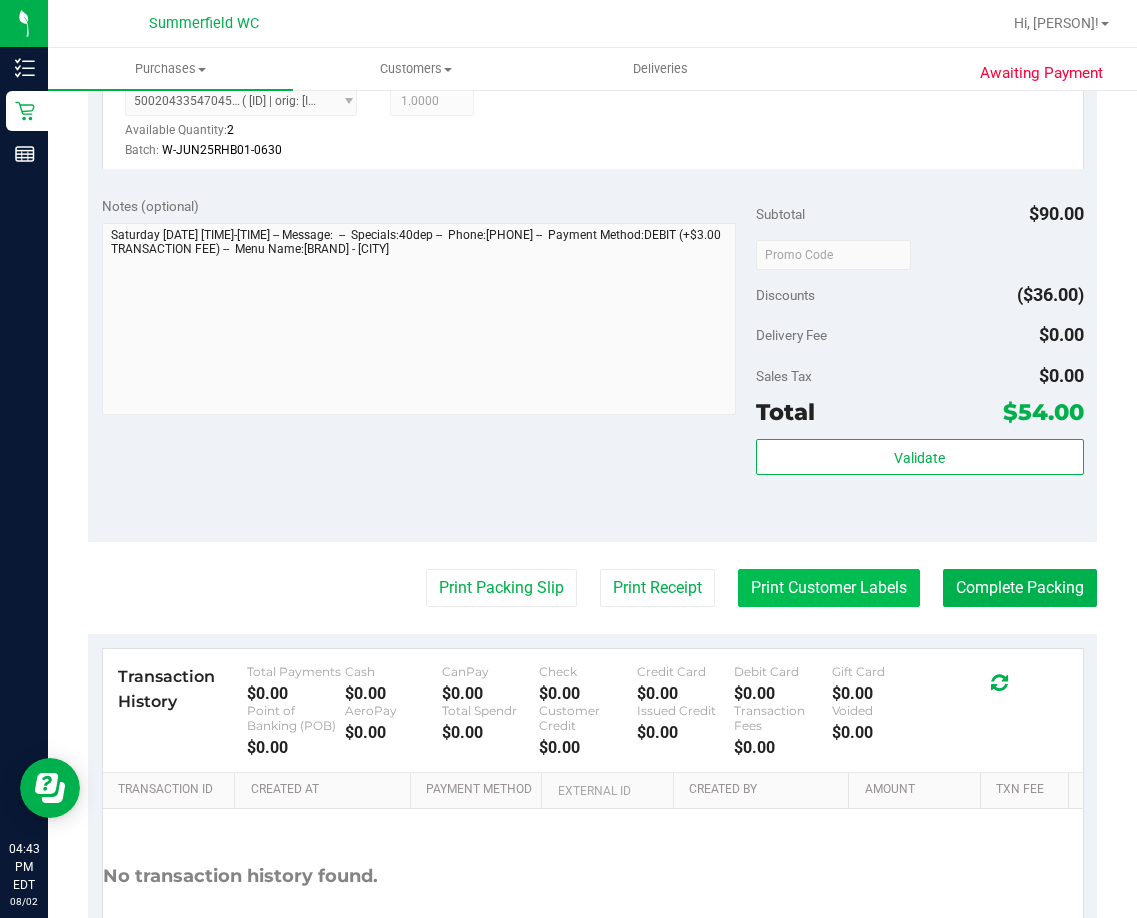 click on "Print Customer Labels" at bounding box center (829, 588) 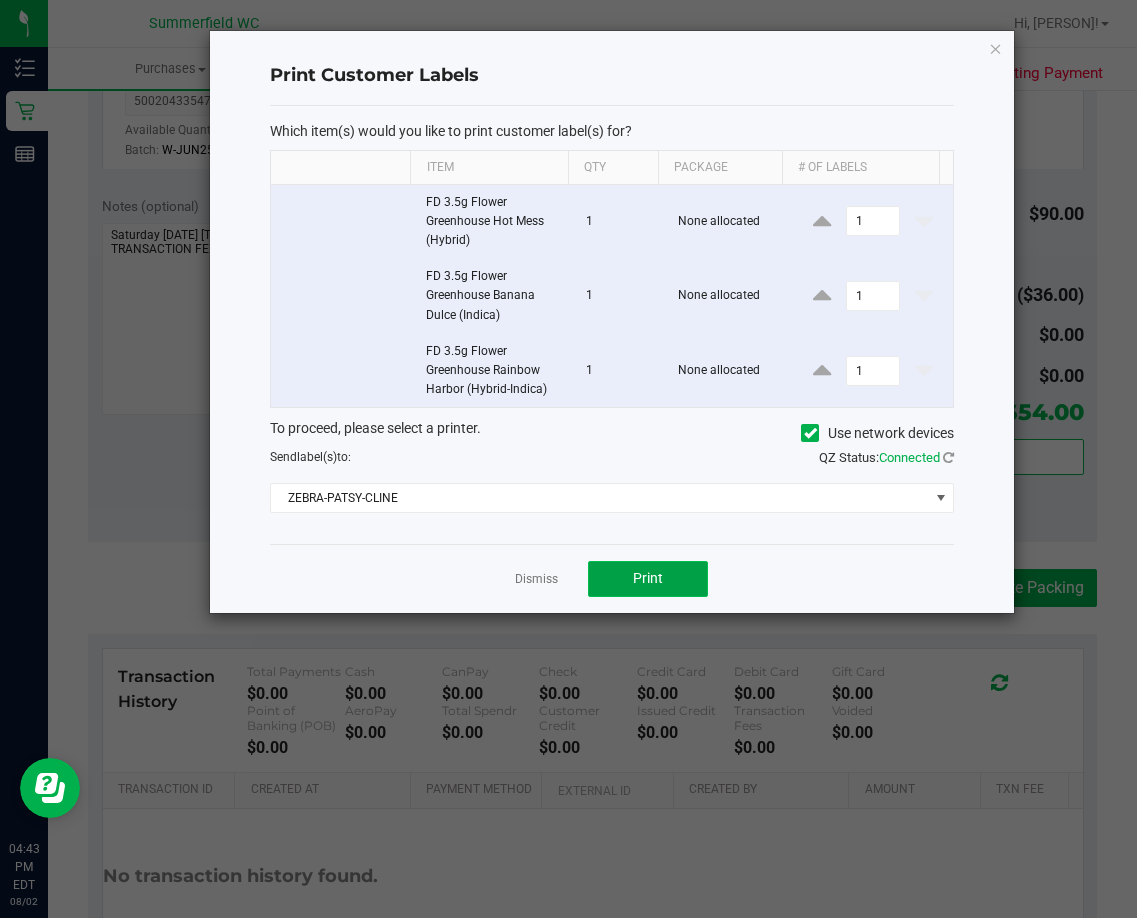 click on "Print" 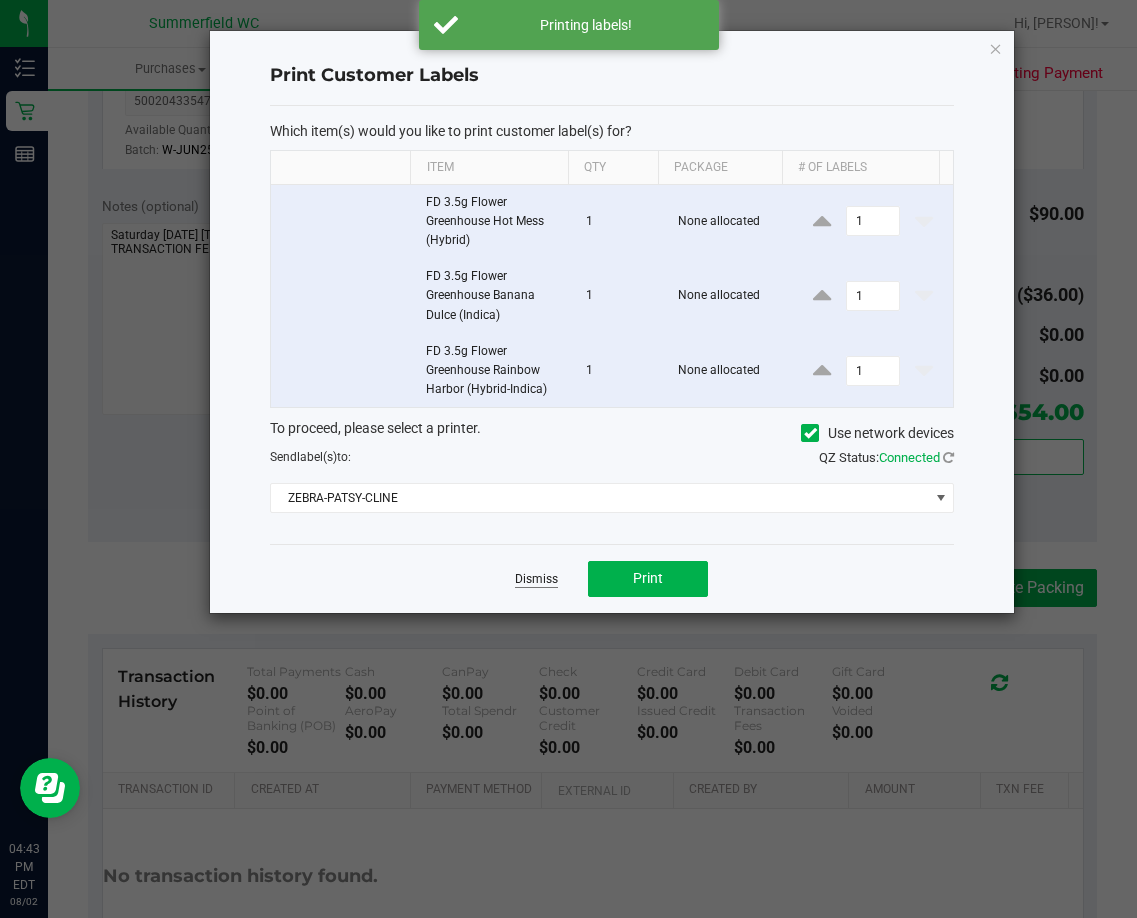 click on "Dismiss" 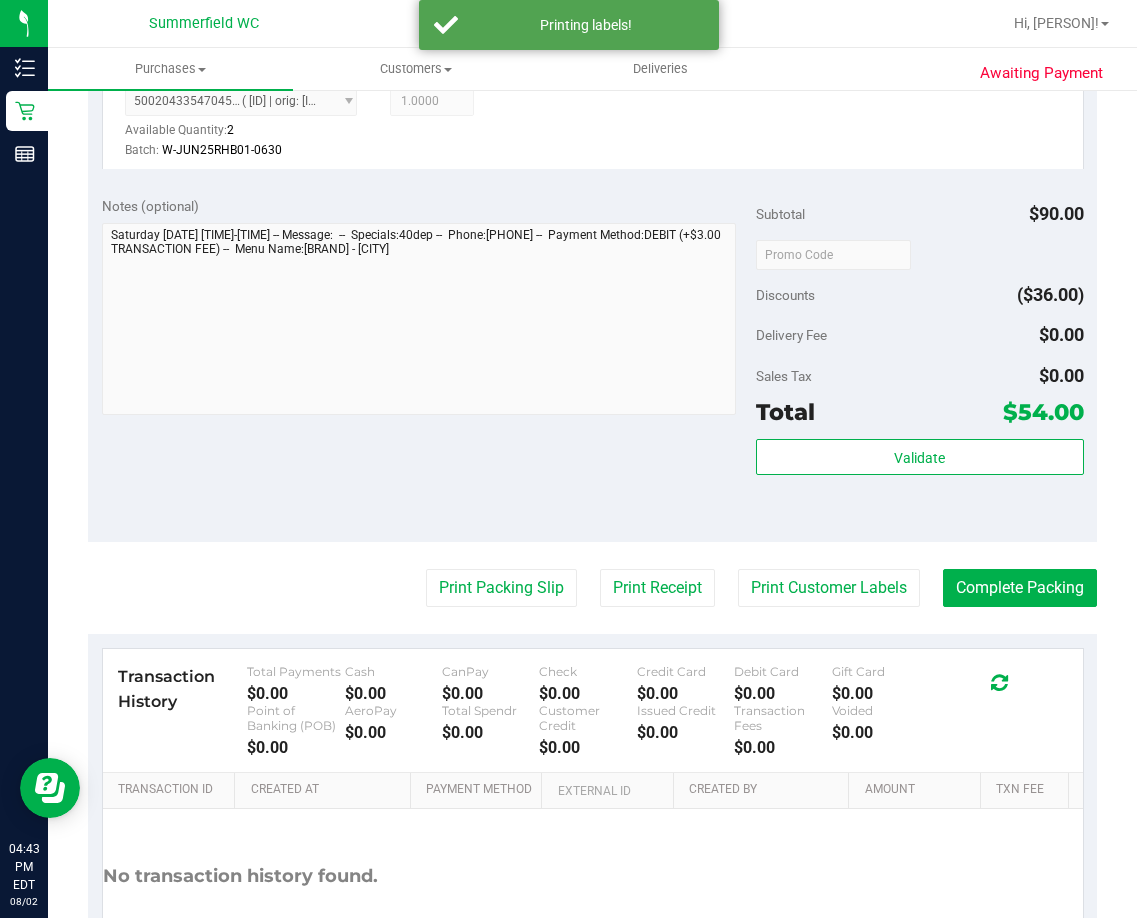 click on "Back
Edit Purchase
Cancel Purchase
View Profile
# 11731656
BioTrack ID:
-
Submitted
Needs review
Last Modified
Jane API
Aug 2, 2025 4:41:37 PM EDT" at bounding box center [592, 115] 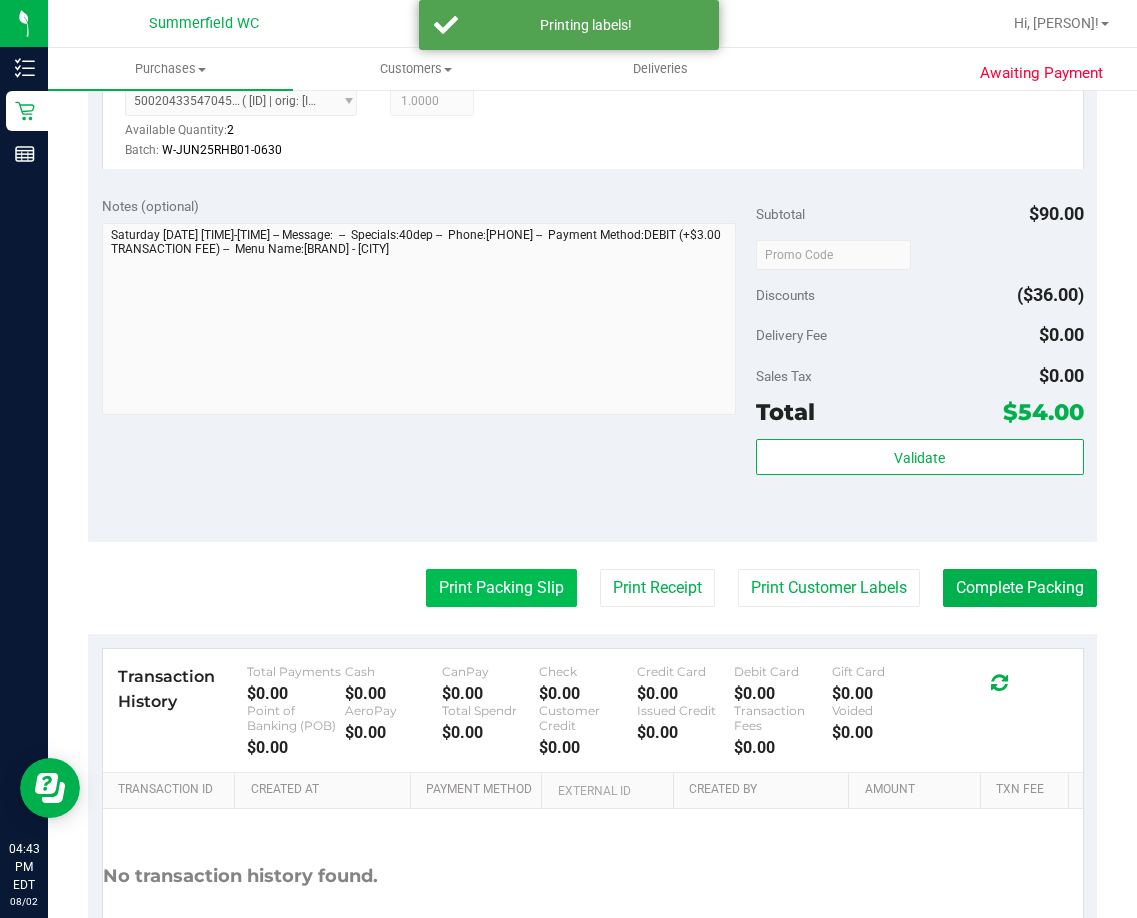 click on "Print Packing Slip" at bounding box center (501, 588) 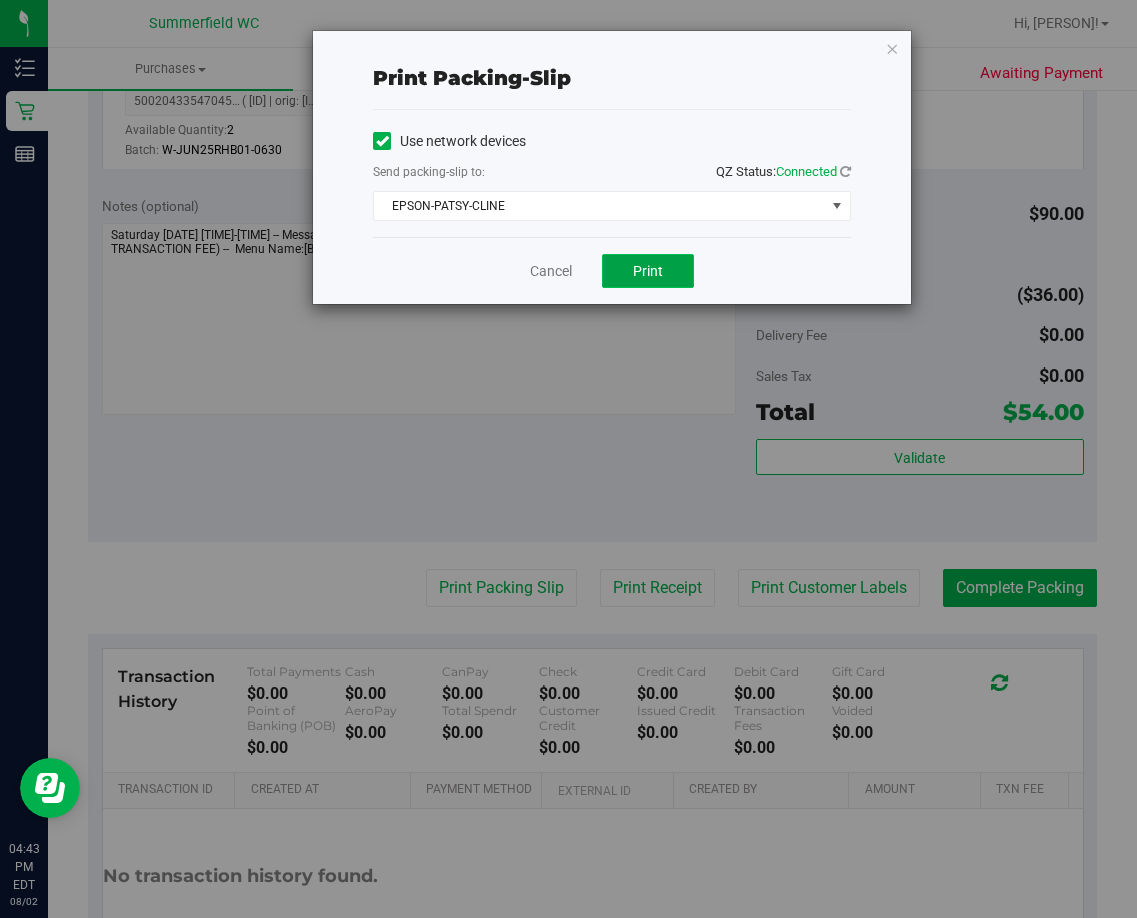 click on "Print" at bounding box center (648, 271) 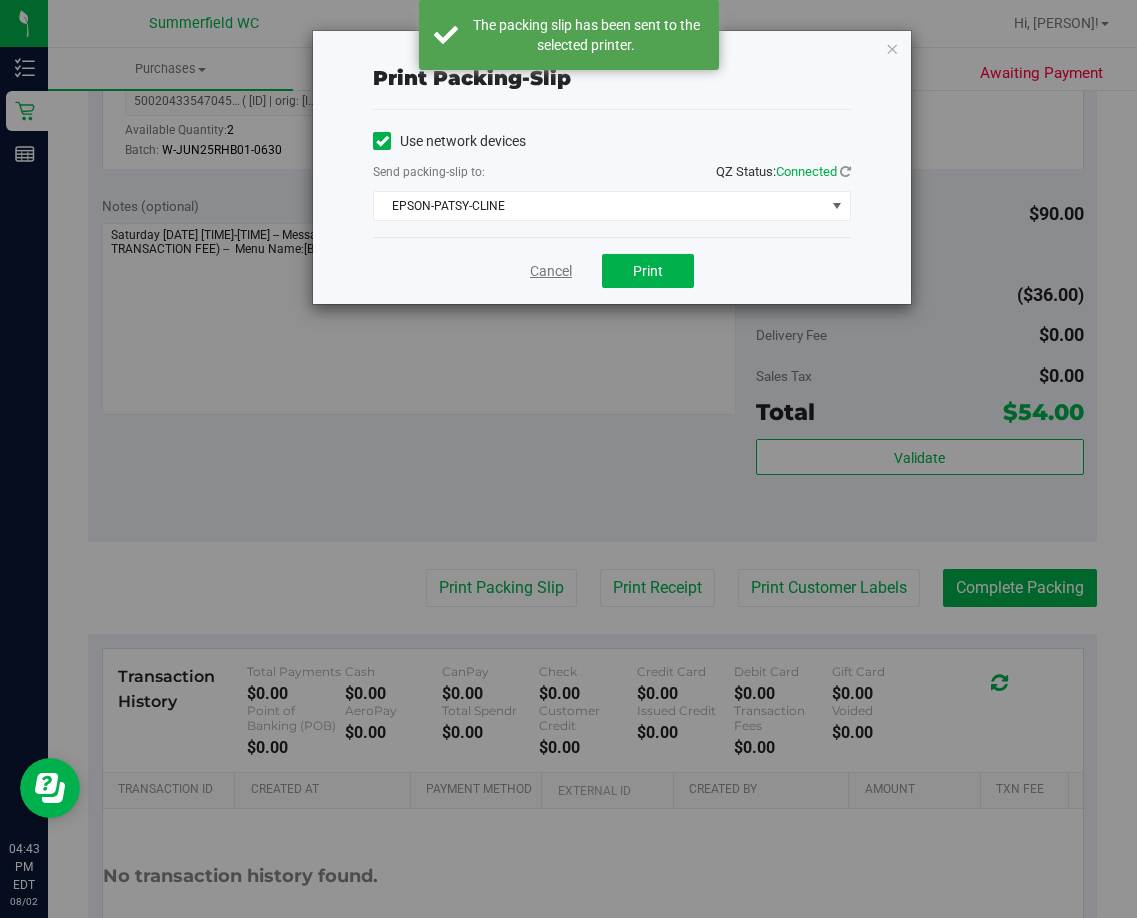 click on "Cancel" at bounding box center (551, 271) 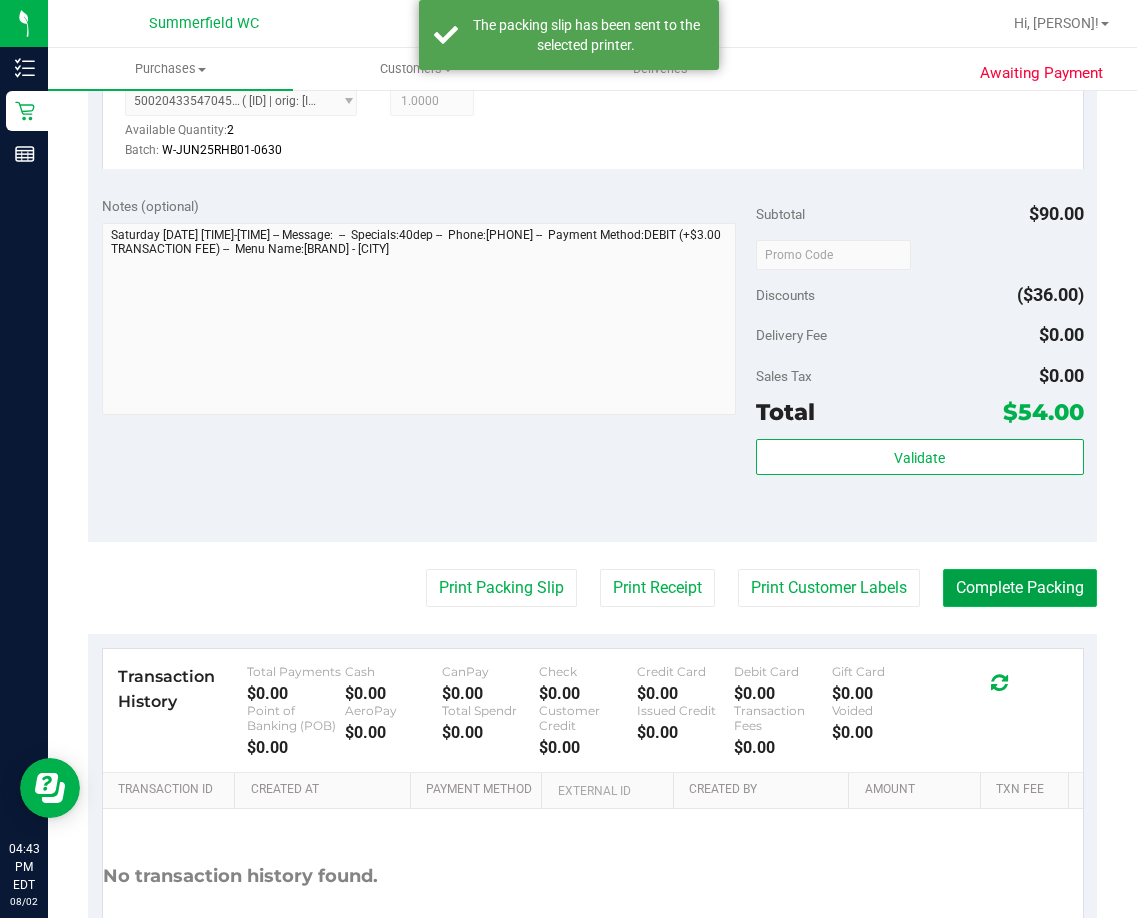 click on "Complete Packing" at bounding box center (1020, 588) 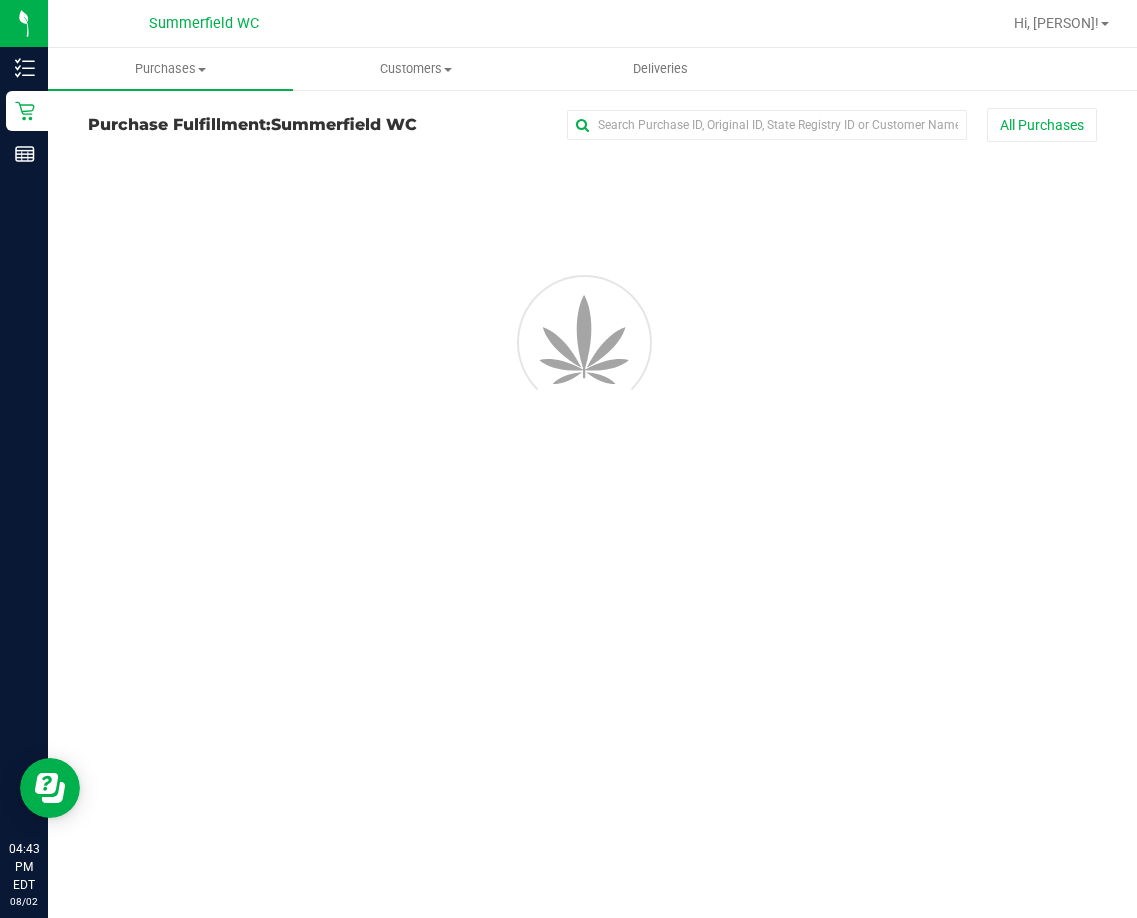 scroll, scrollTop: 0, scrollLeft: 0, axis: both 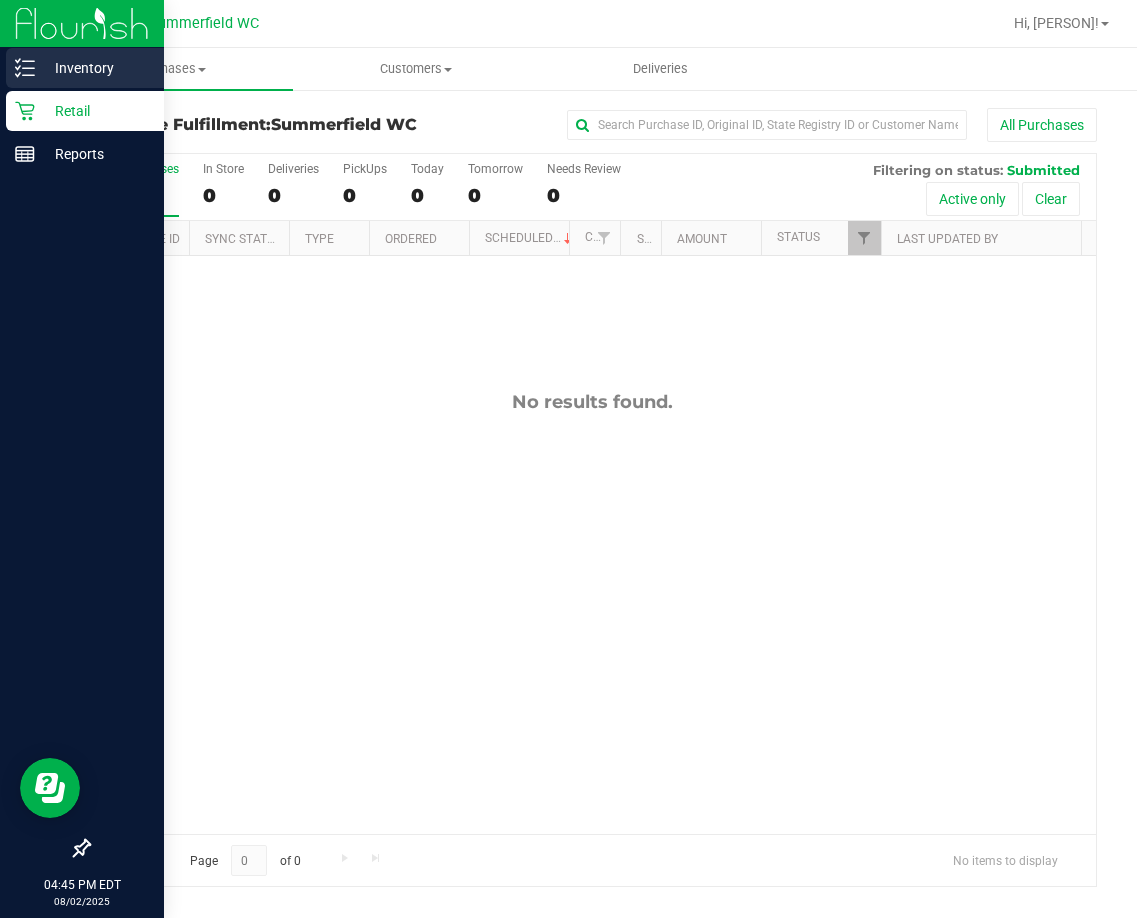 click on "Inventory" at bounding box center [95, 68] 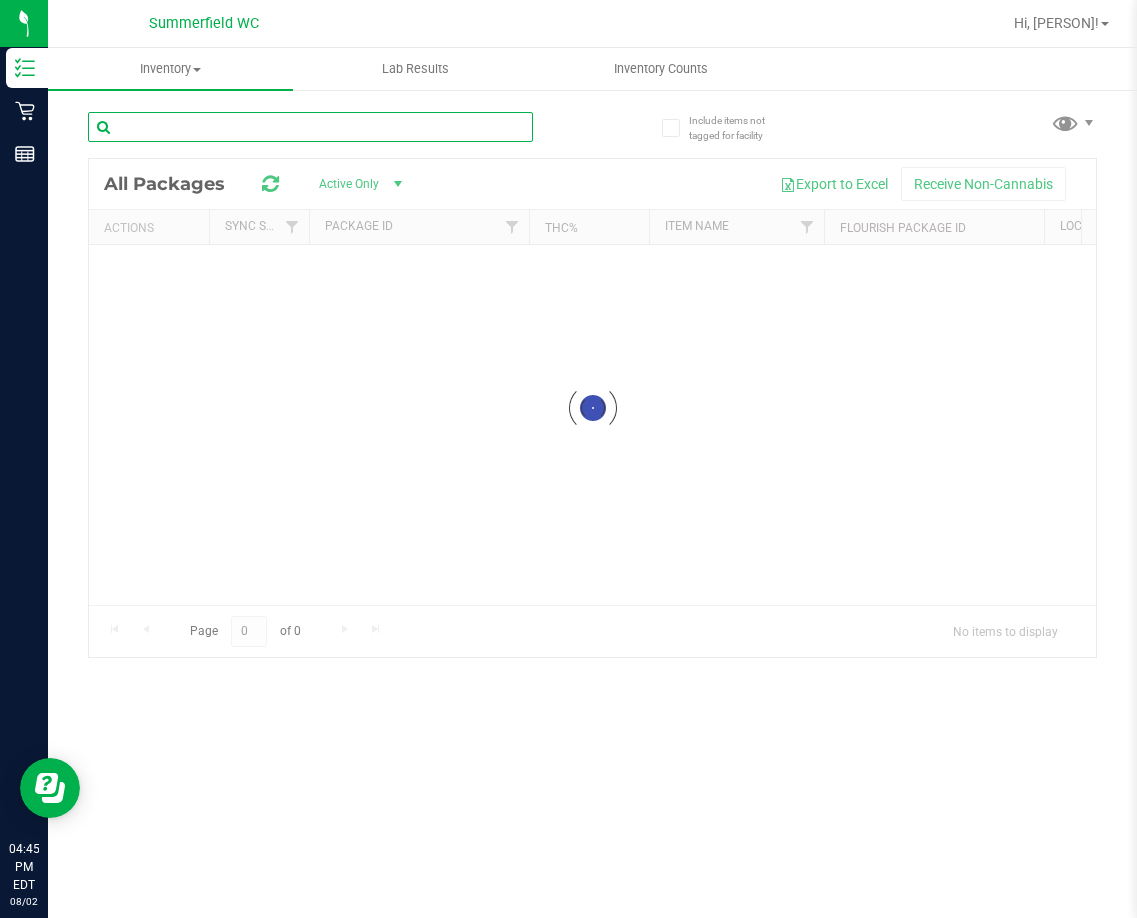 click at bounding box center [310, 127] 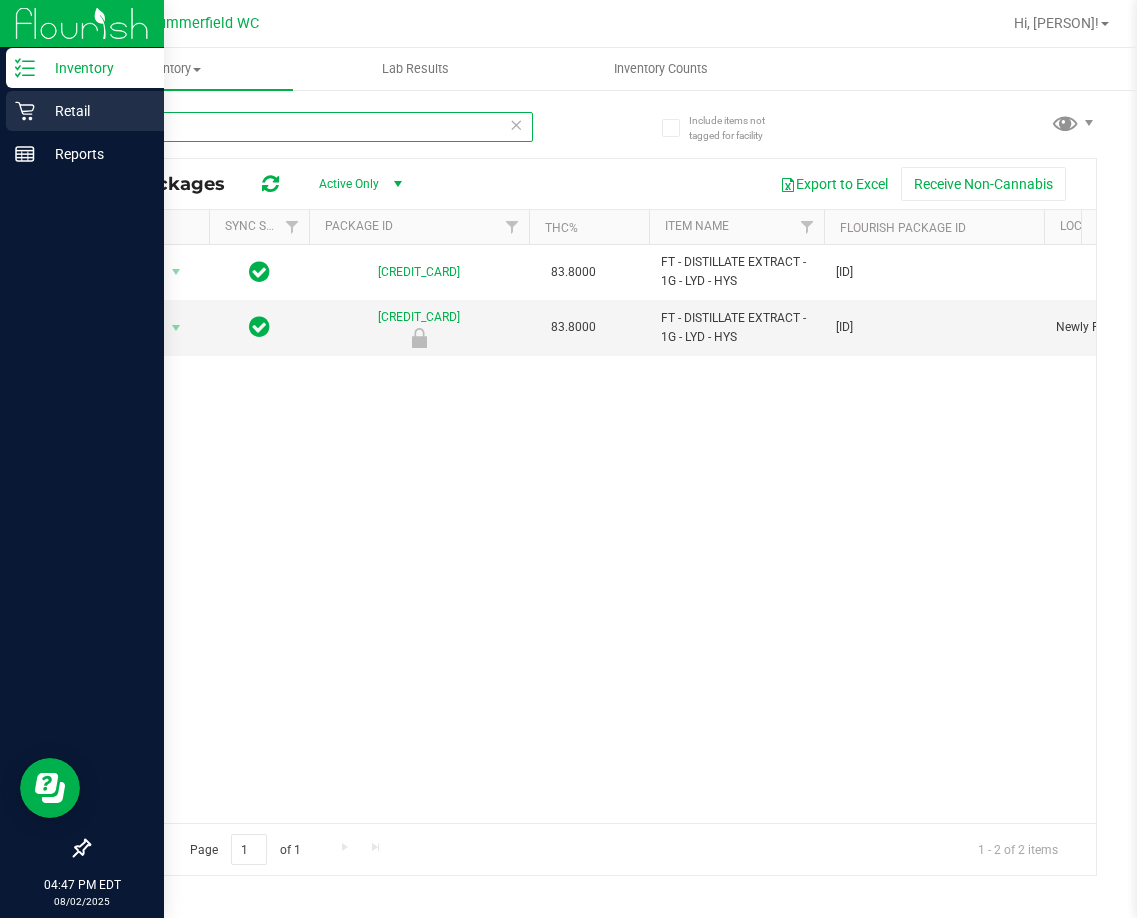 type on "lychee" 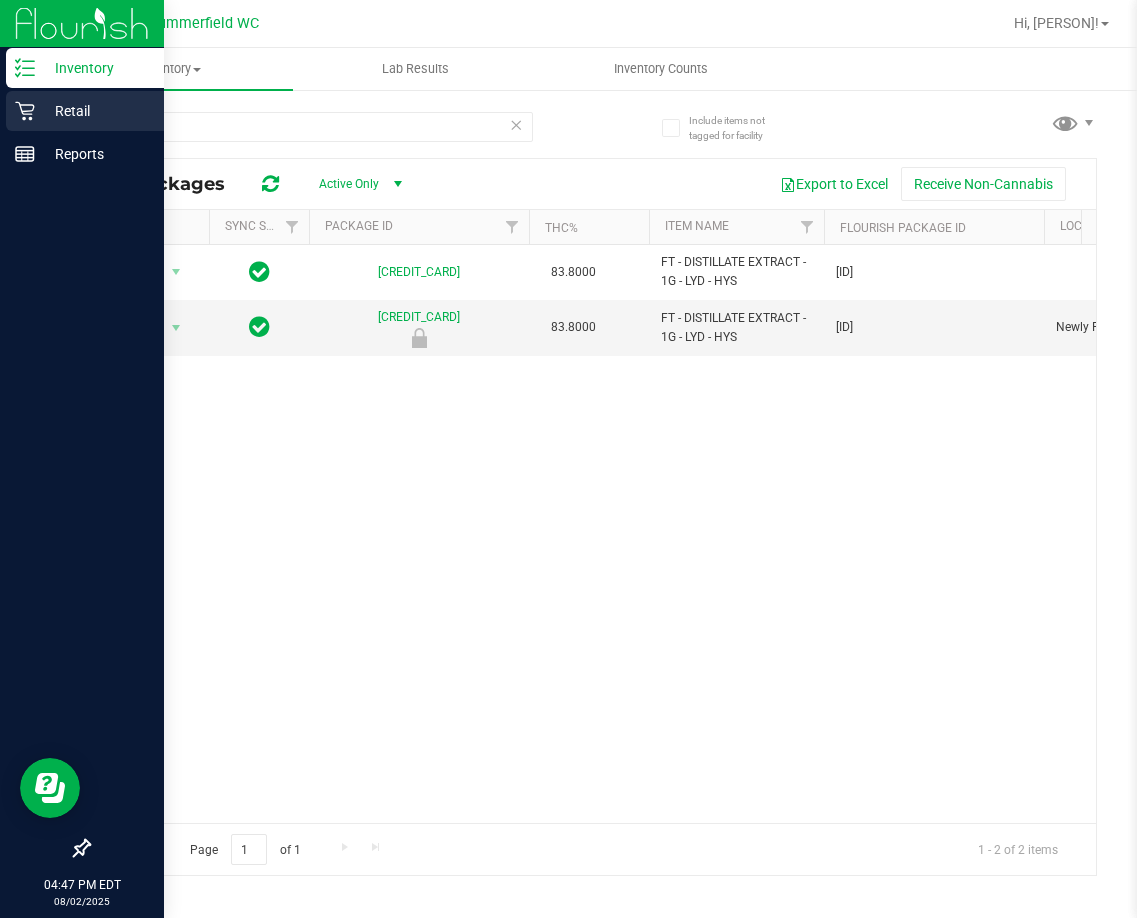 click on "Retail" at bounding box center [95, 111] 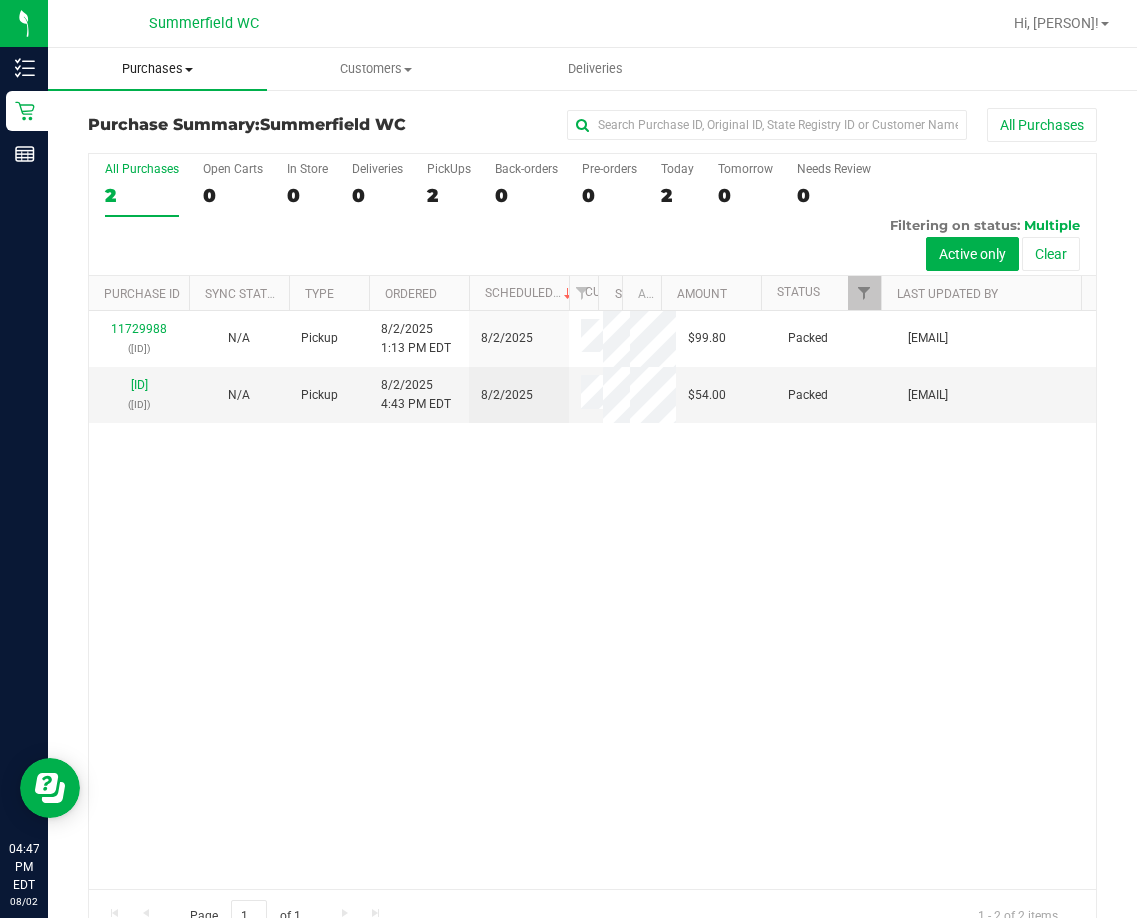 click on "Purchases" at bounding box center [157, 69] 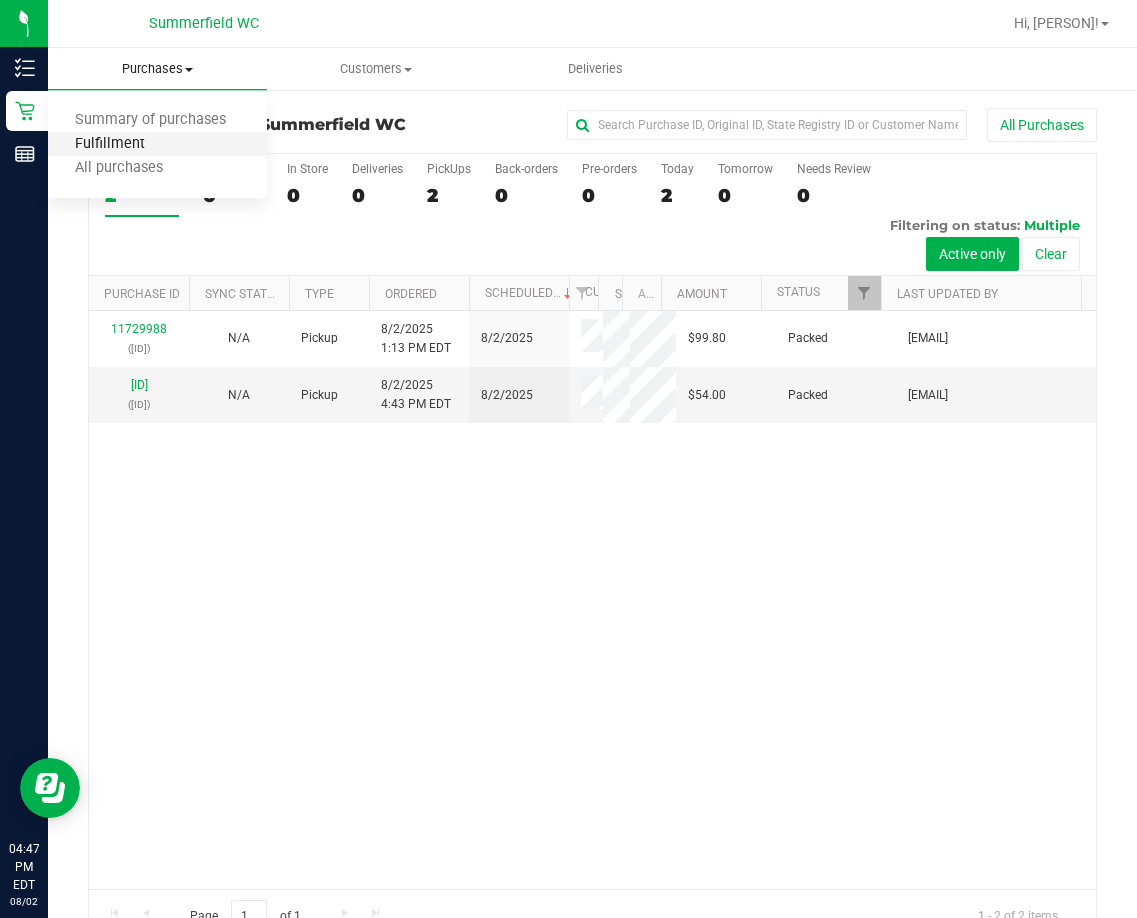 click on "Fulfillment" at bounding box center (110, 144) 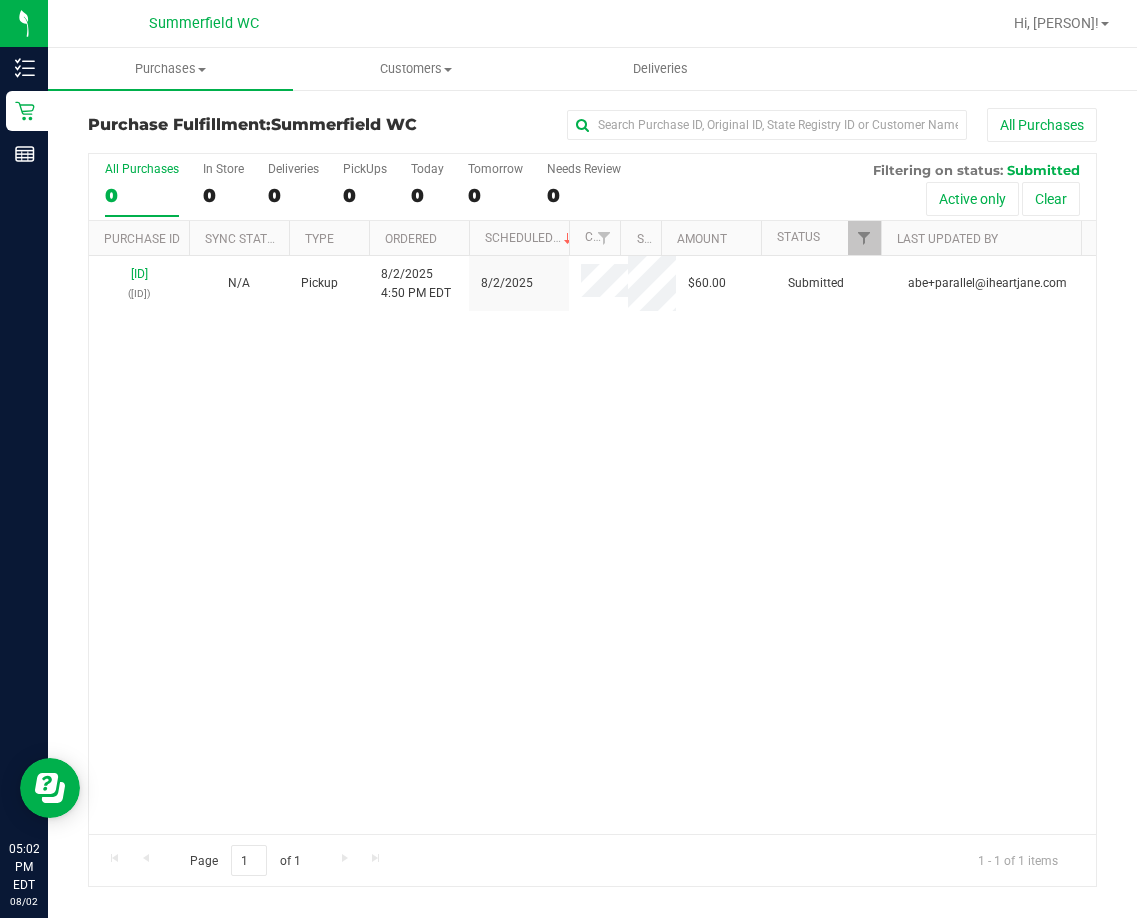 click on "11731721
(312879683)
N/A
Pickup 8/2/2025 4:50 PM EDT 8/2/2025
$60.00
Submitted abe+parallel@iheartjane.com" at bounding box center [592, 545] 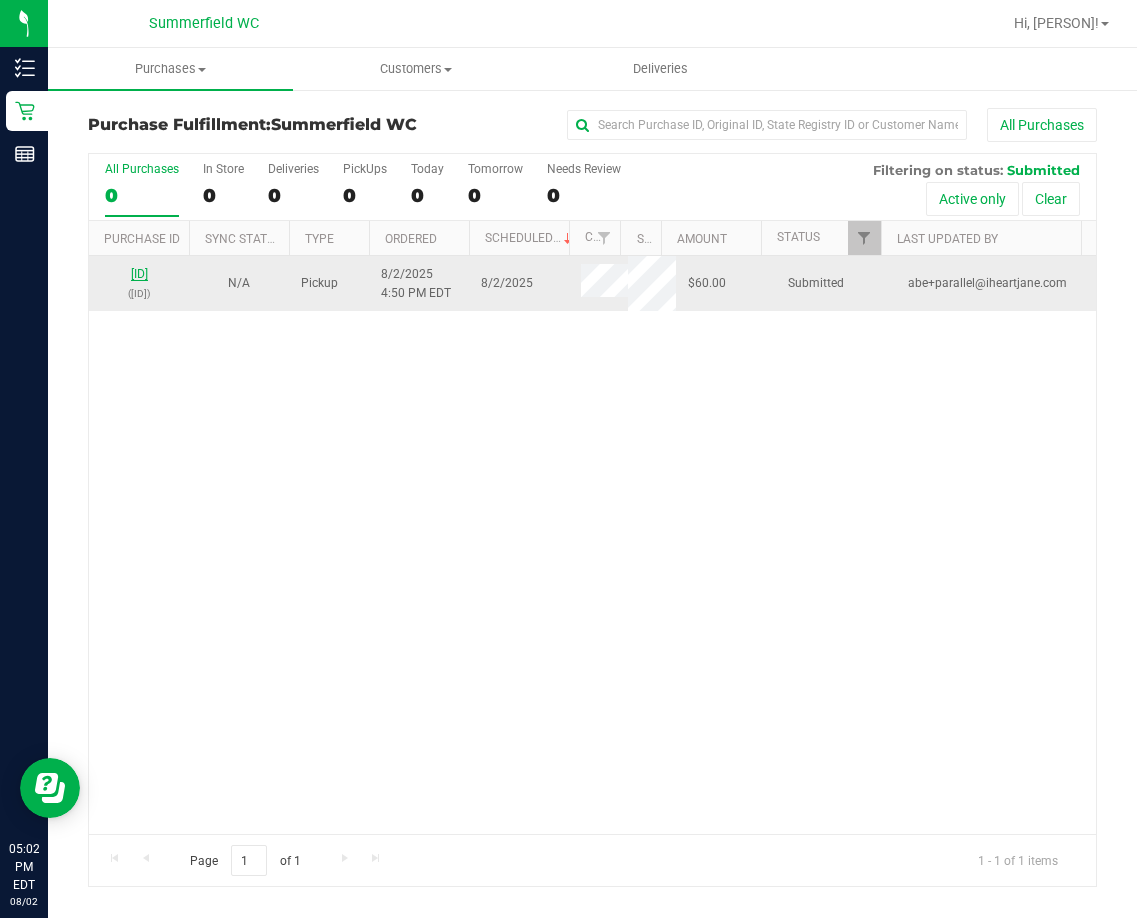 click on "11731721" at bounding box center [139, 274] 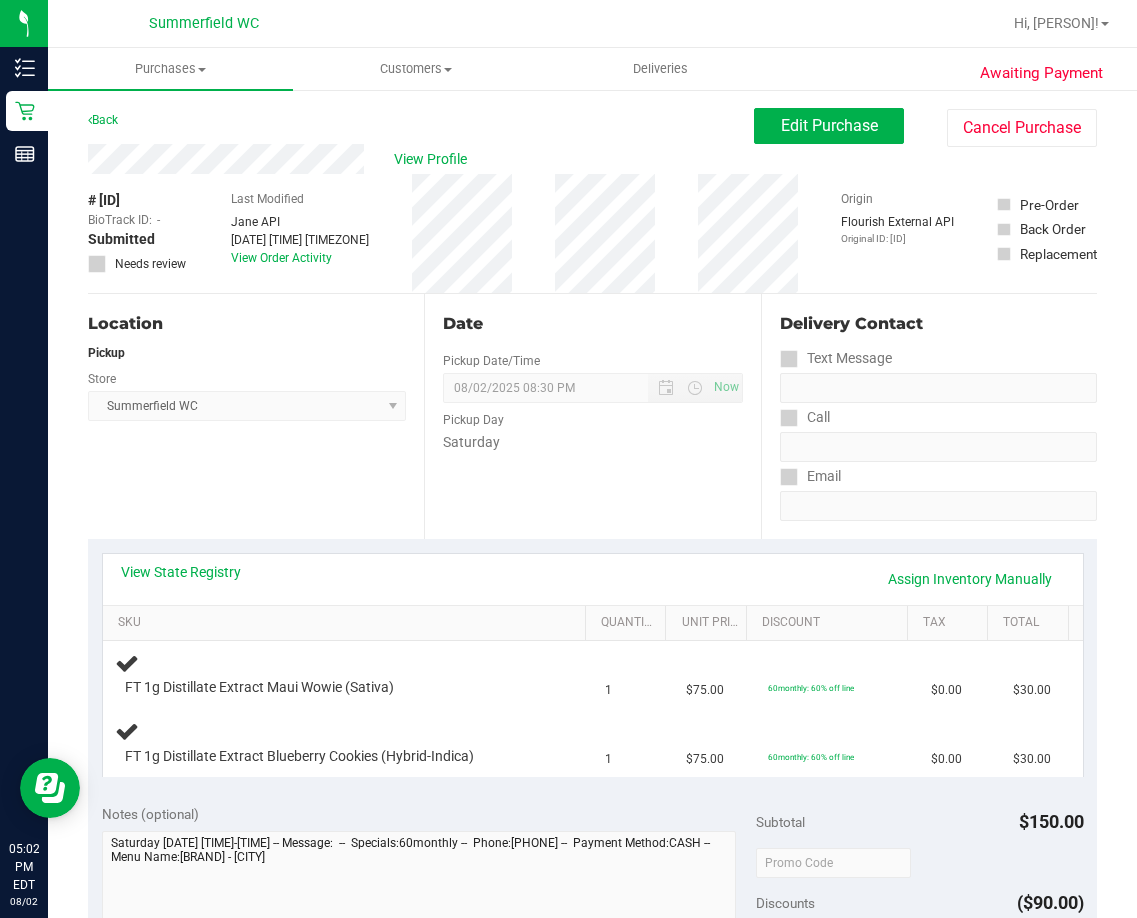 click on "Date
Pickup Date/Time
08/02/2025
Now
08/02/2025 08:30 PM
Now
Pickup Day
Saturday" at bounding box center [592, 416] 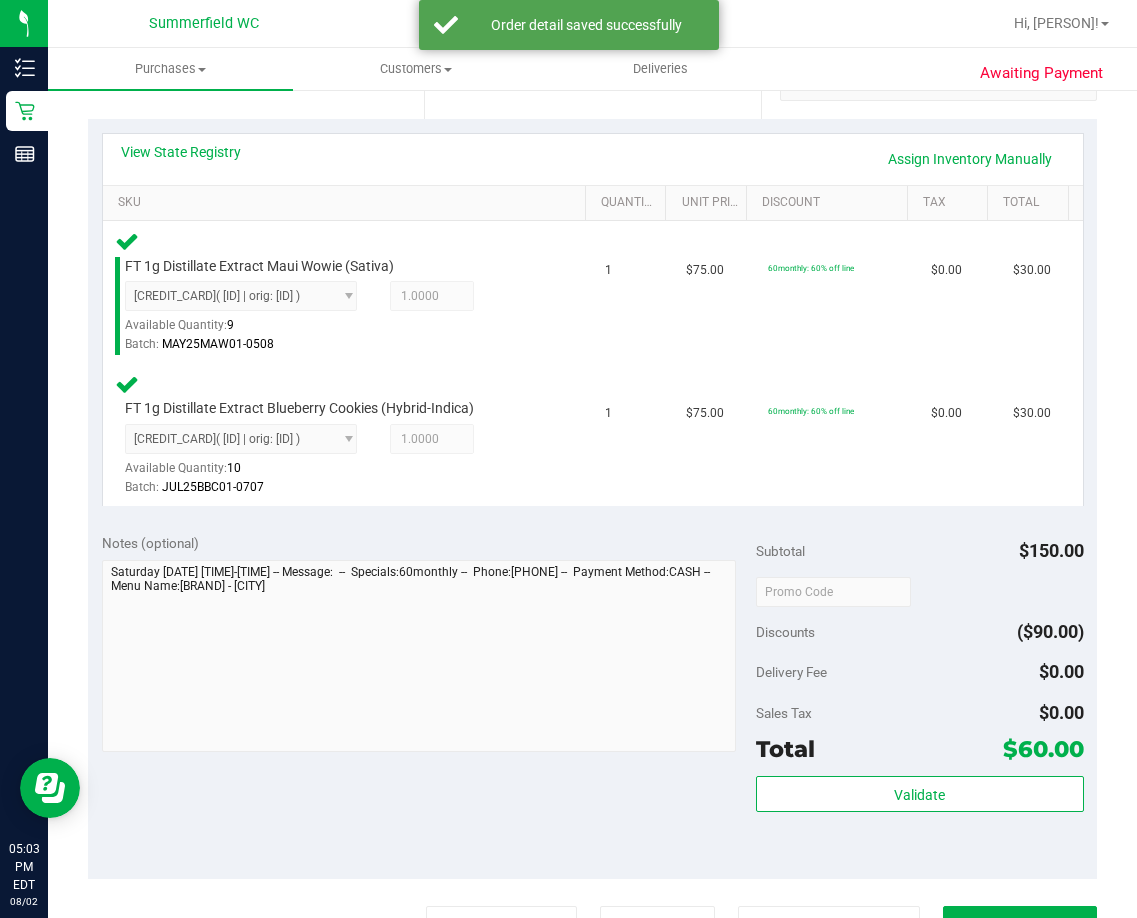 scroll, scrollTop: 500, scrollLeft: 0, axis: vertical 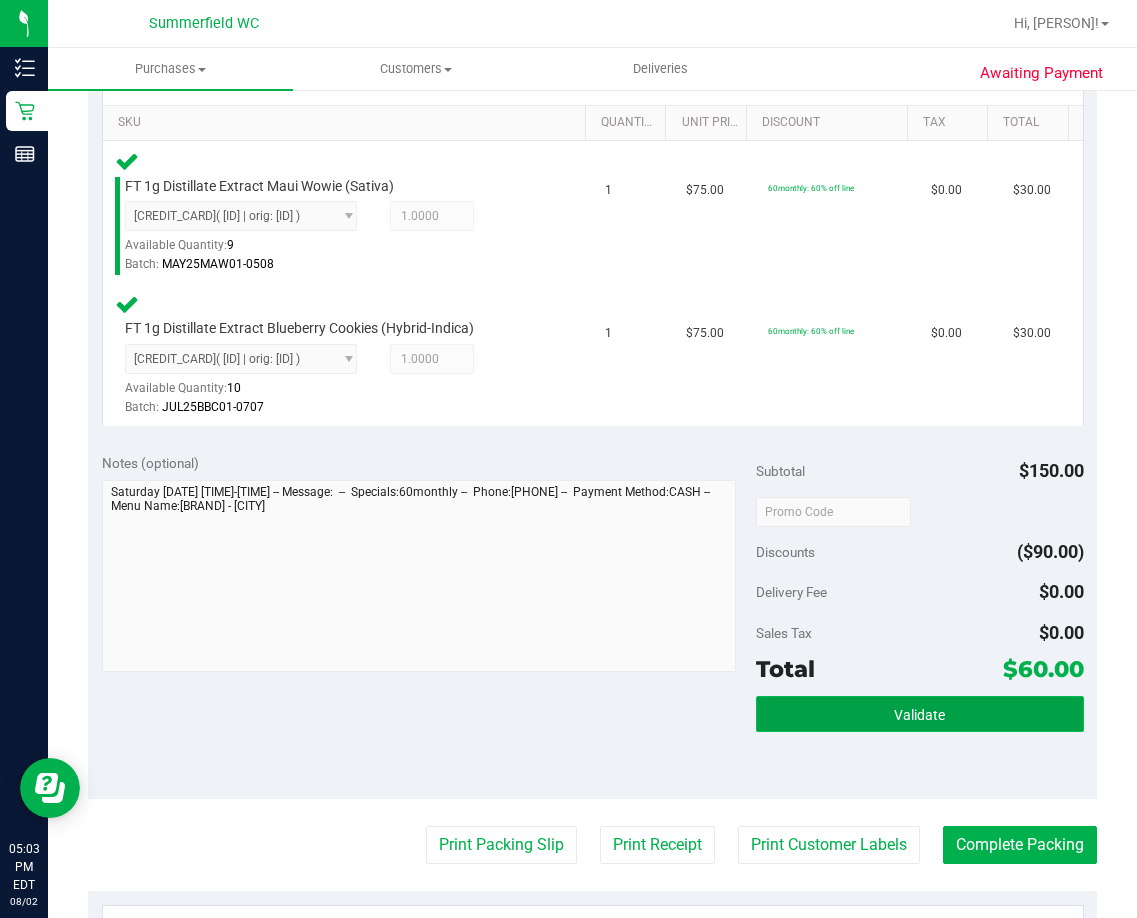 click on "Validate" at bounding box center (919, 715) 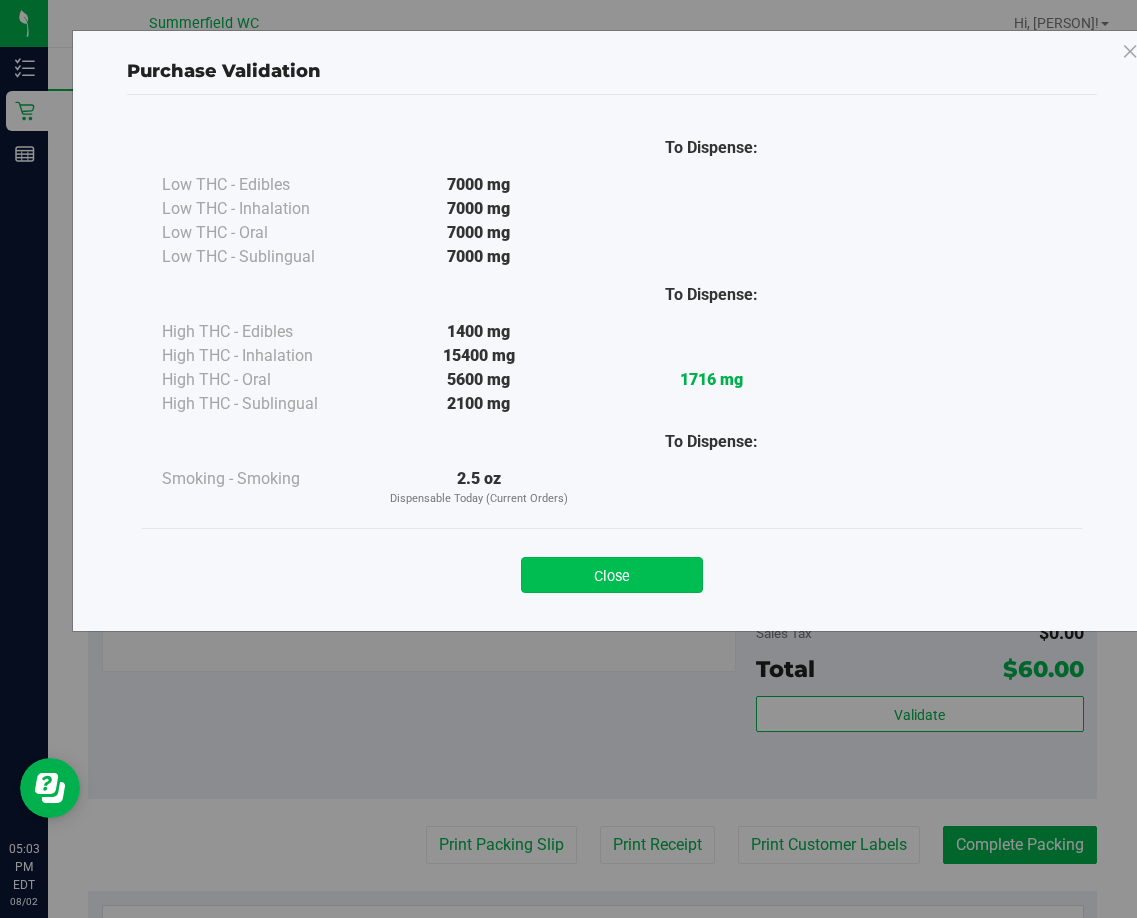 click on "Close" at bounding box center [612, 575] 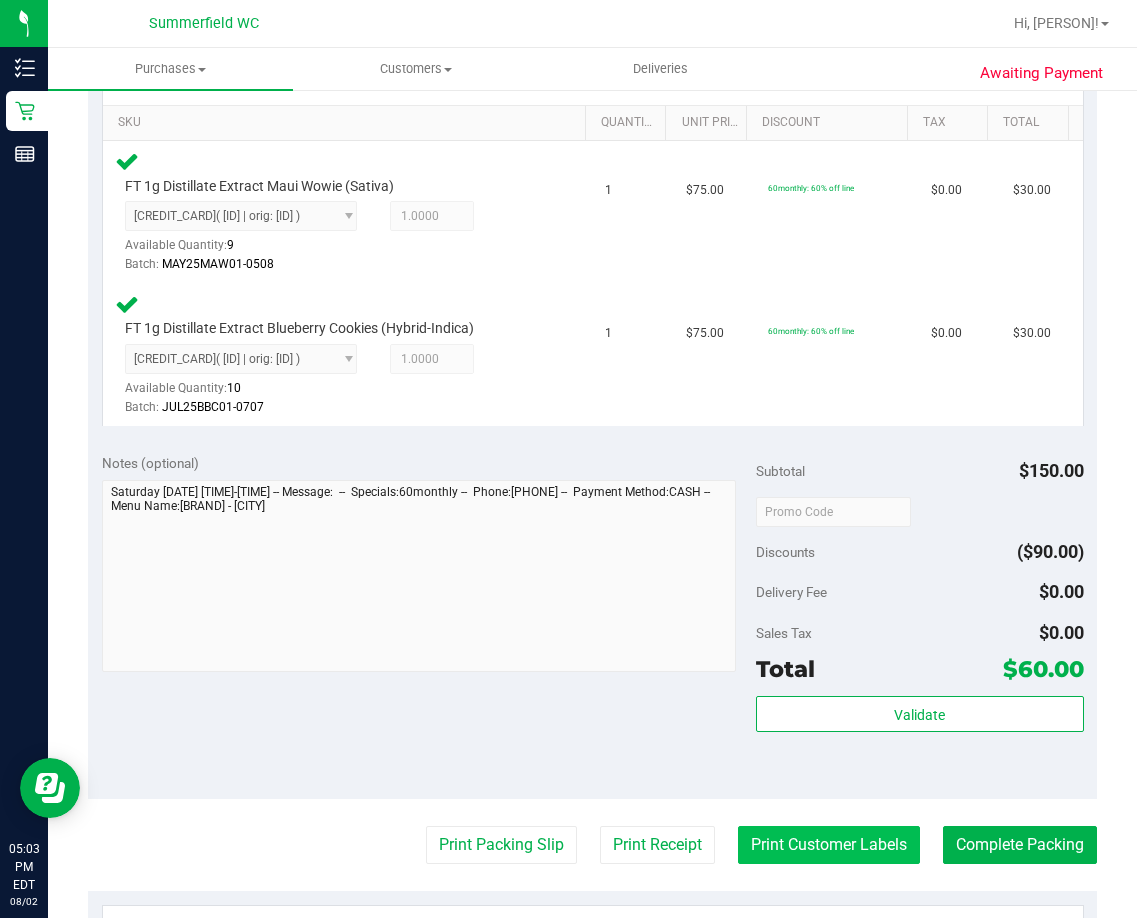 click on "Print Customer Labels" at bounding box center (829, 845) 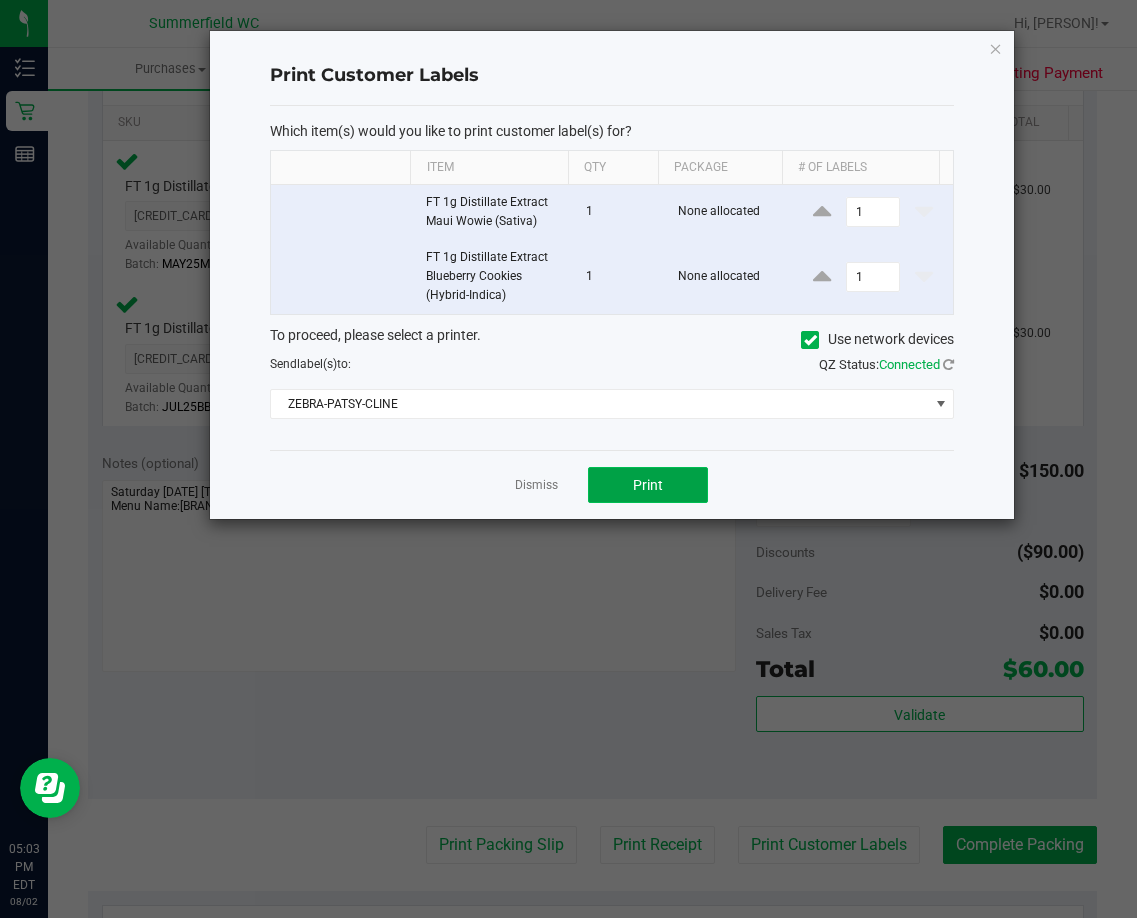 click on "Print" 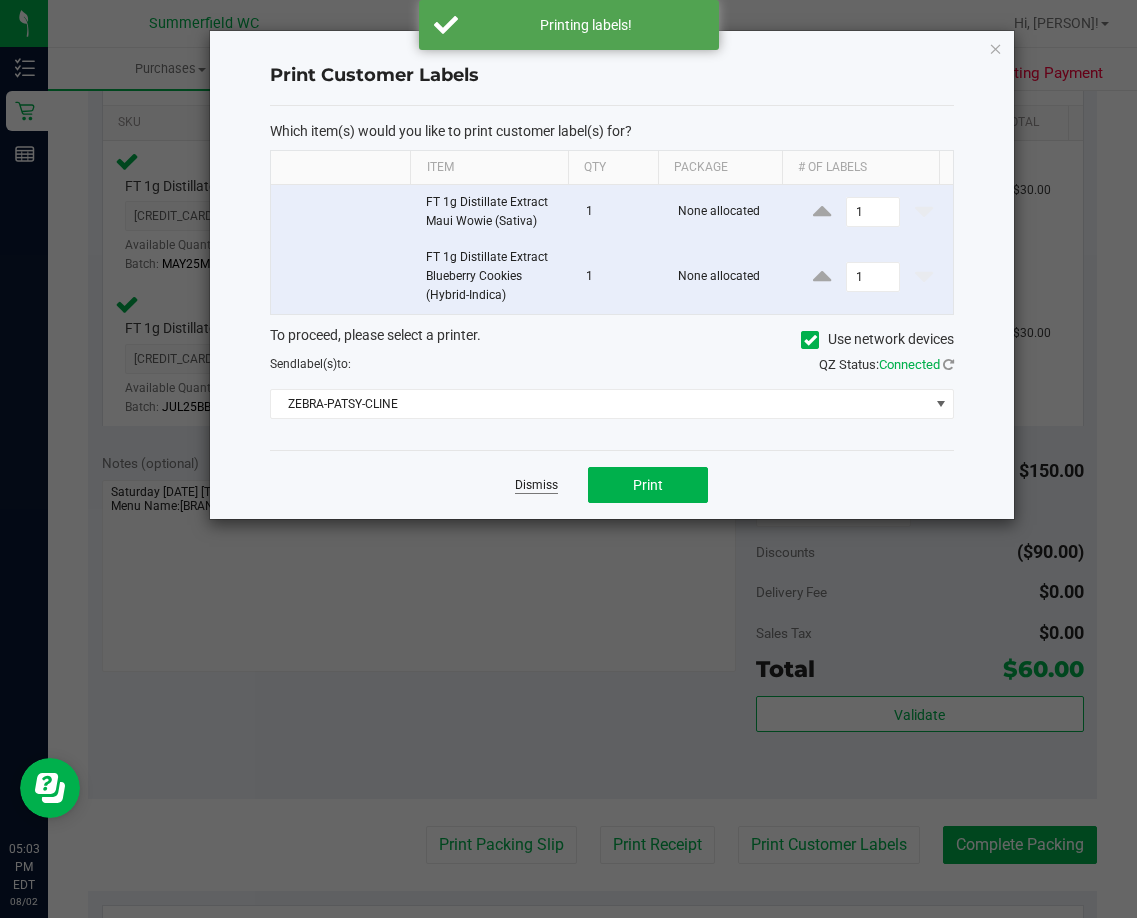 click on "Dismiss" 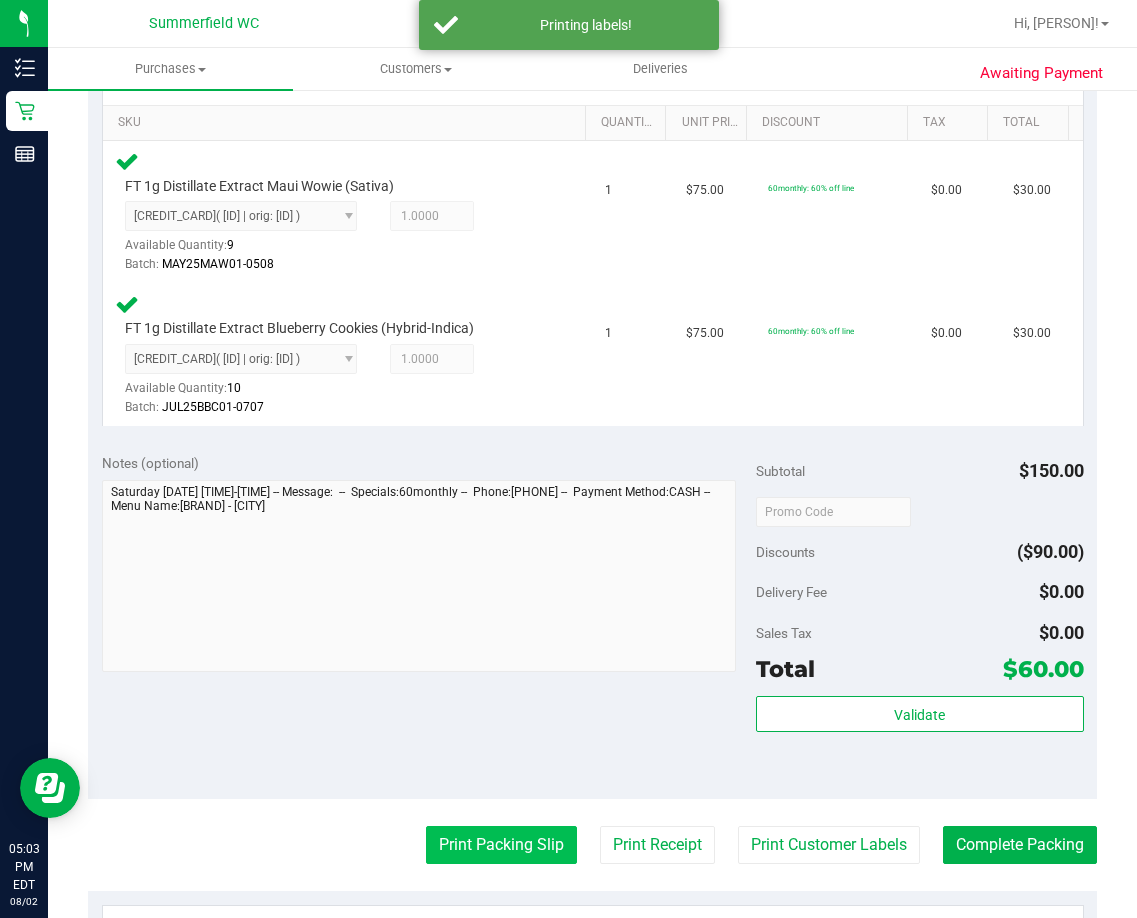click on "Print Packing Slip" at bounding box center [501, 845] 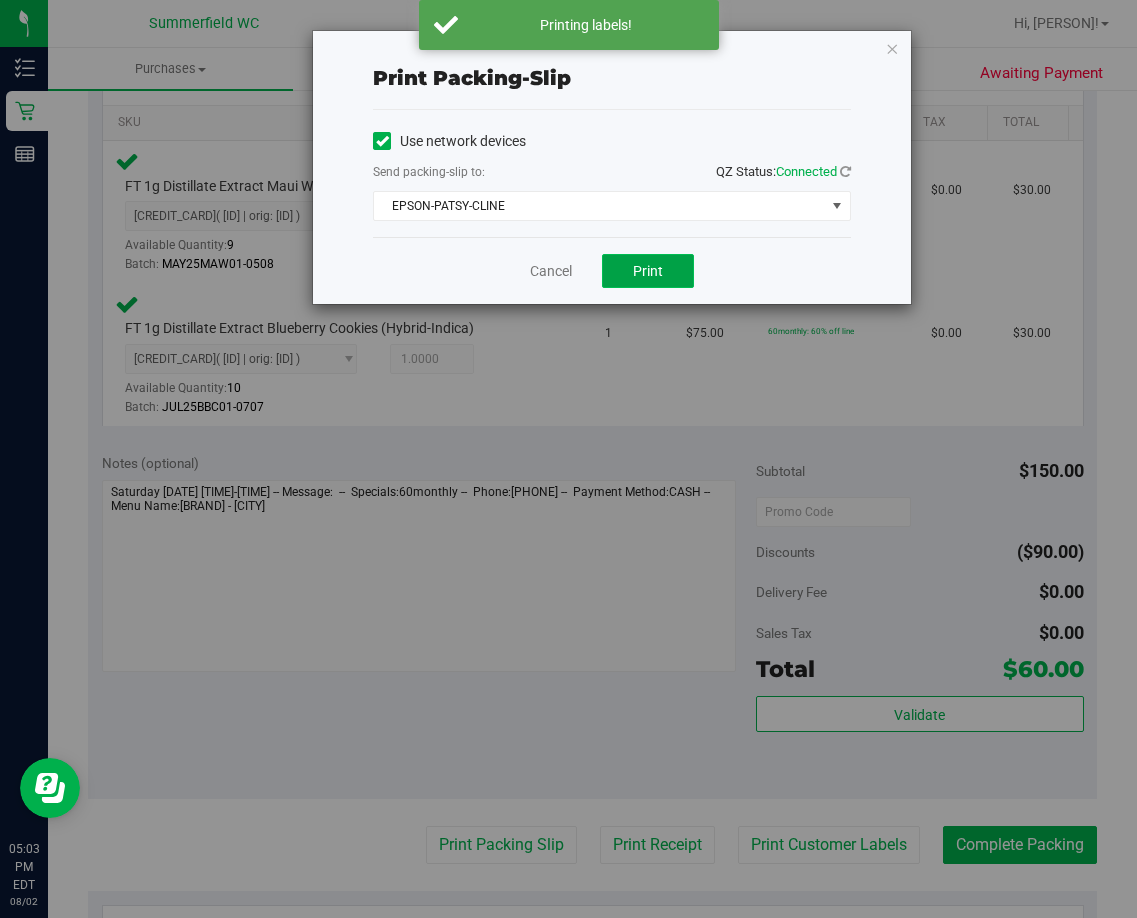 click on "Print" at bounding box center [648, 271] 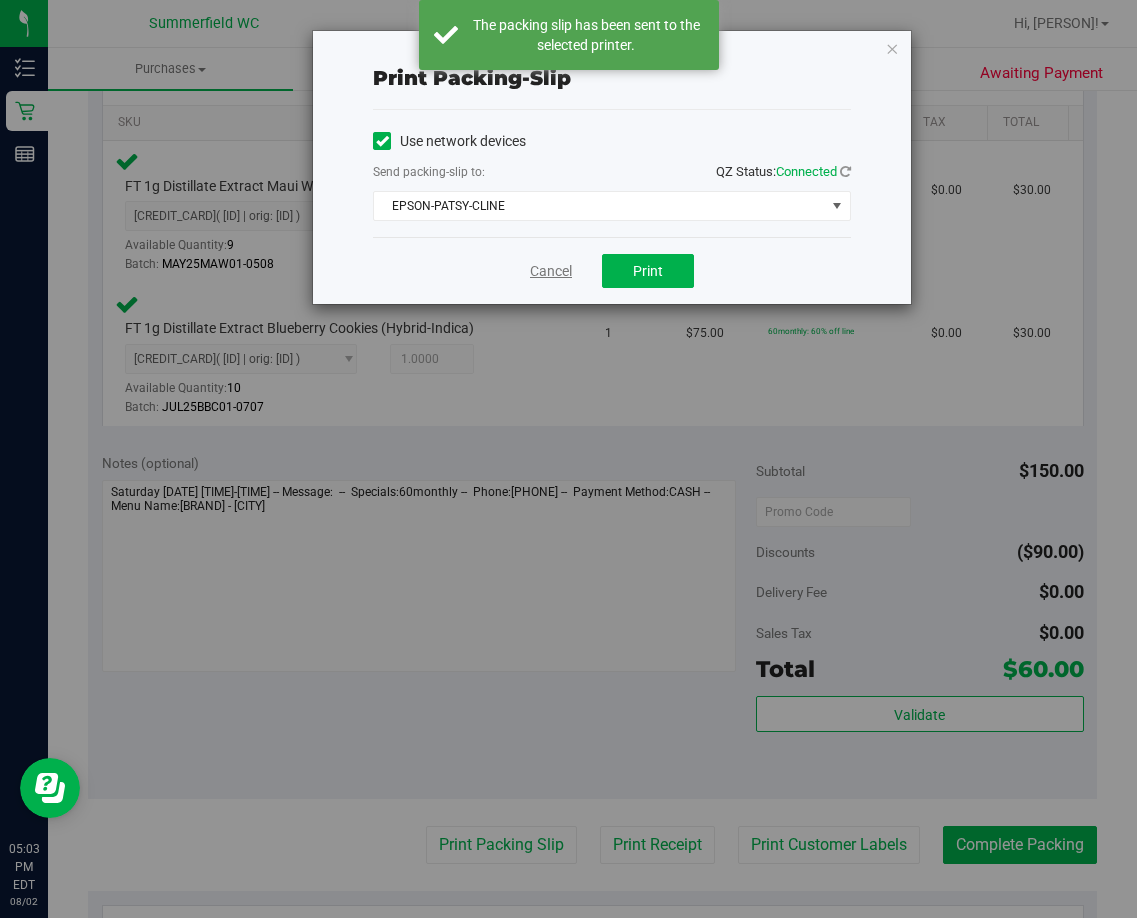 click on "Cancel" at bounding box center (551, 271) 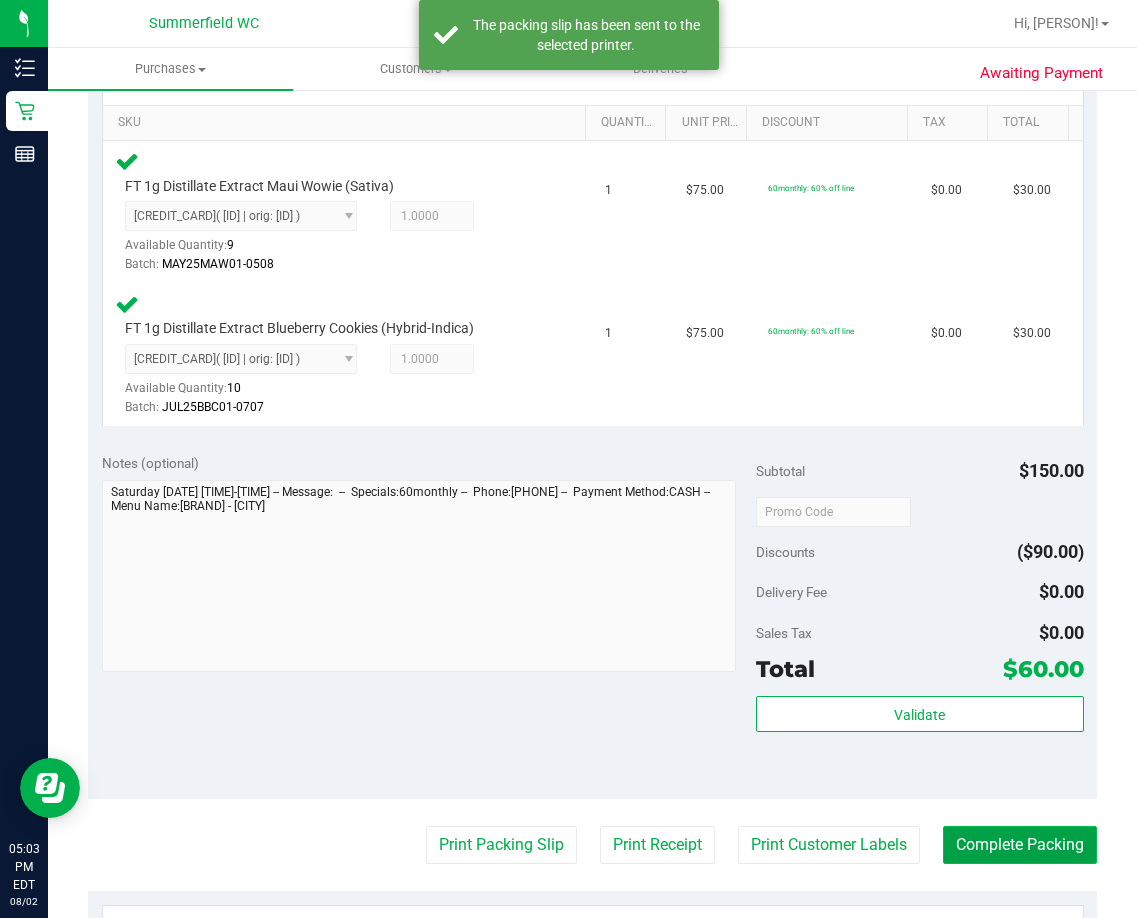 click on "Complete Packing" at bounding box center [1020, 845] 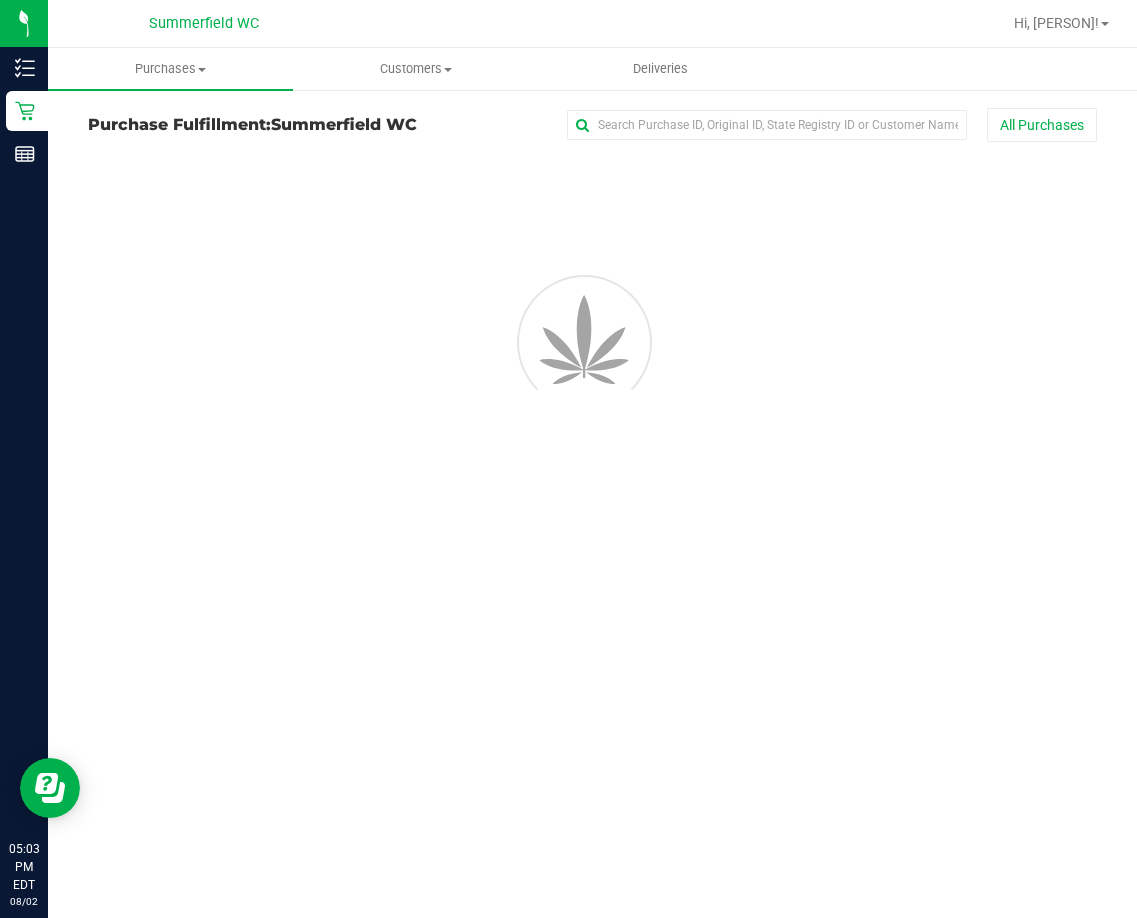 scroll, scrollTop: 0, scrollLeft: 0, axis: both 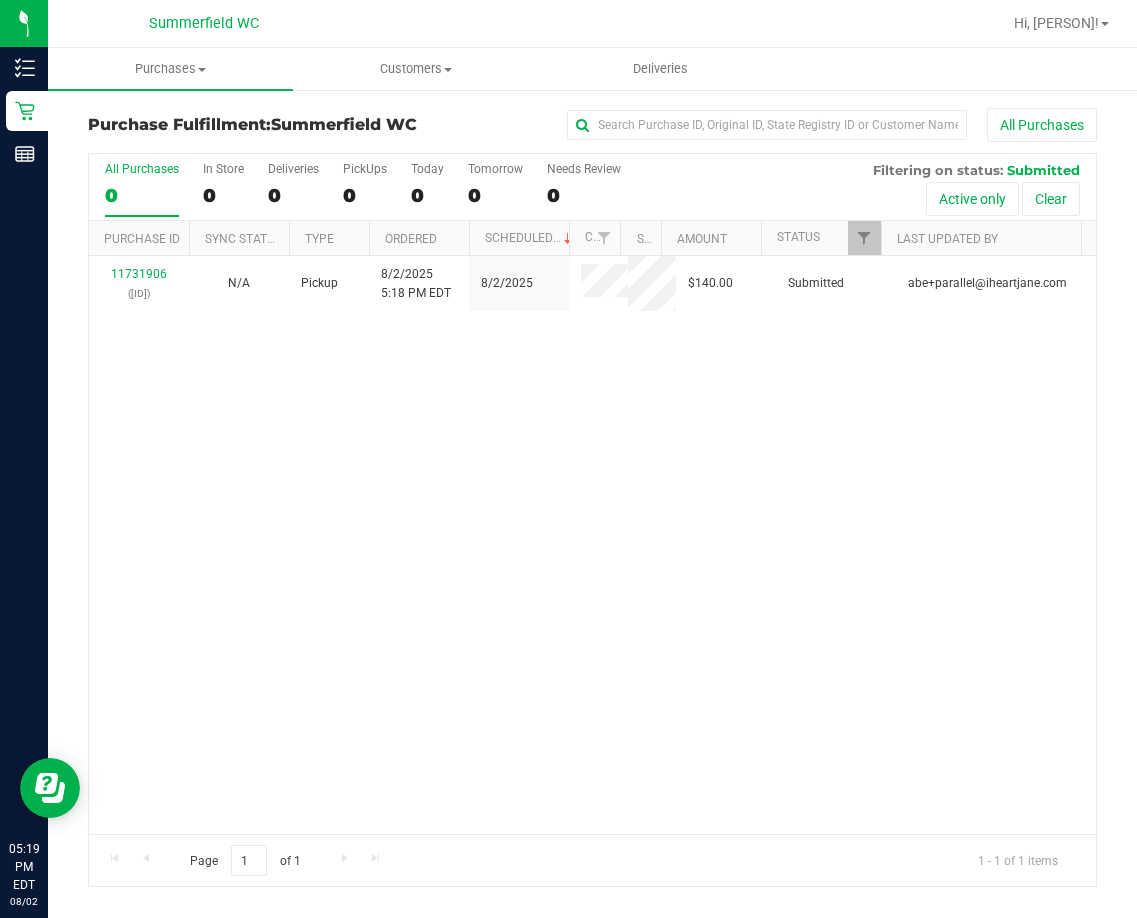 click on "11731906
(312884042)
N/A
Pickup 8/2/2025 5:18 PM EDT 8/2/2025
$140.00
Submitted abe+parallel@iheartjane.com" at bounding box center [592, 545] 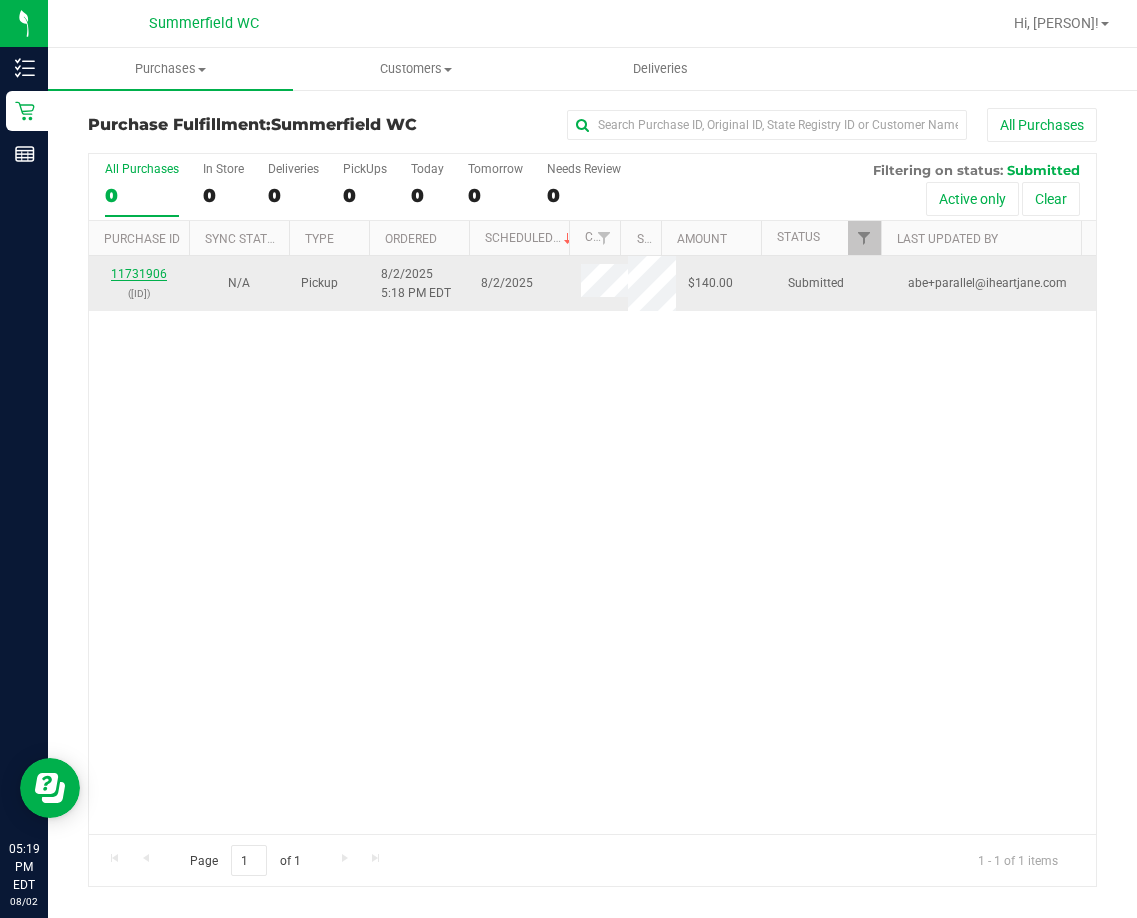 click on "11731906" at bounding box center (139, 274) 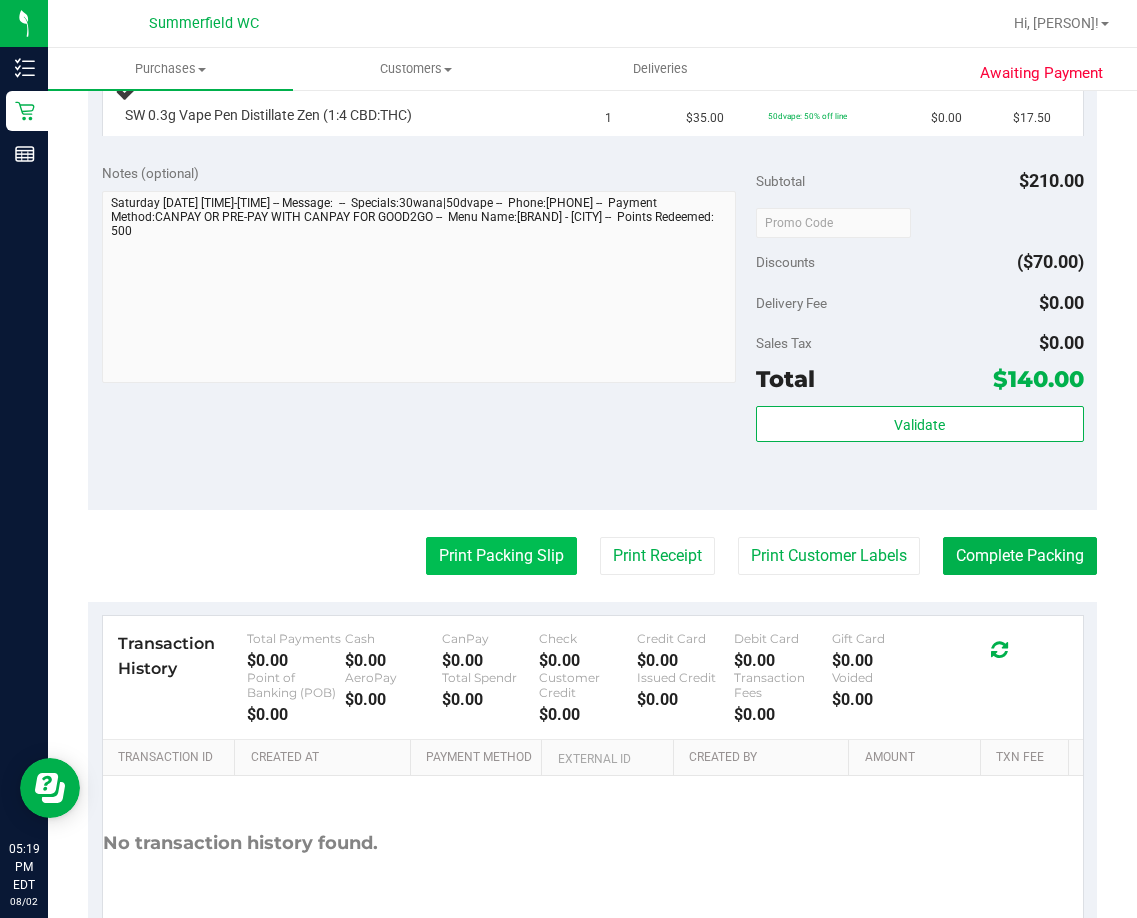 scroll, scrollTop: 800, scrollLeft: 0, axis: vertical 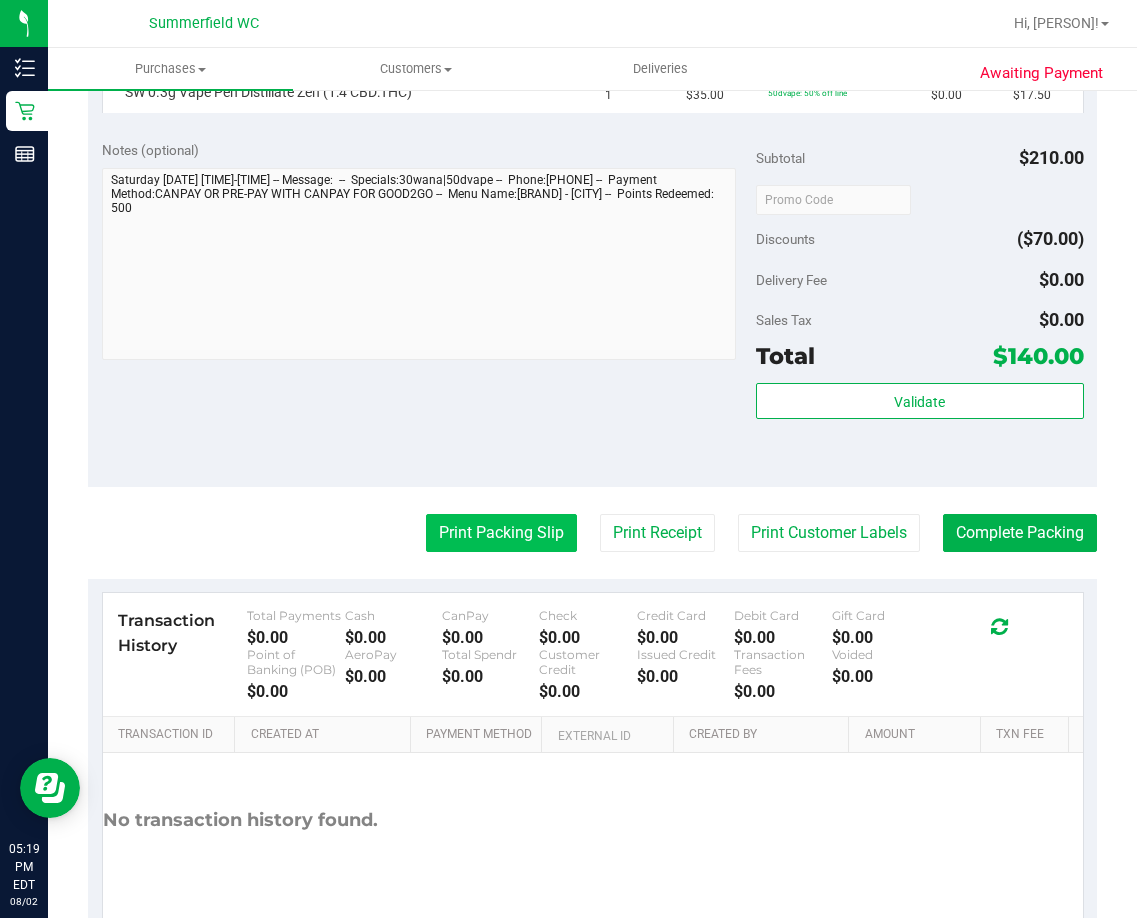 click on "Print Packing Slip" at bounding box center [501, 533] 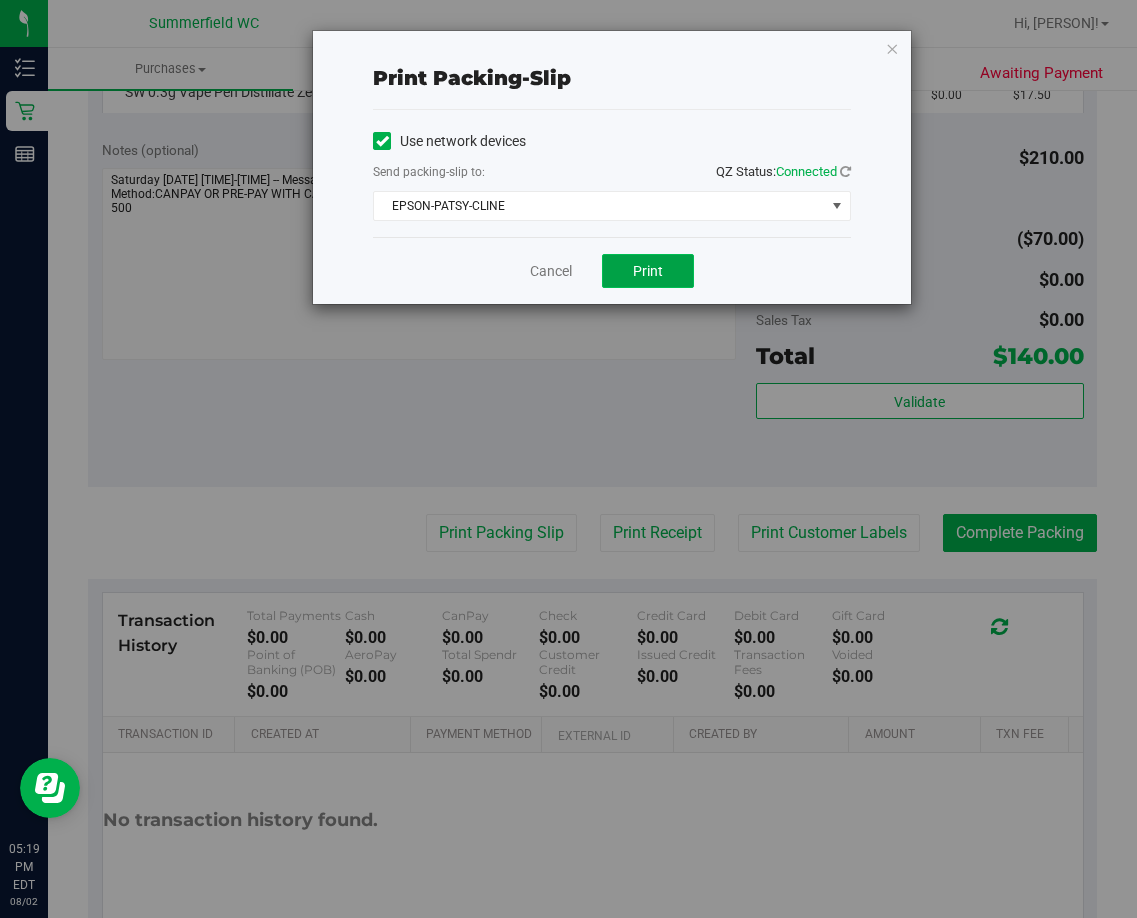 click on "Print" at bounding box center [648, 271] 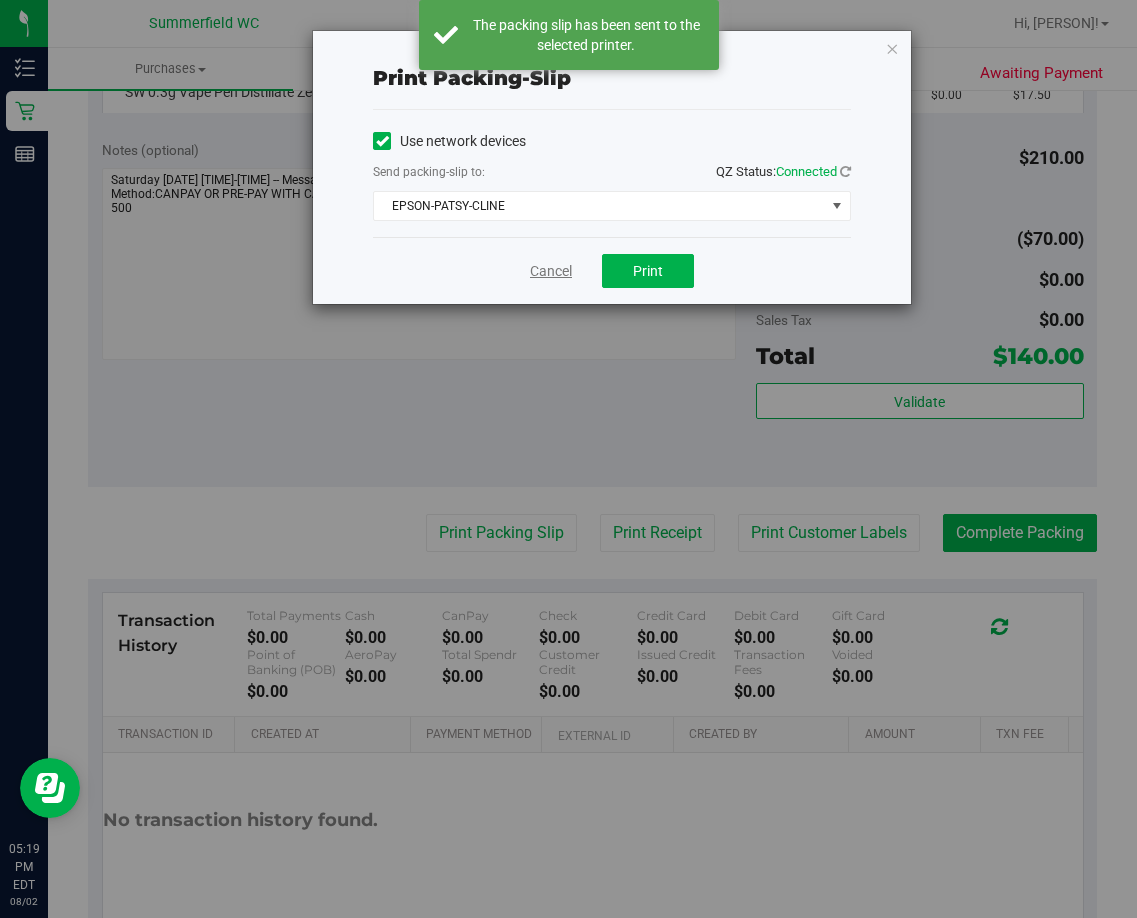 click on "Cancel" at bounding box center (551, 271) 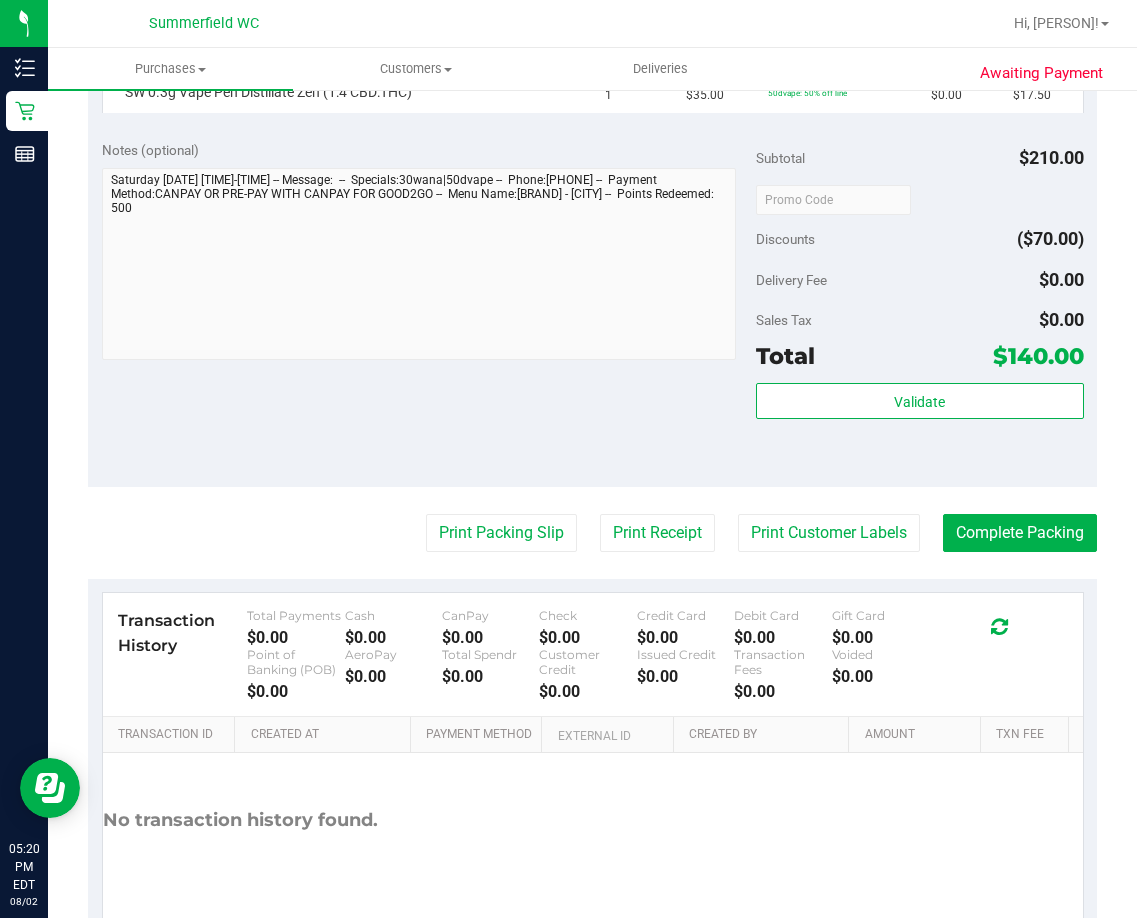 type 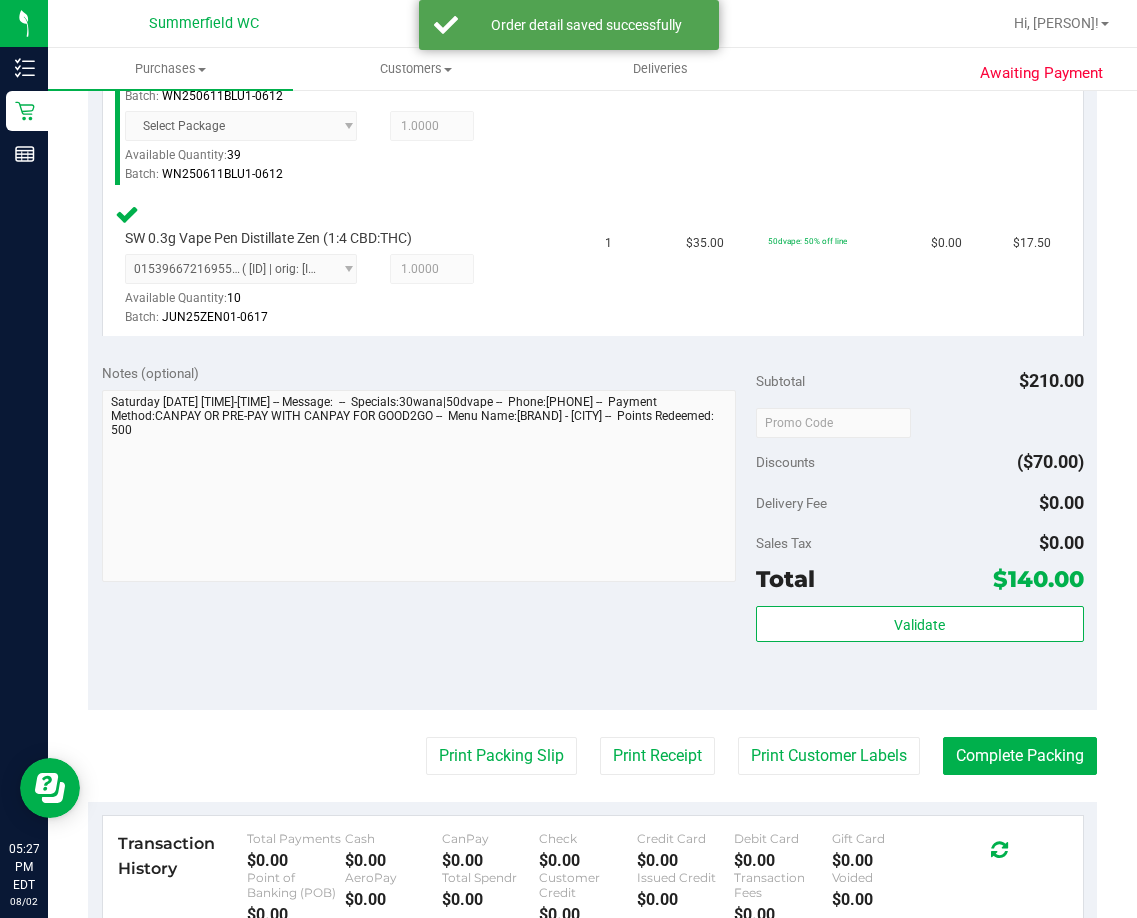 scroll, scrollTop: 1000, scrollLeft: 0, axis: vertical 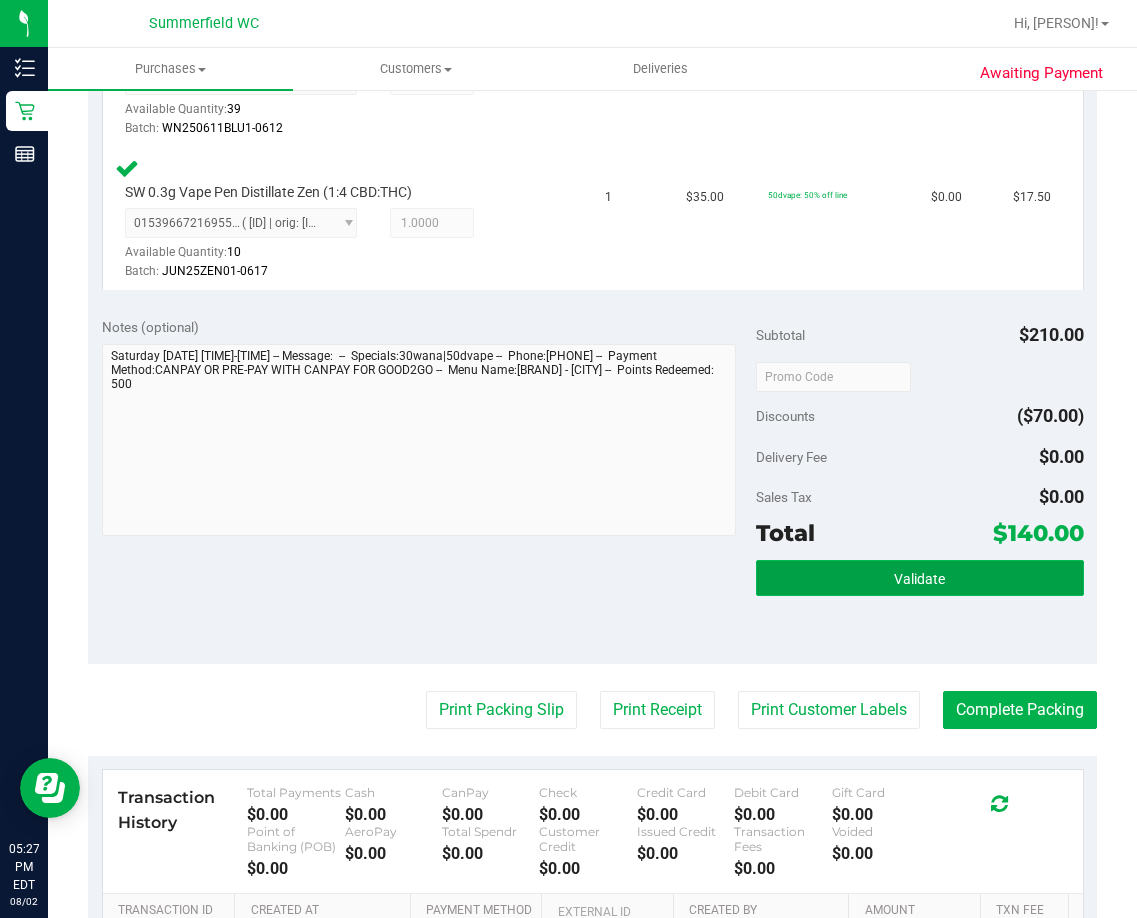 click on "Validate" at bounding box center (919, 578) 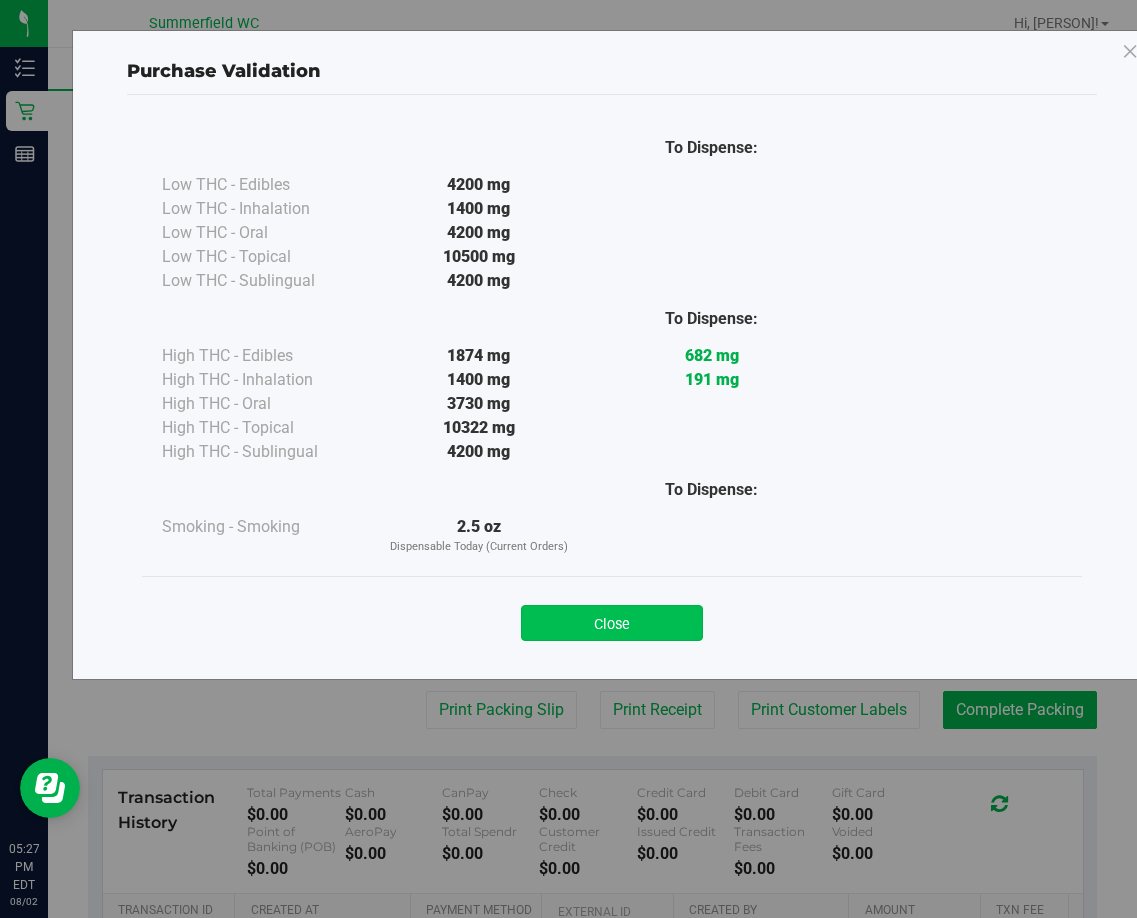 click on "Close" at bounding box center (612, 623) 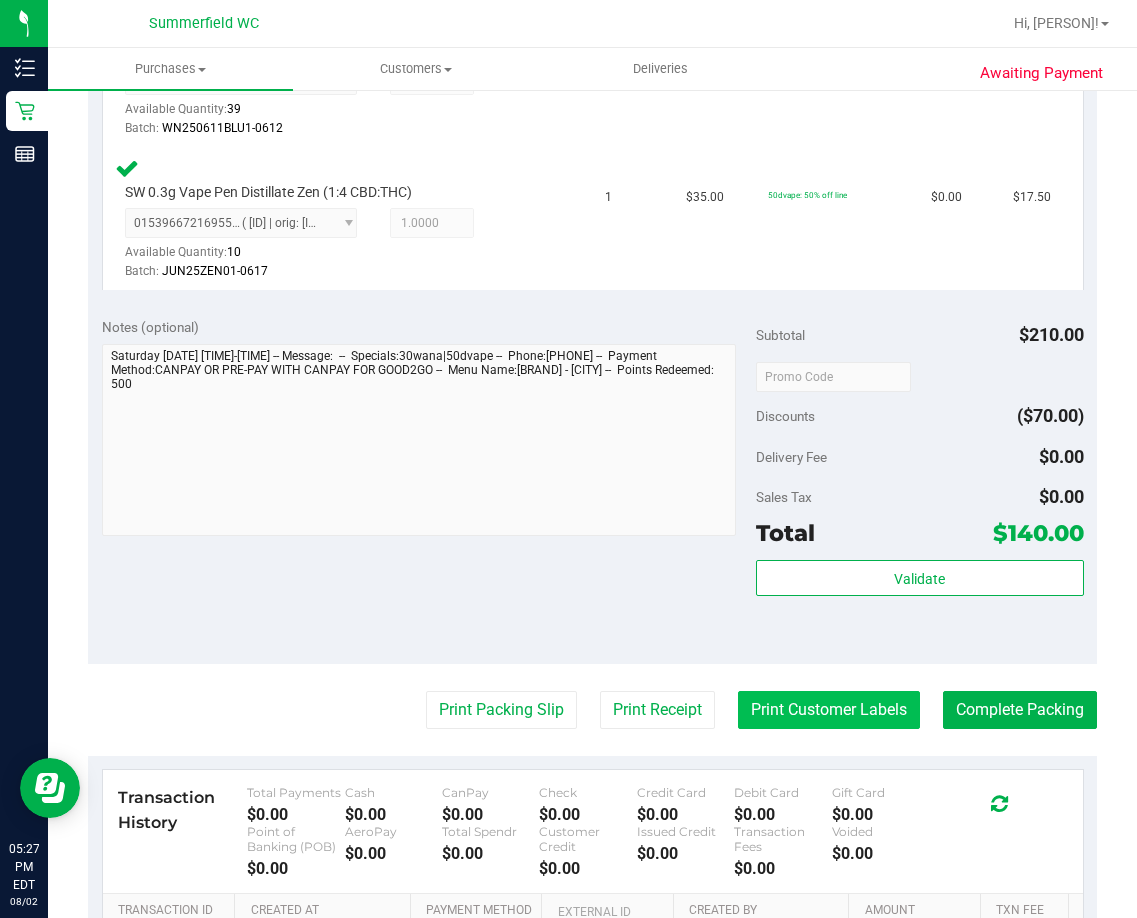 click on "Print Customer Labels" at bounding box center [829, 710] 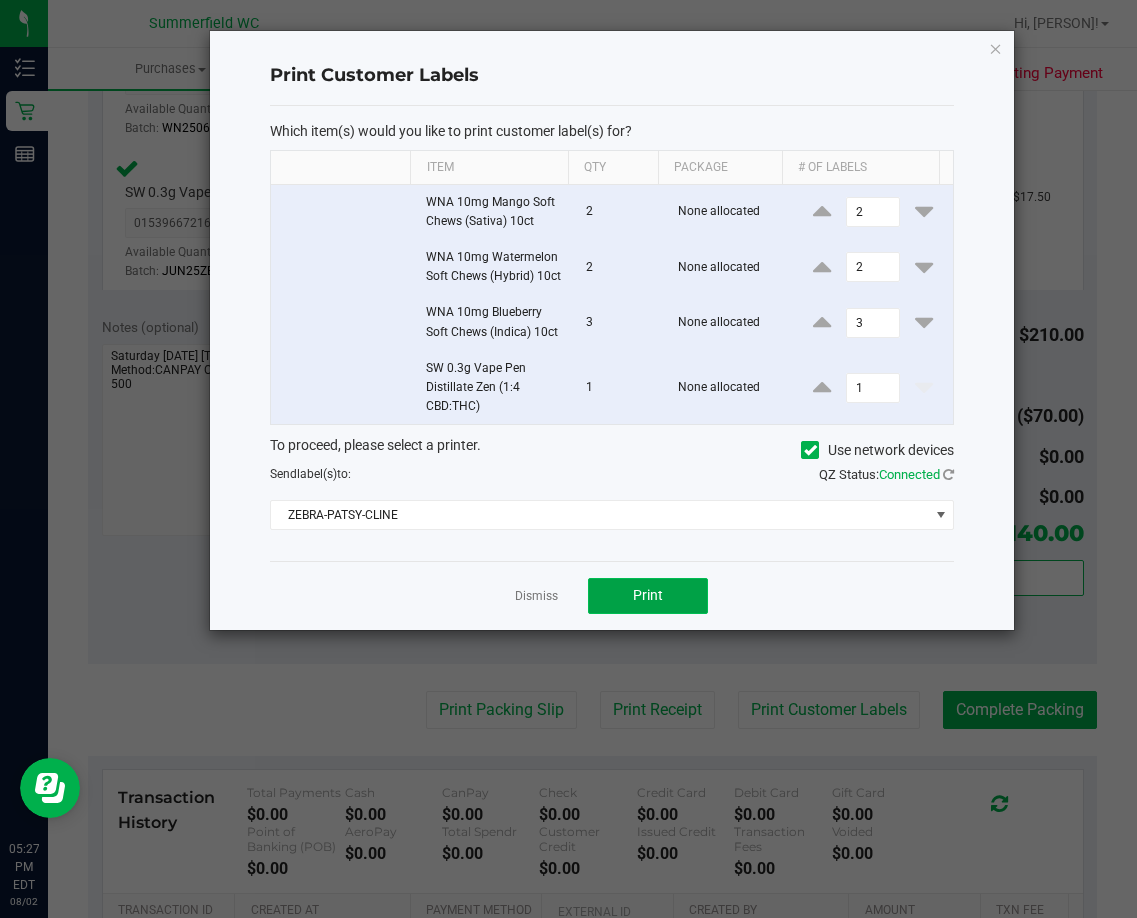 click on "Print" 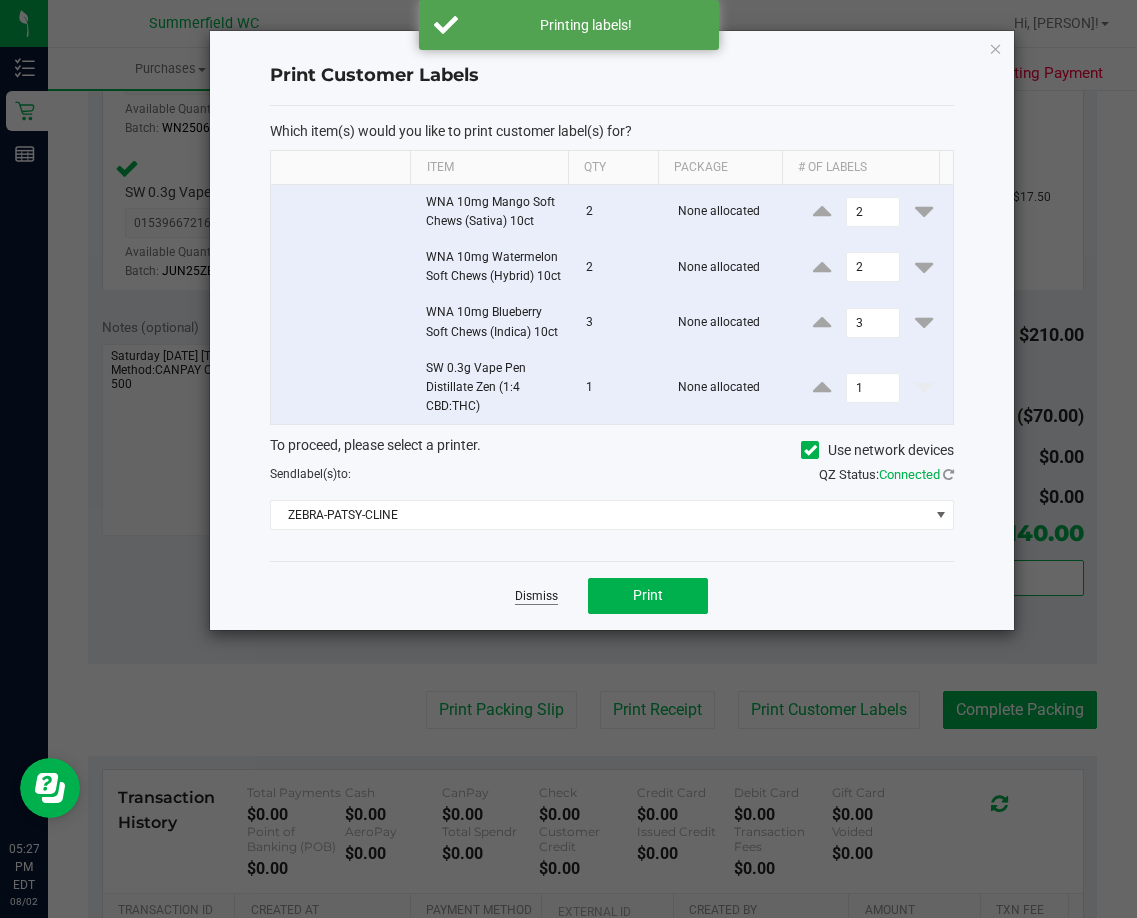 click on "Dismiss" 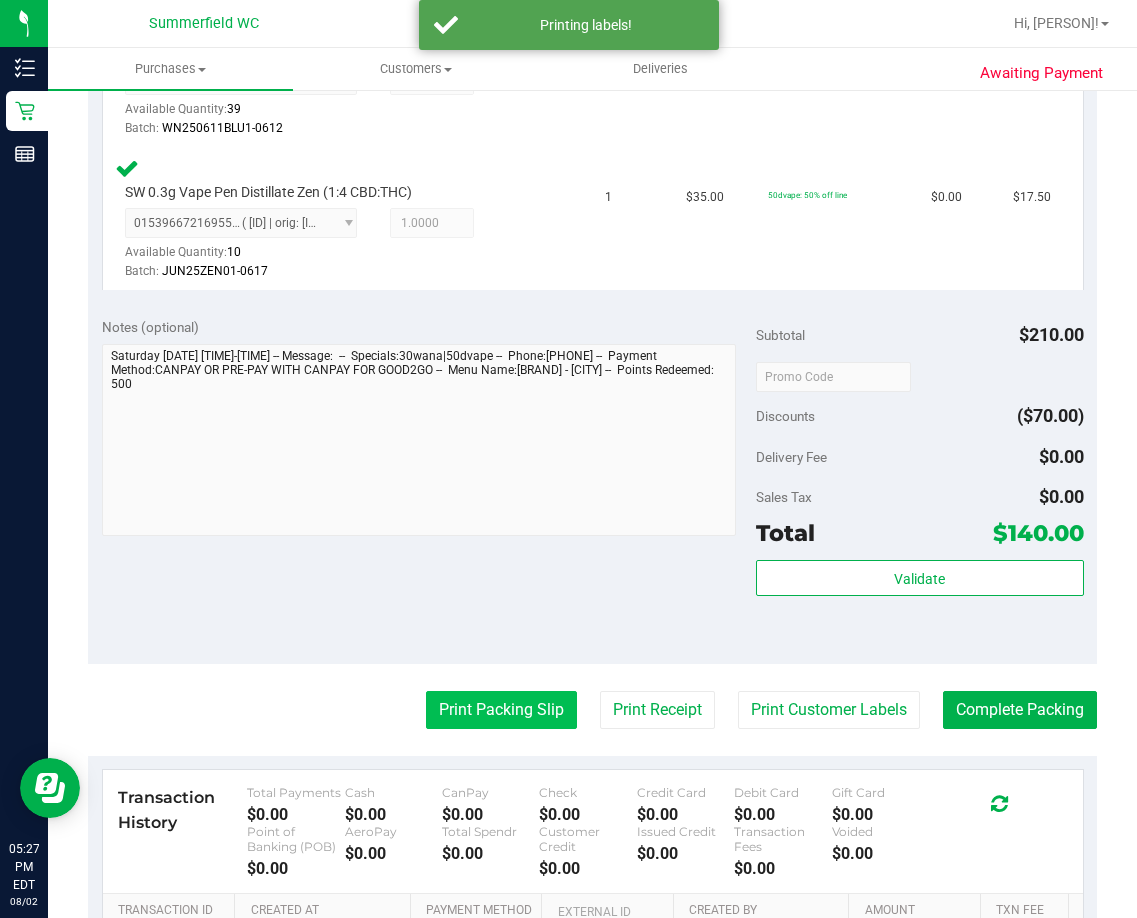 click on "Print Packing Slip" at bounding box center [501, 710] 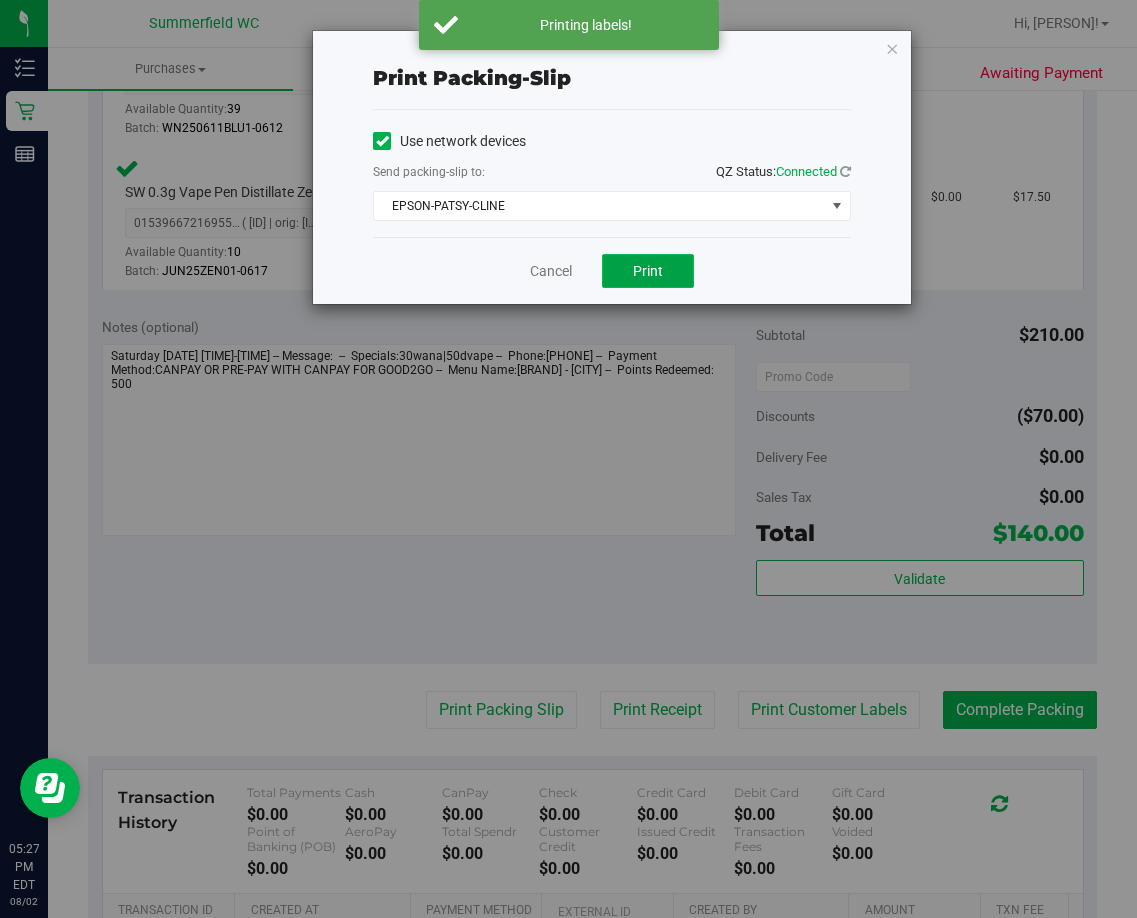 click on "Print" at bounding box center [648, 271] 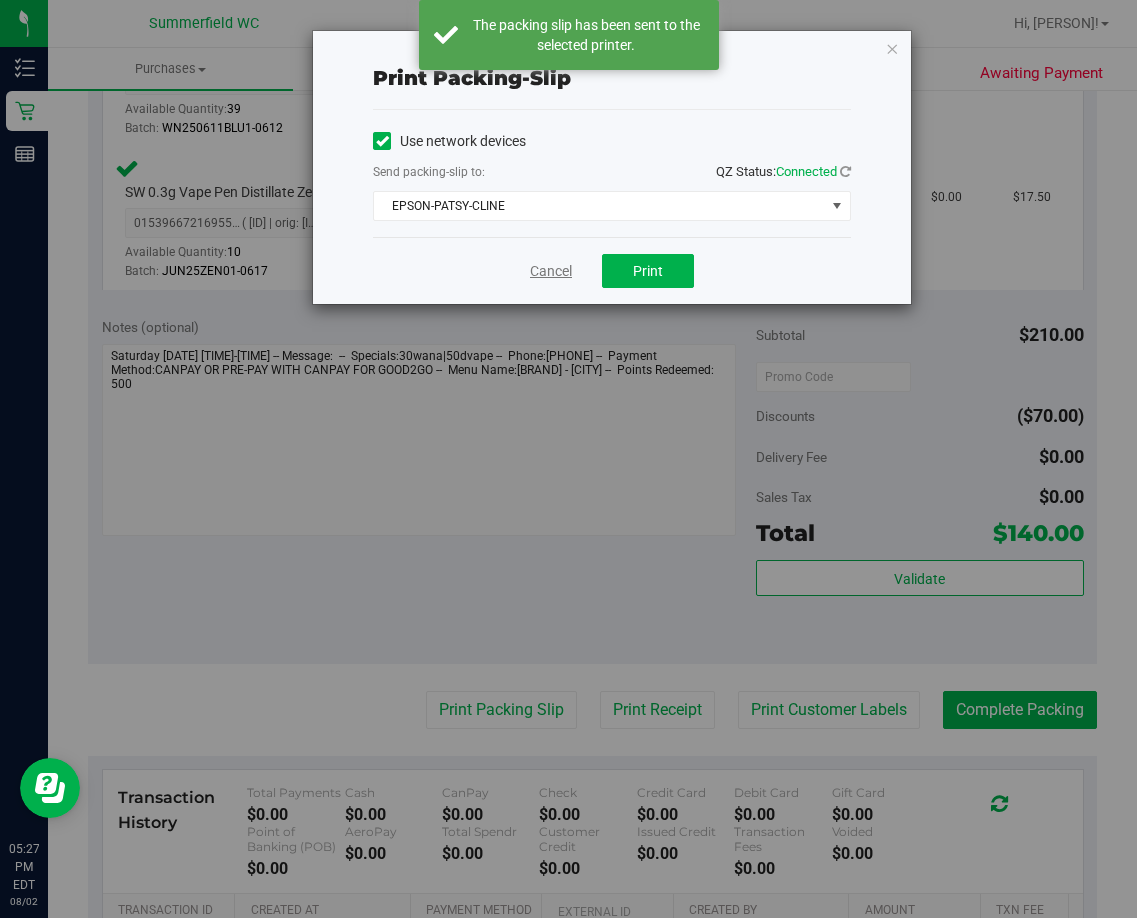 click on "Cancel" at bounding box center [551, 271] 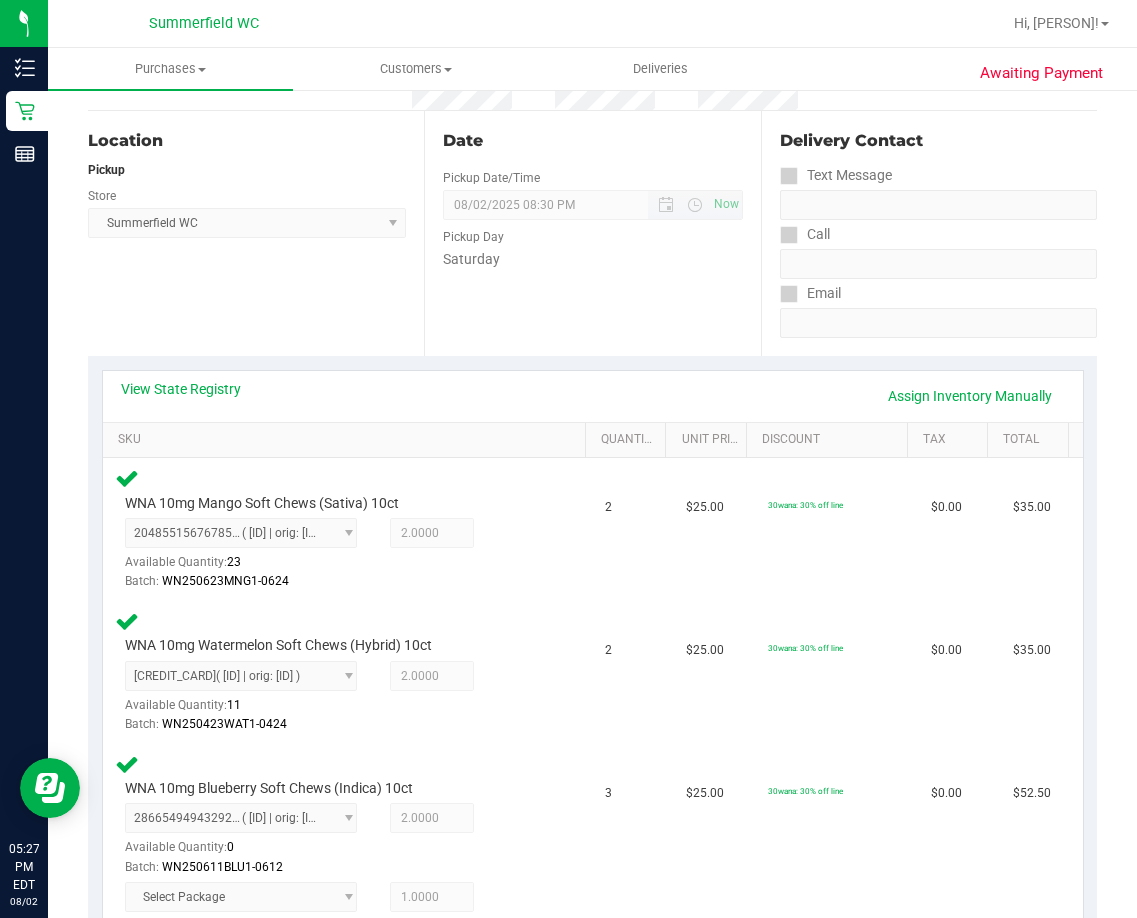 scroll, scrollTop: 0, scrollLeft: 0, axis: both 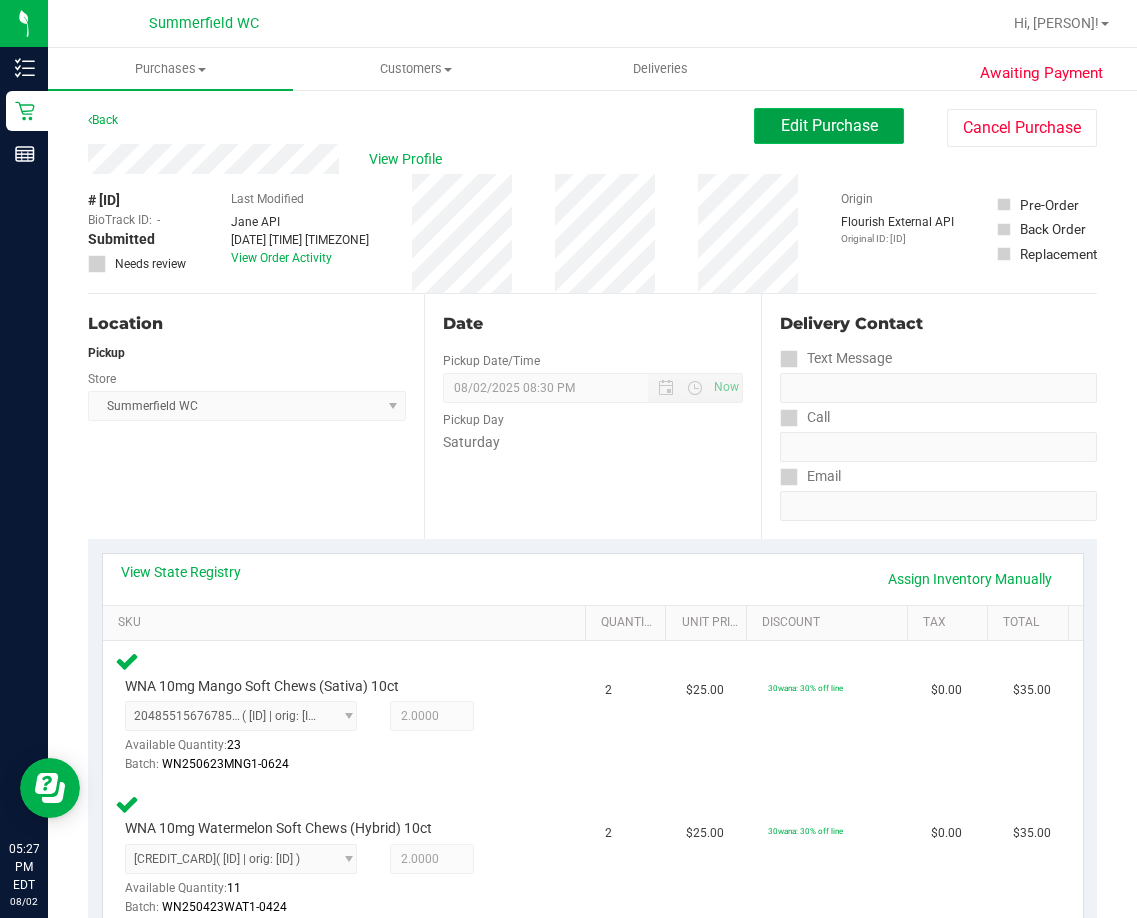 click on "Edit Purchase" at bounding box center (829, 125) 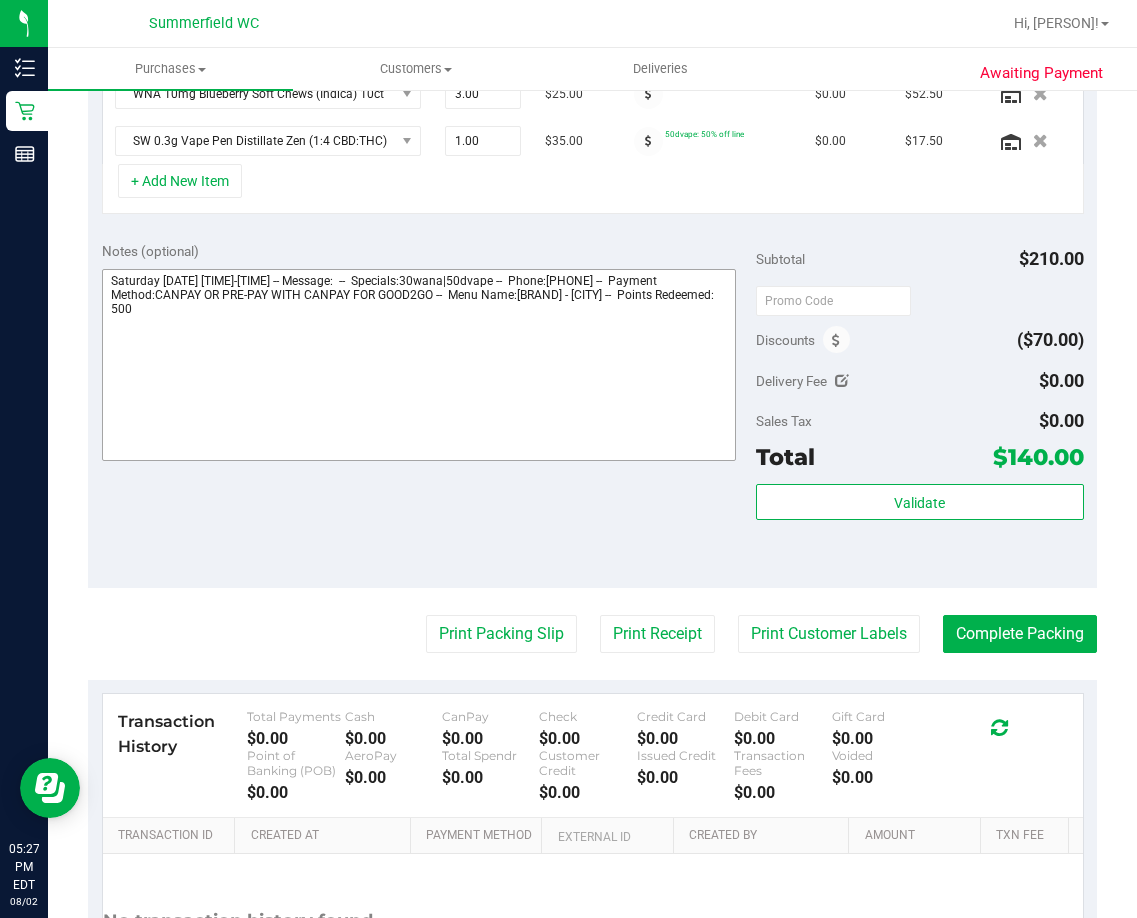 scroll, scrollTop: 700, scrollLeft: 0, axis: vertical 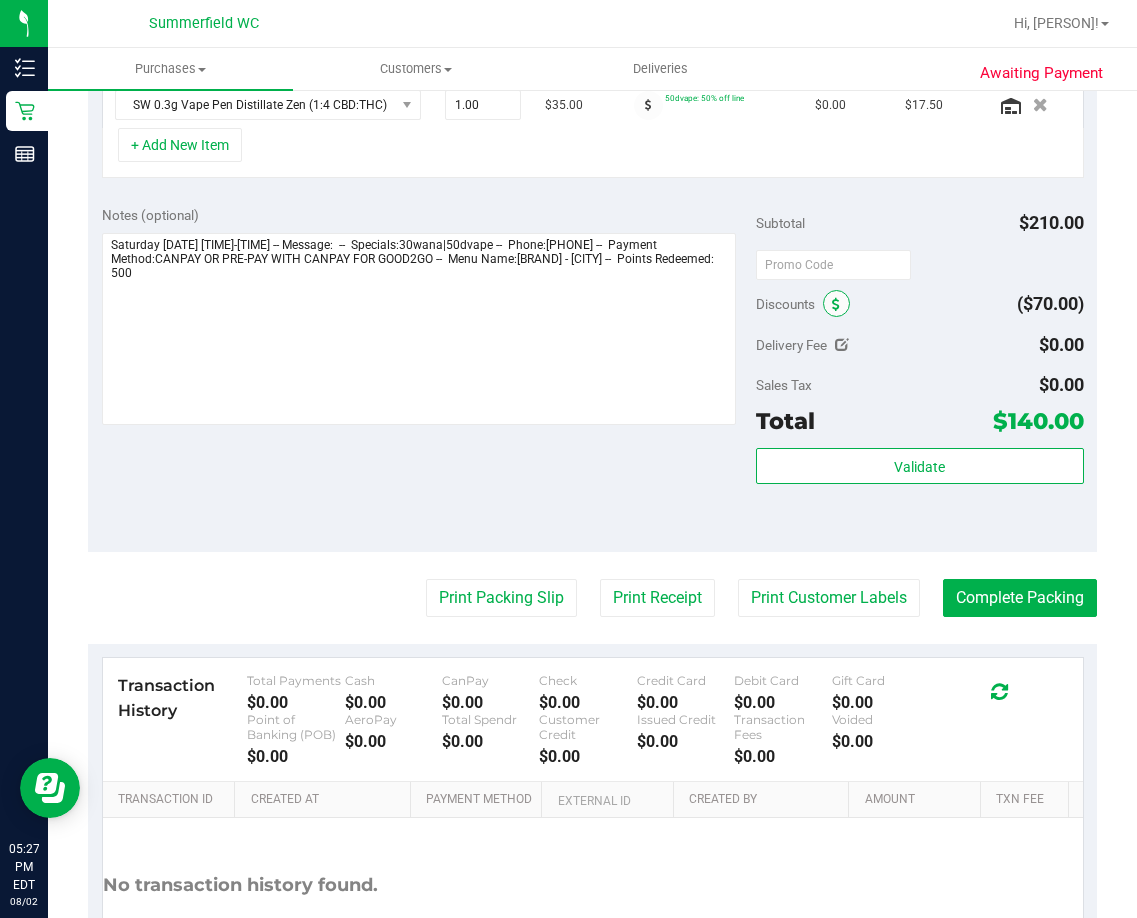 click at bounding box center [836, 305] 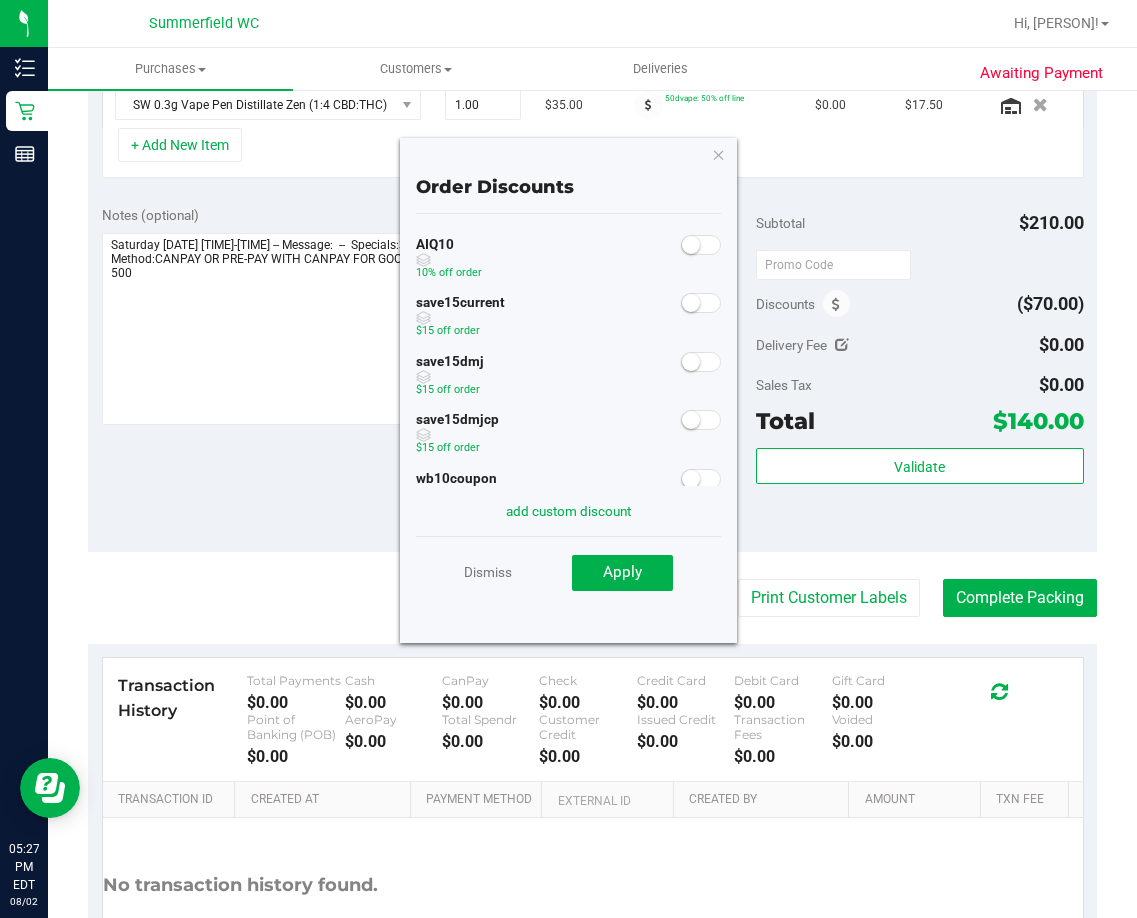click at bounding box center (701, 245) 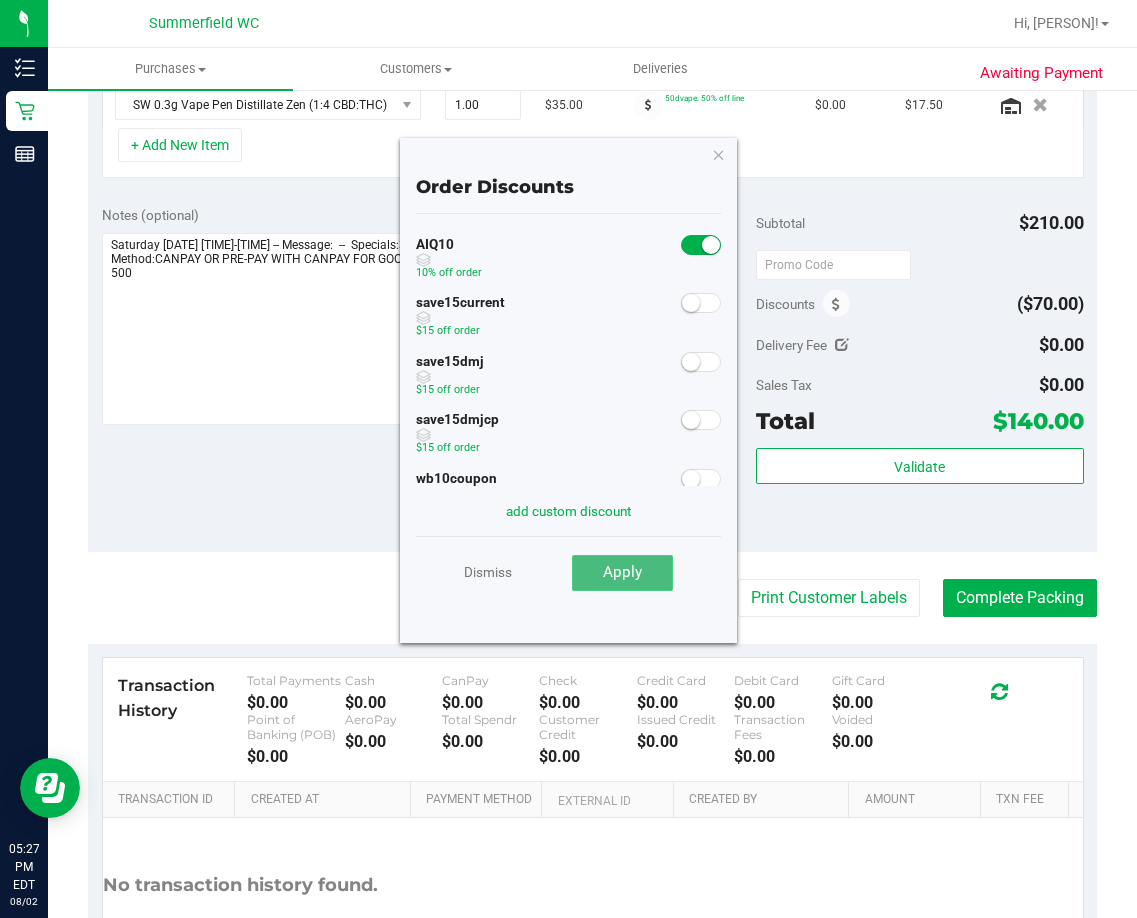 click on "Apply" at bounding box center [622, 572] 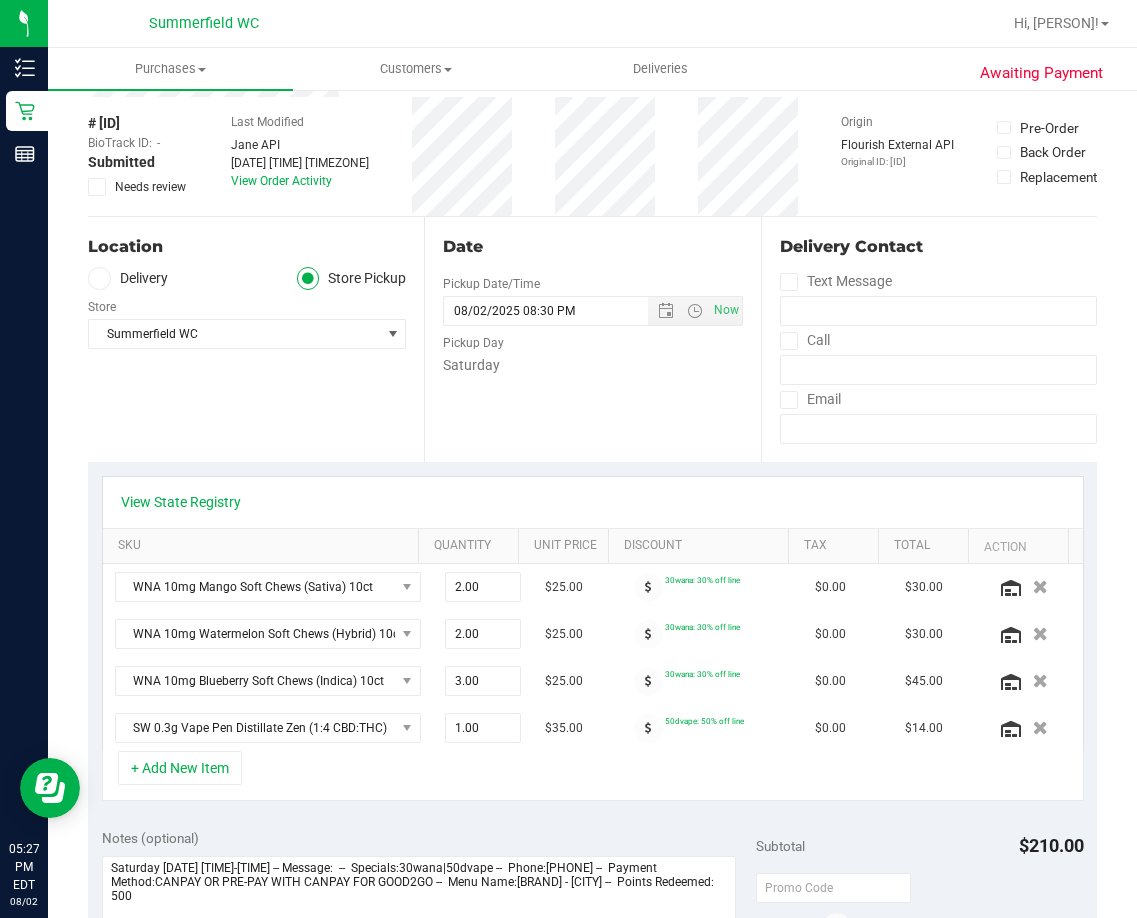 scroll, scrollTop: 0, scrollLeft: 0, axis: both 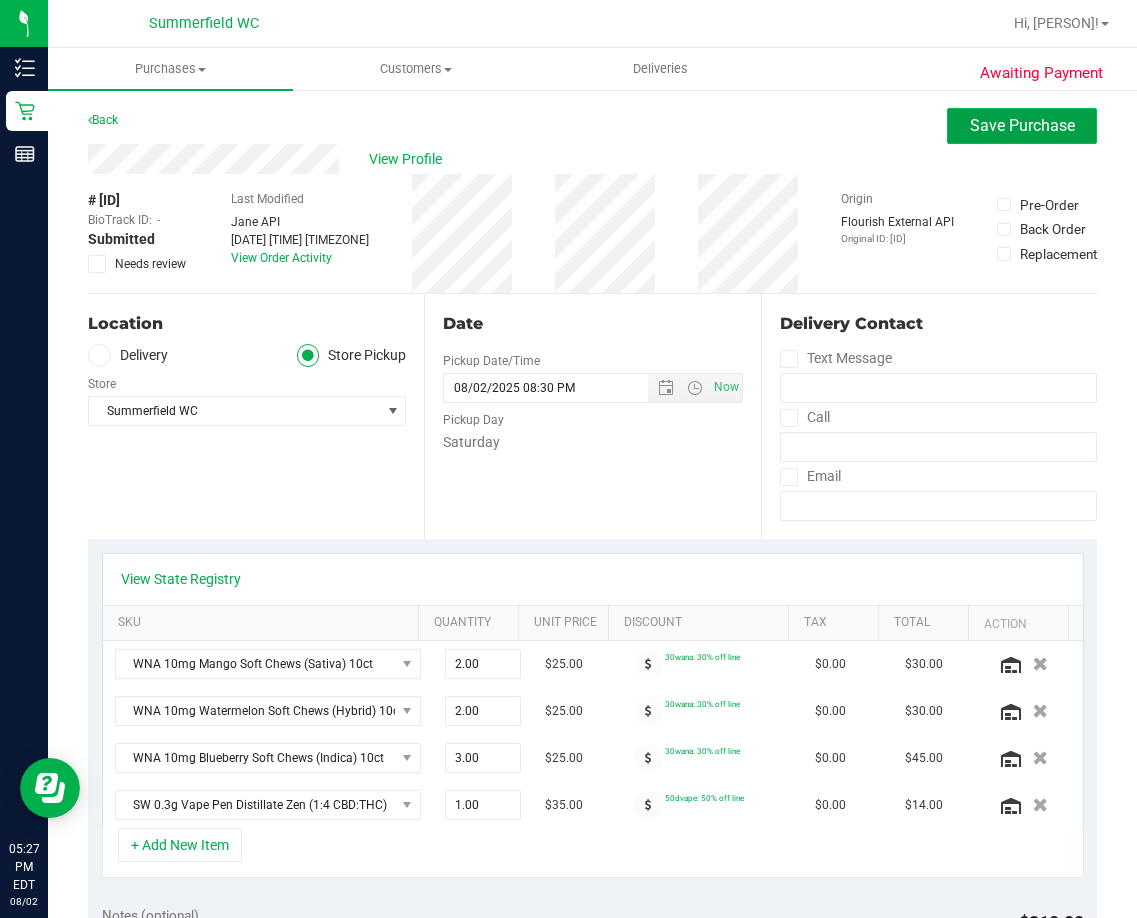 click on "Save Purchase" at bounding box center (1022, 125) 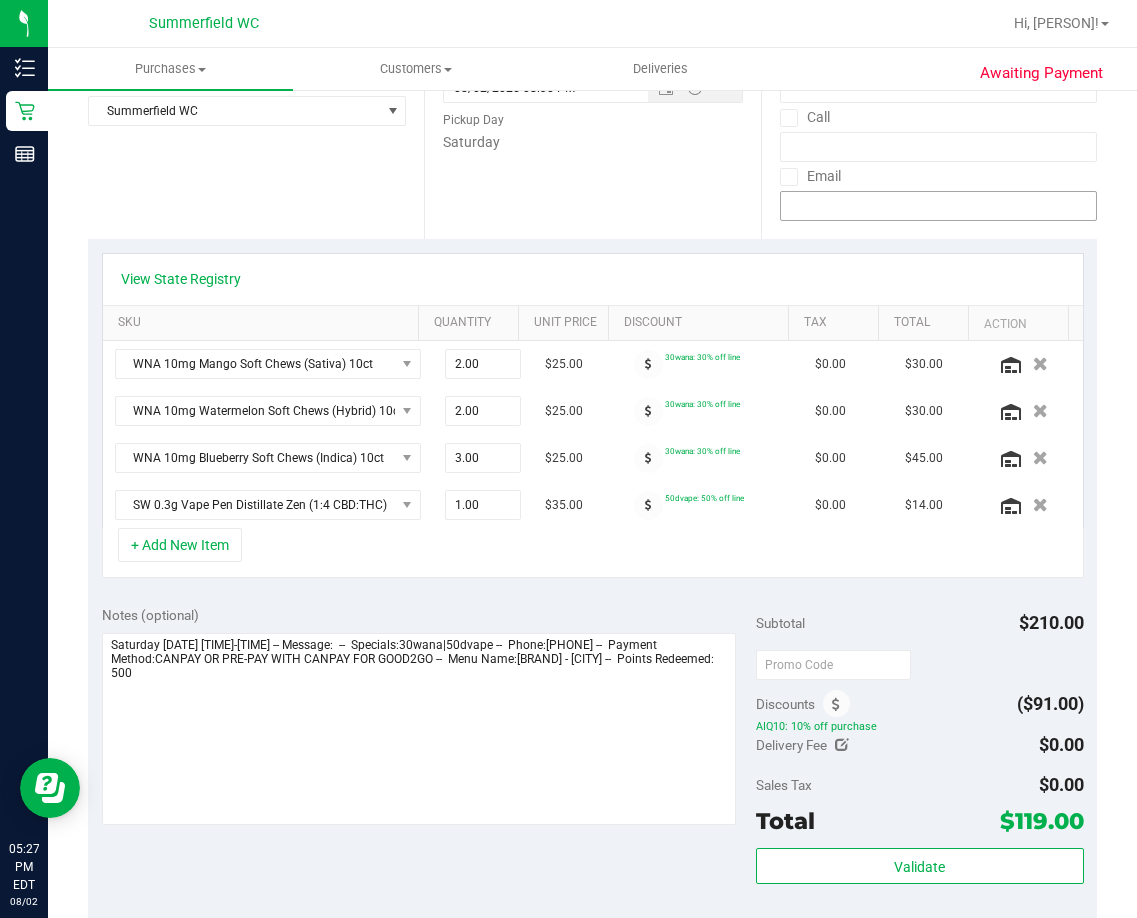 scroll, scrollTop: 700, scrollLeft: 0, axis: vertical 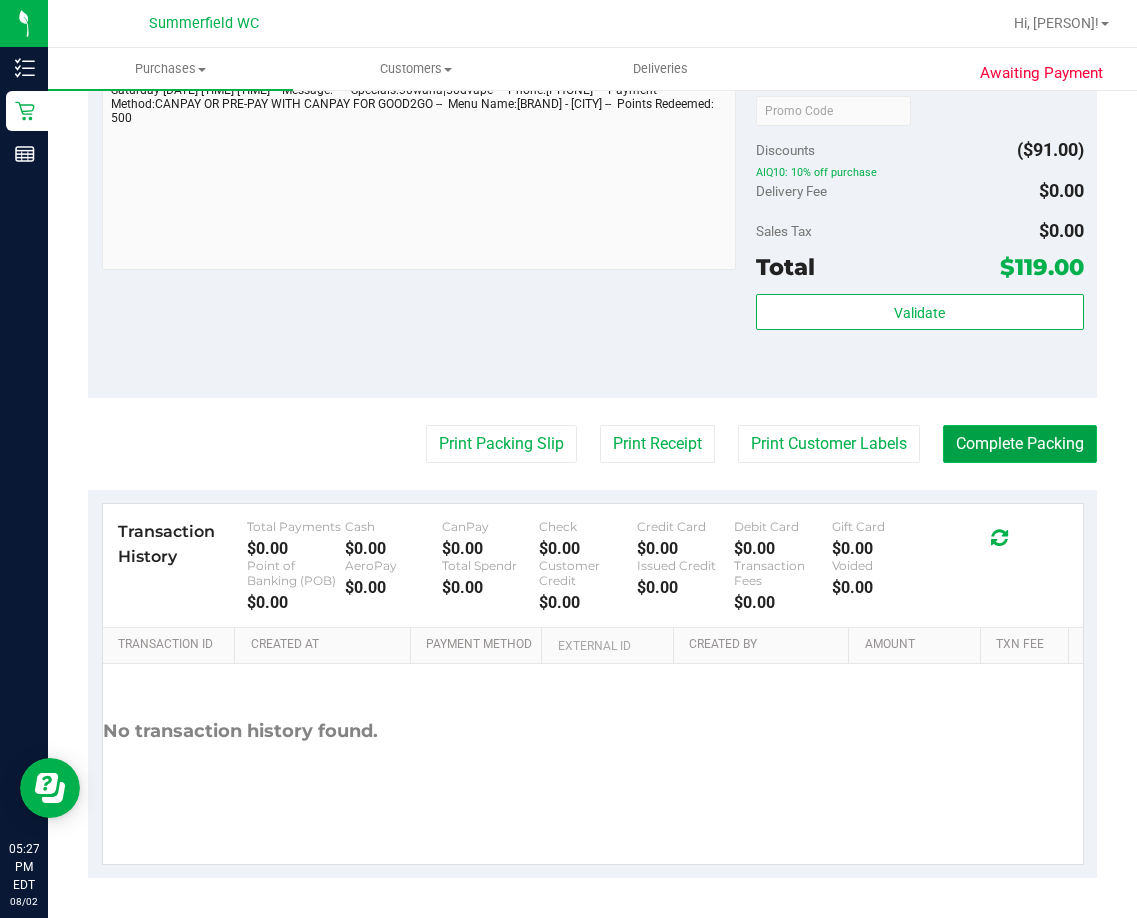 click on "Complete Packing" at bounding box center [1020, 444] 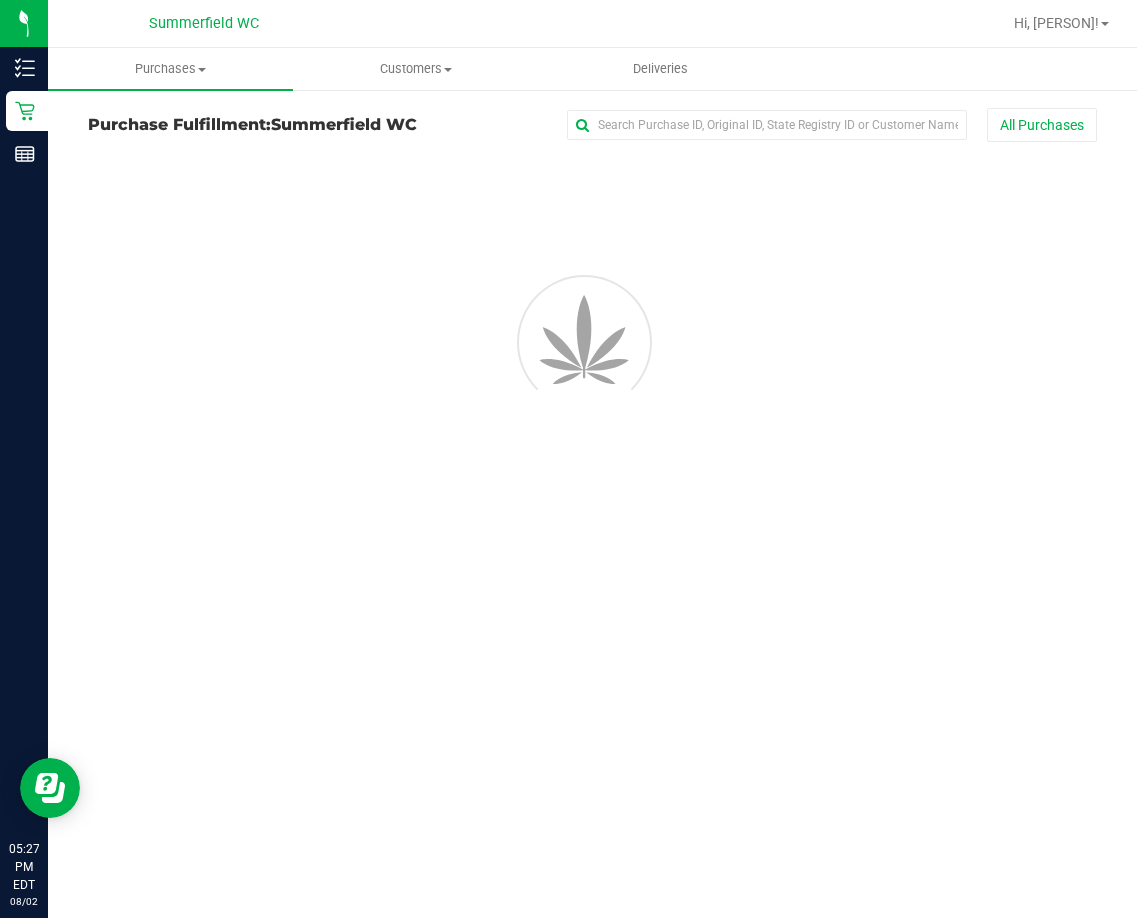 scroll, scrollTop: 0, scrollLeft: 0, axis: both 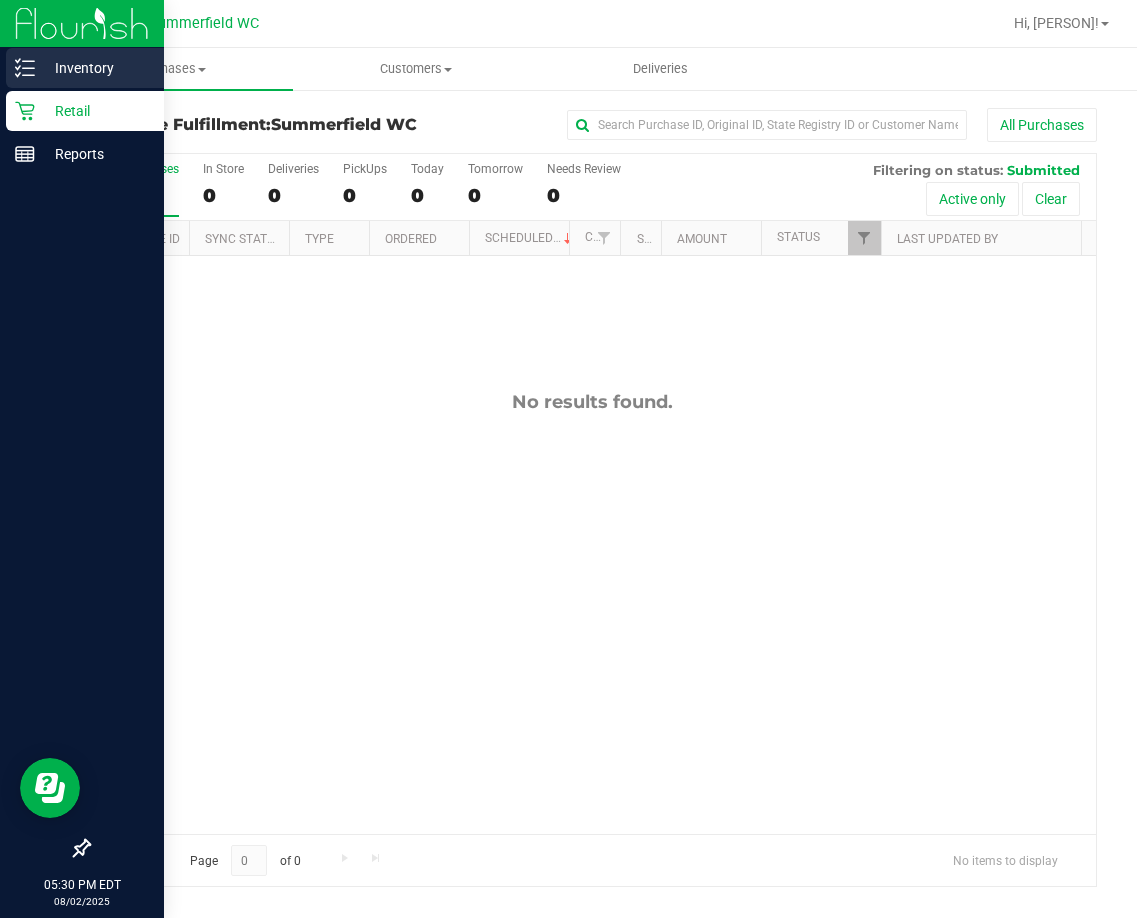 click on "Inventory" at bounding box center (95, 68) 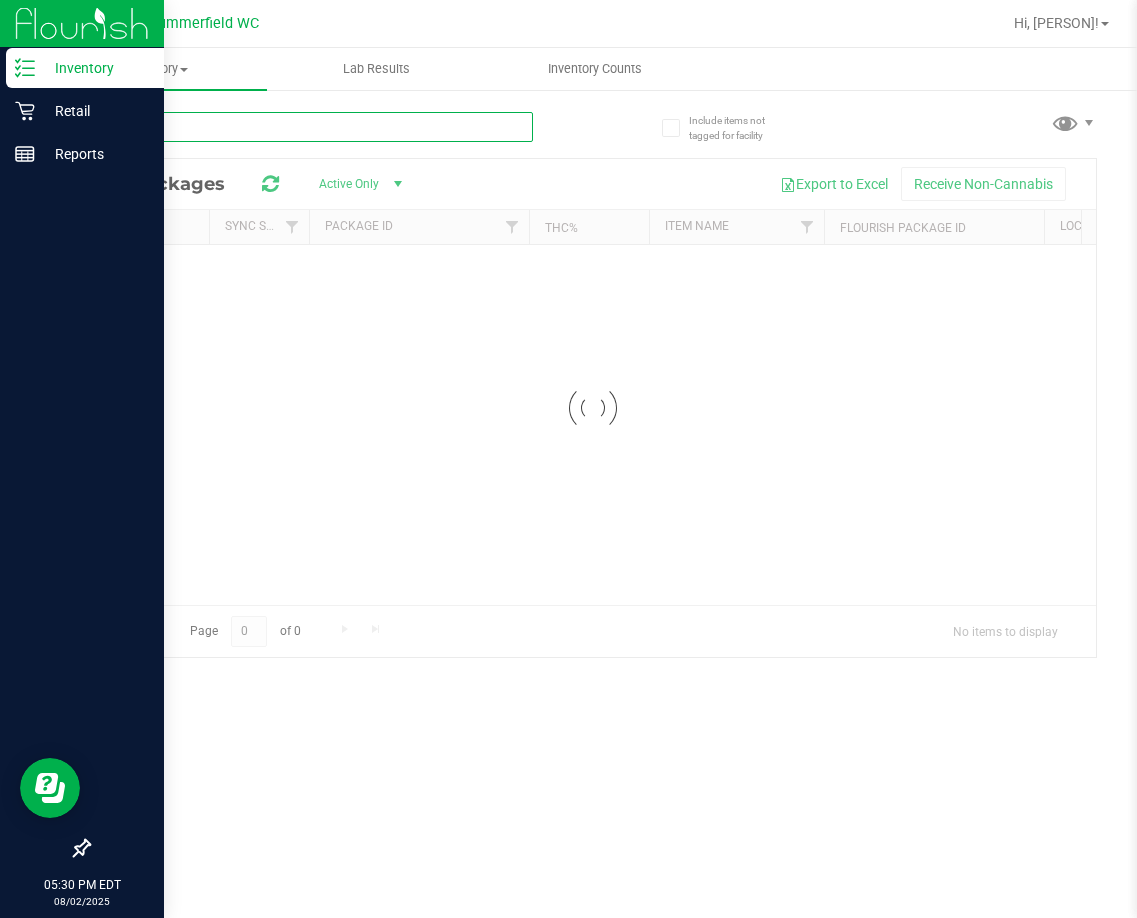 click at bounding box center (310, 127) 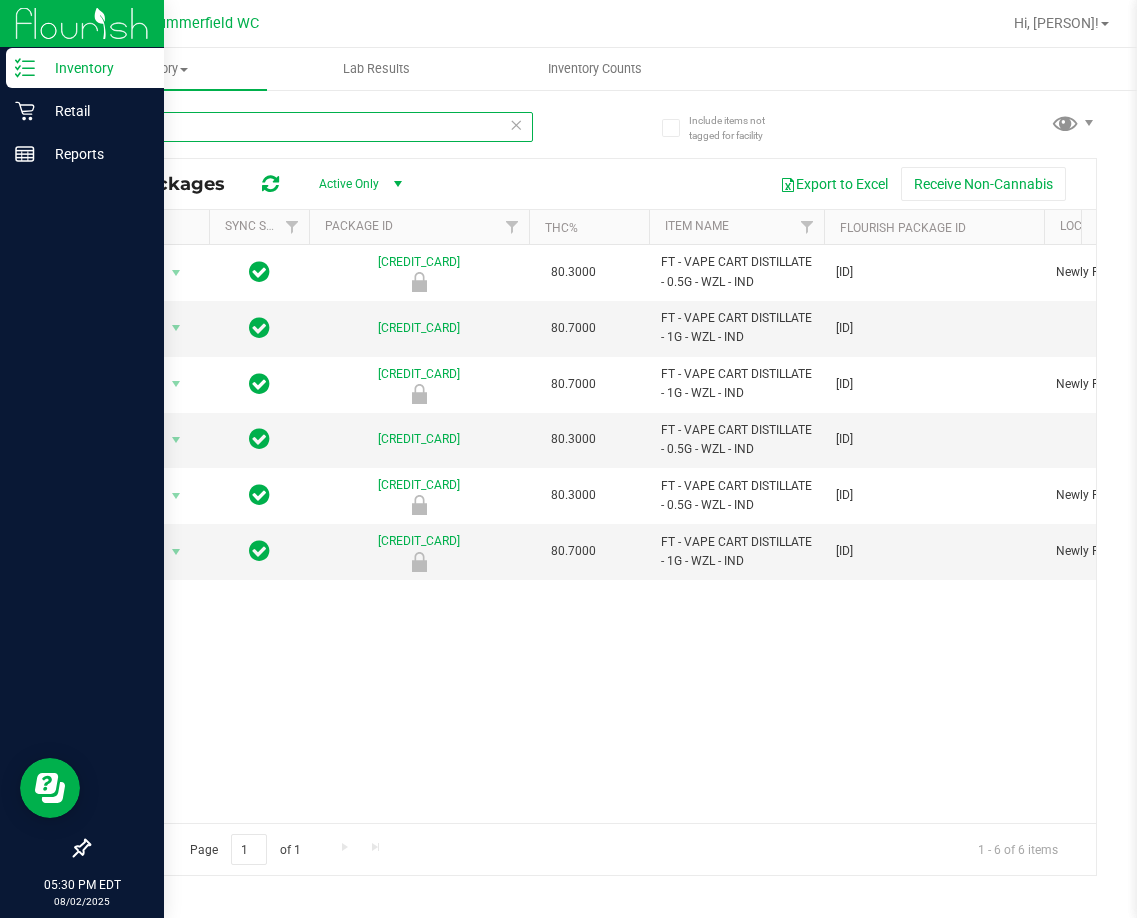 type on "w" 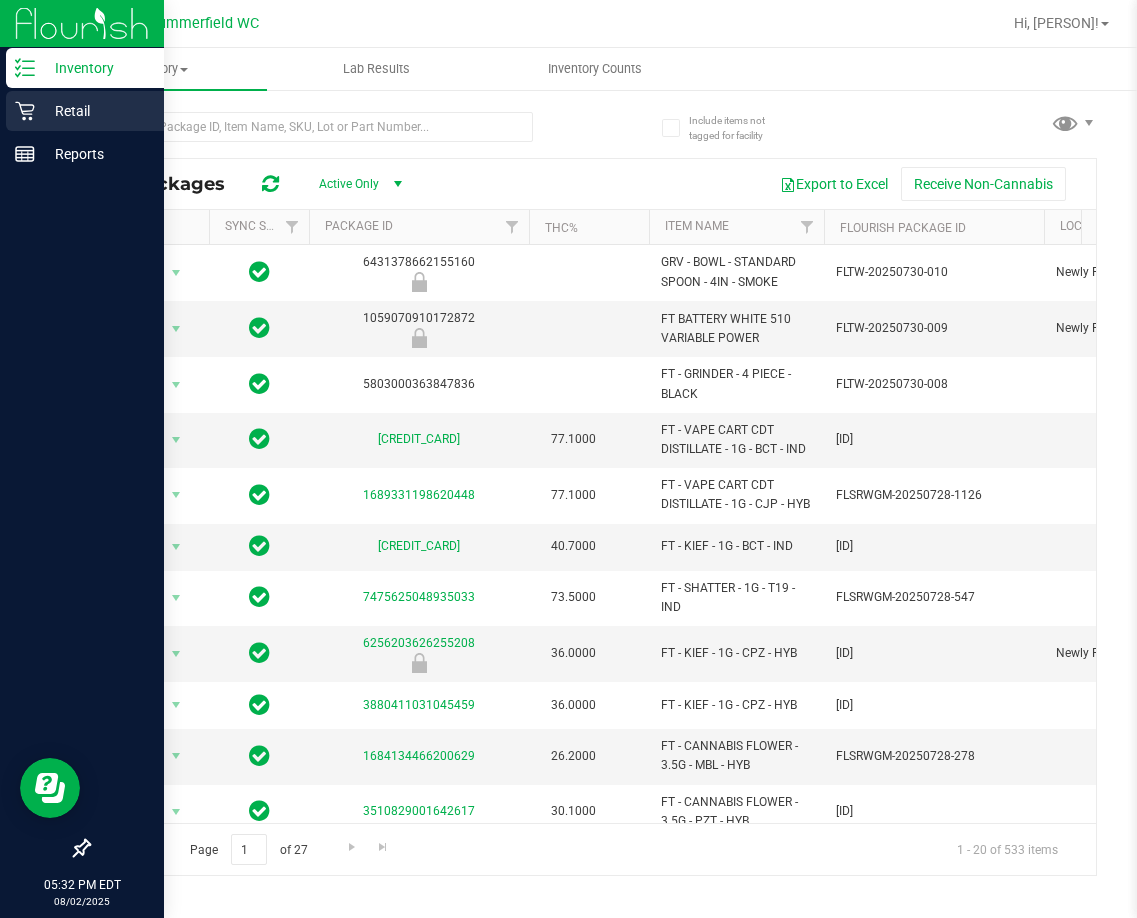 click on "Retail" at bounding box center (95, 111) 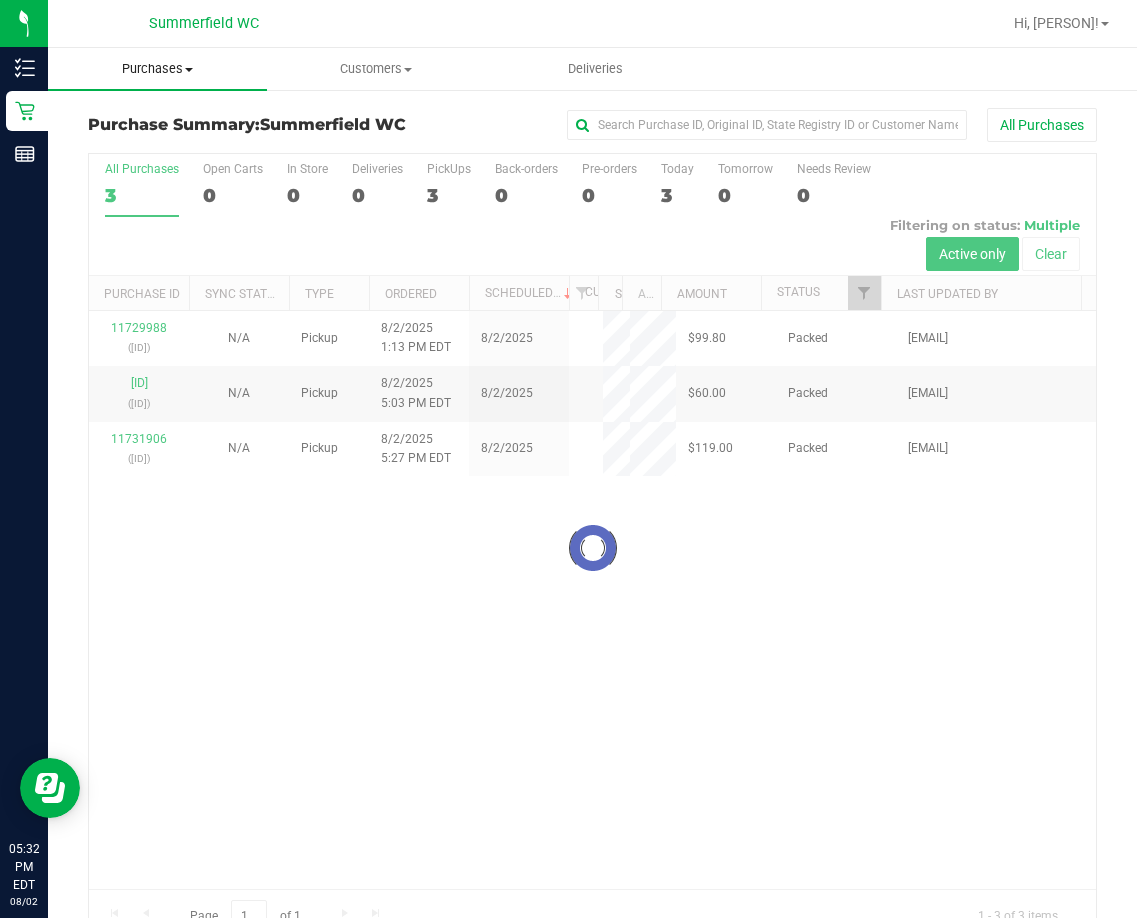 click on "Purchases" at bounding box center (157, 69) 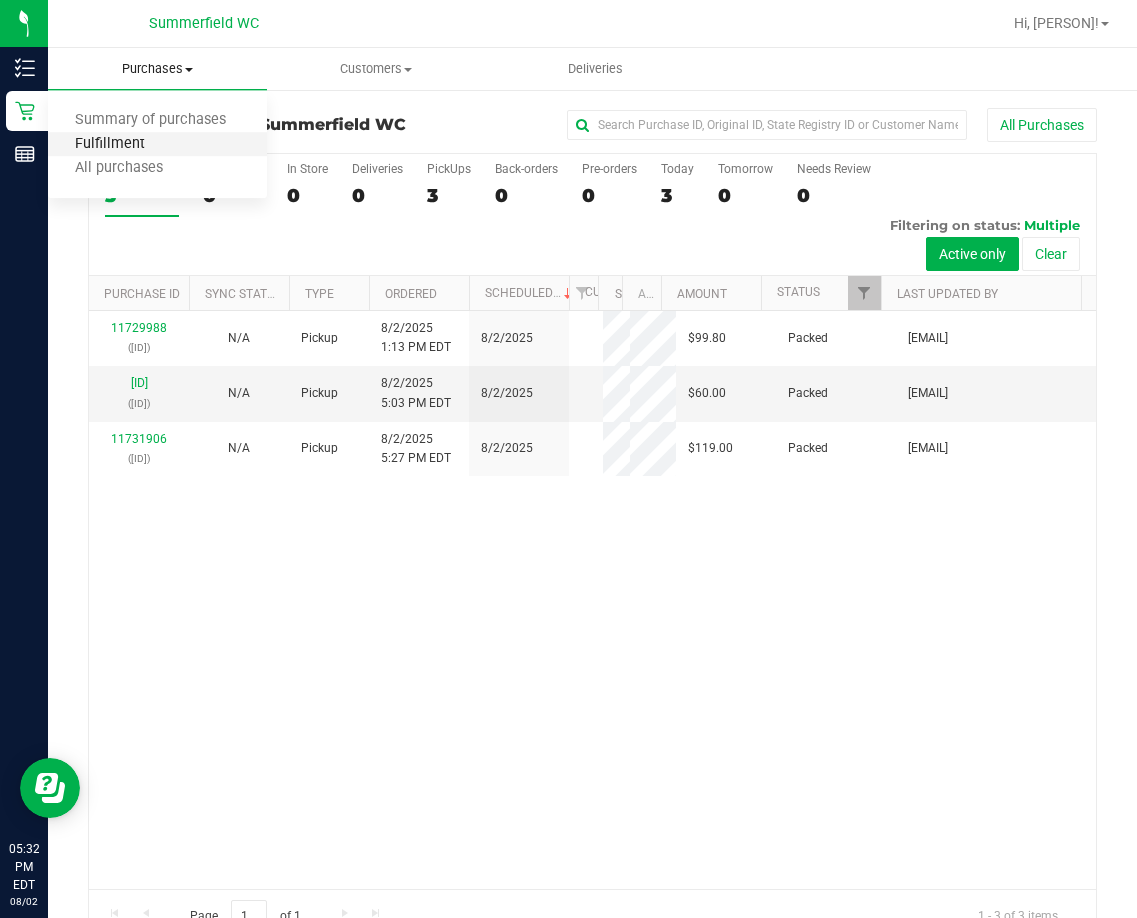 click on "Fulfillment" at bounding box center (110, 144) 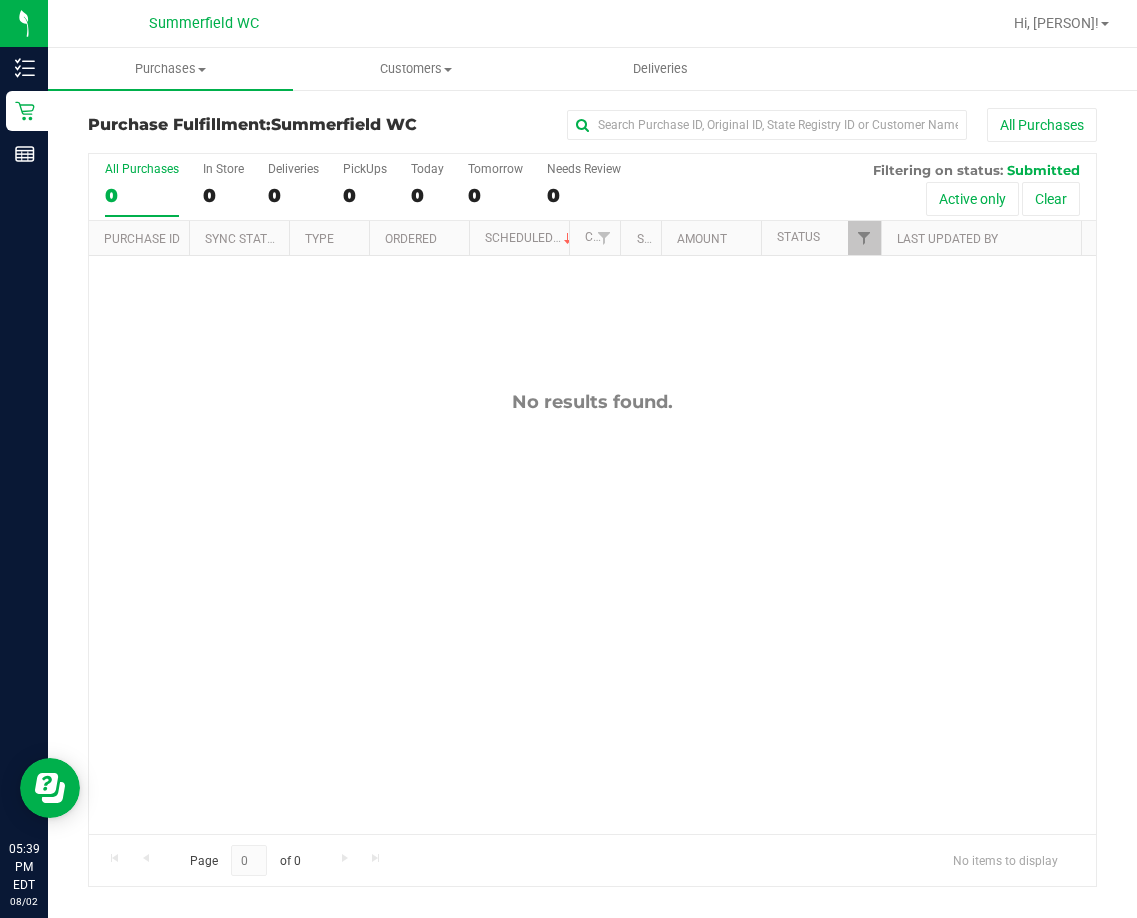 click on "No results found." at bounding box center (592, 612) 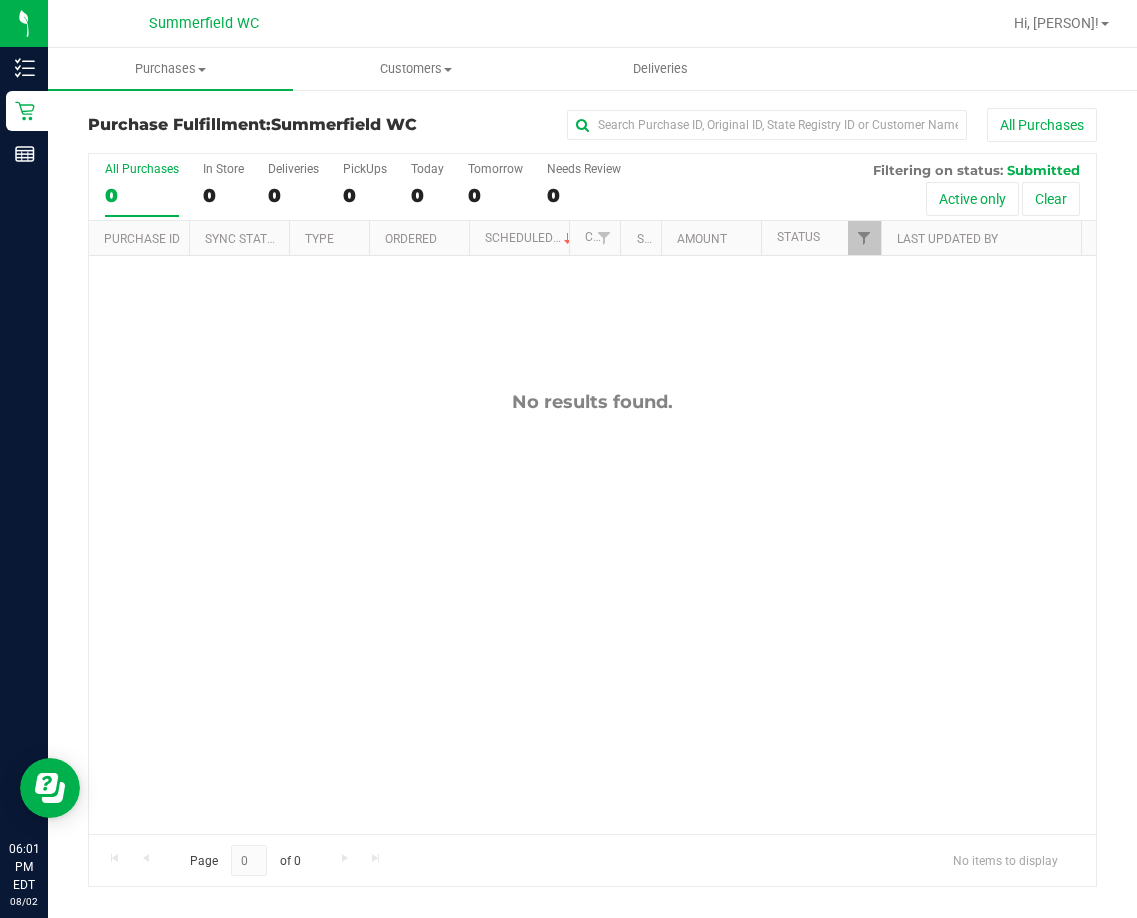click on "No results found." at bounding box center [592, 612] 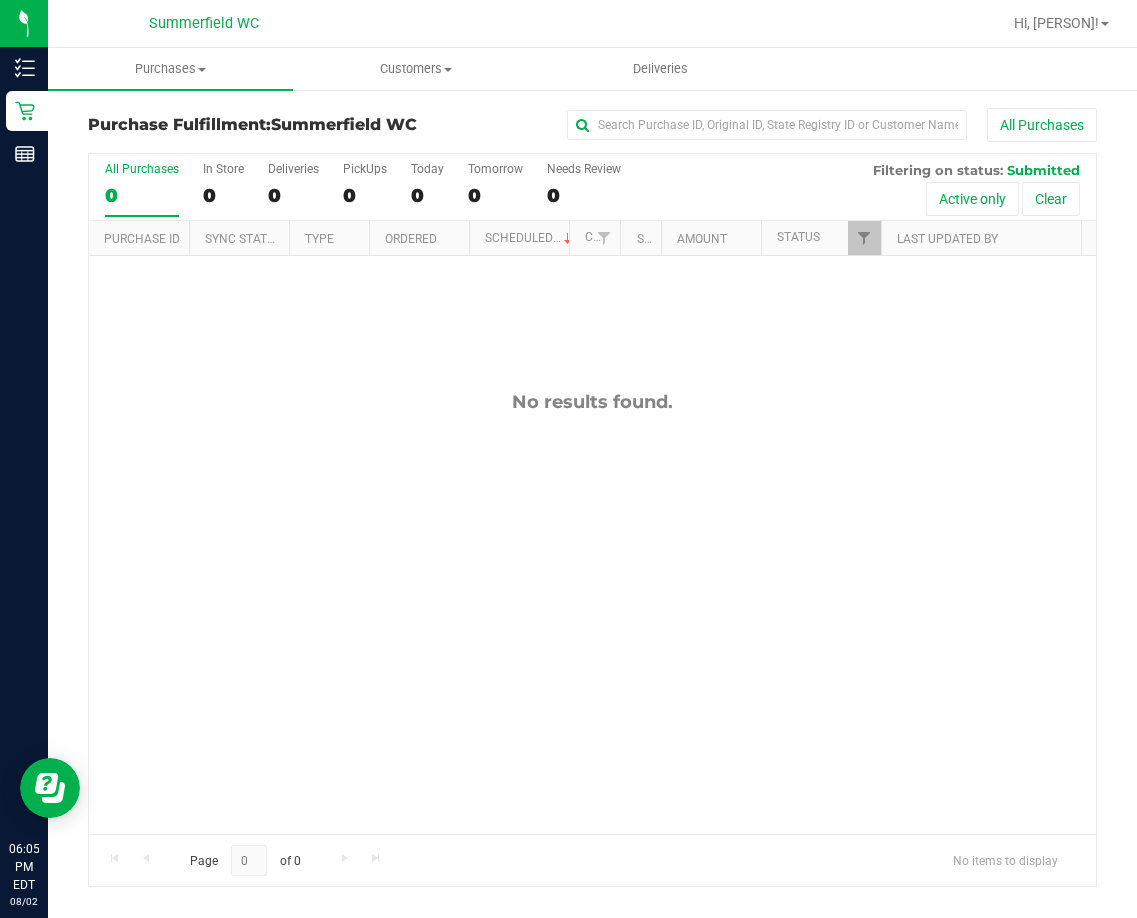 click on "No results found." at bounding box center (592, 612) 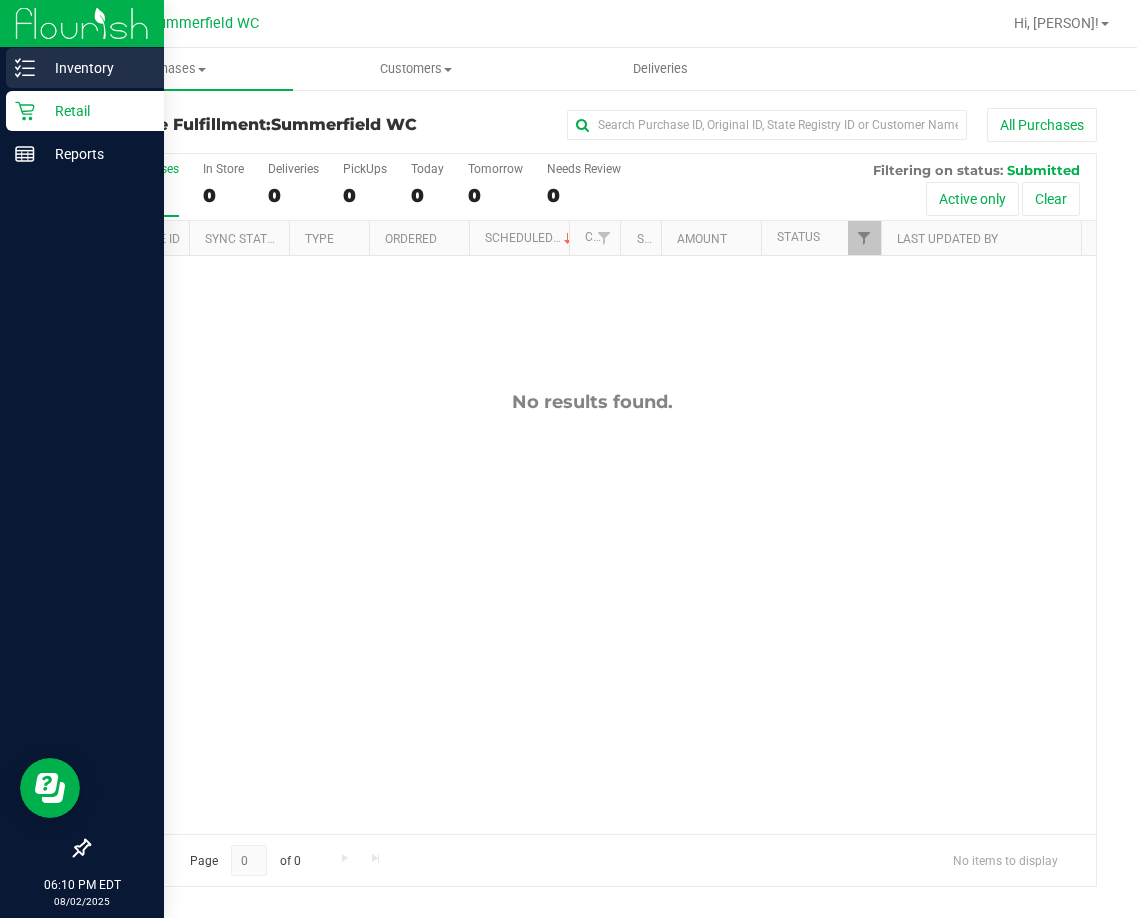click on "Inventory" at bounding box center [95, 68] 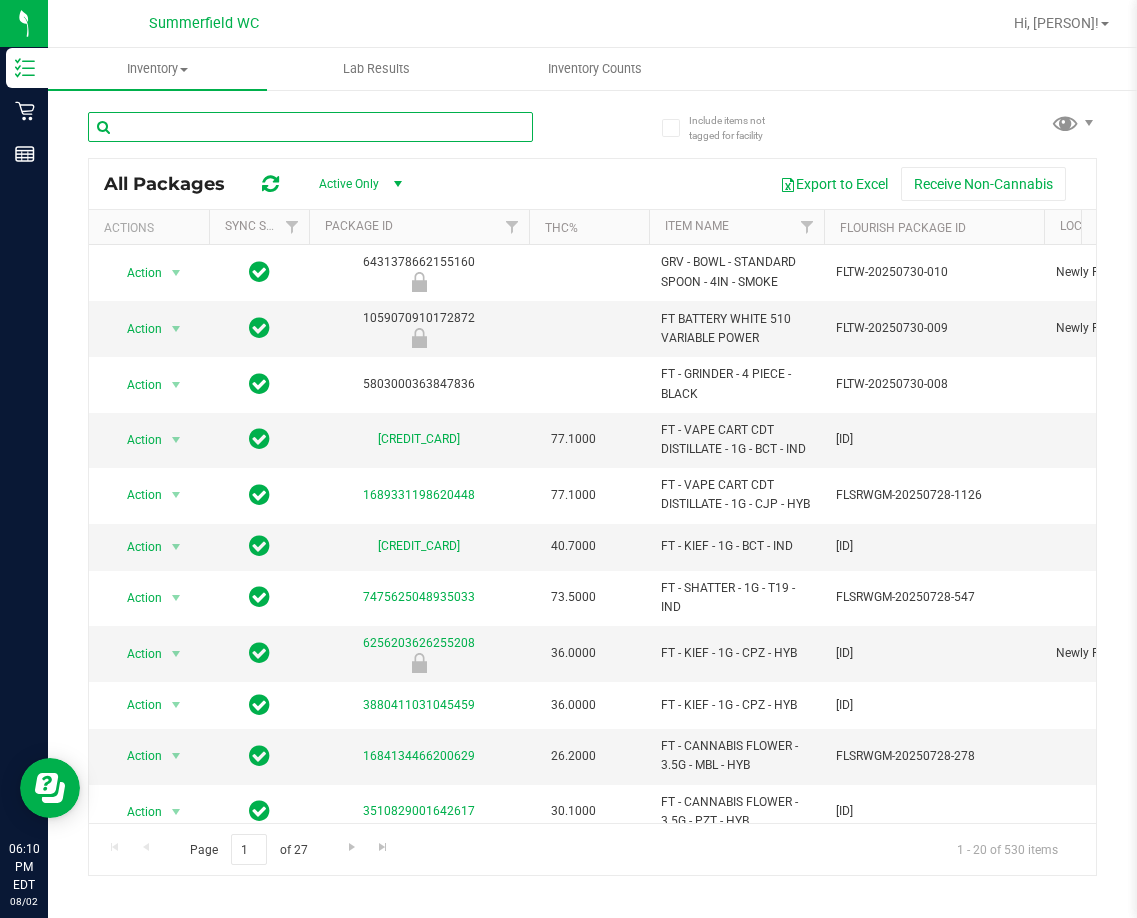 click at bounding box center (310, 127) 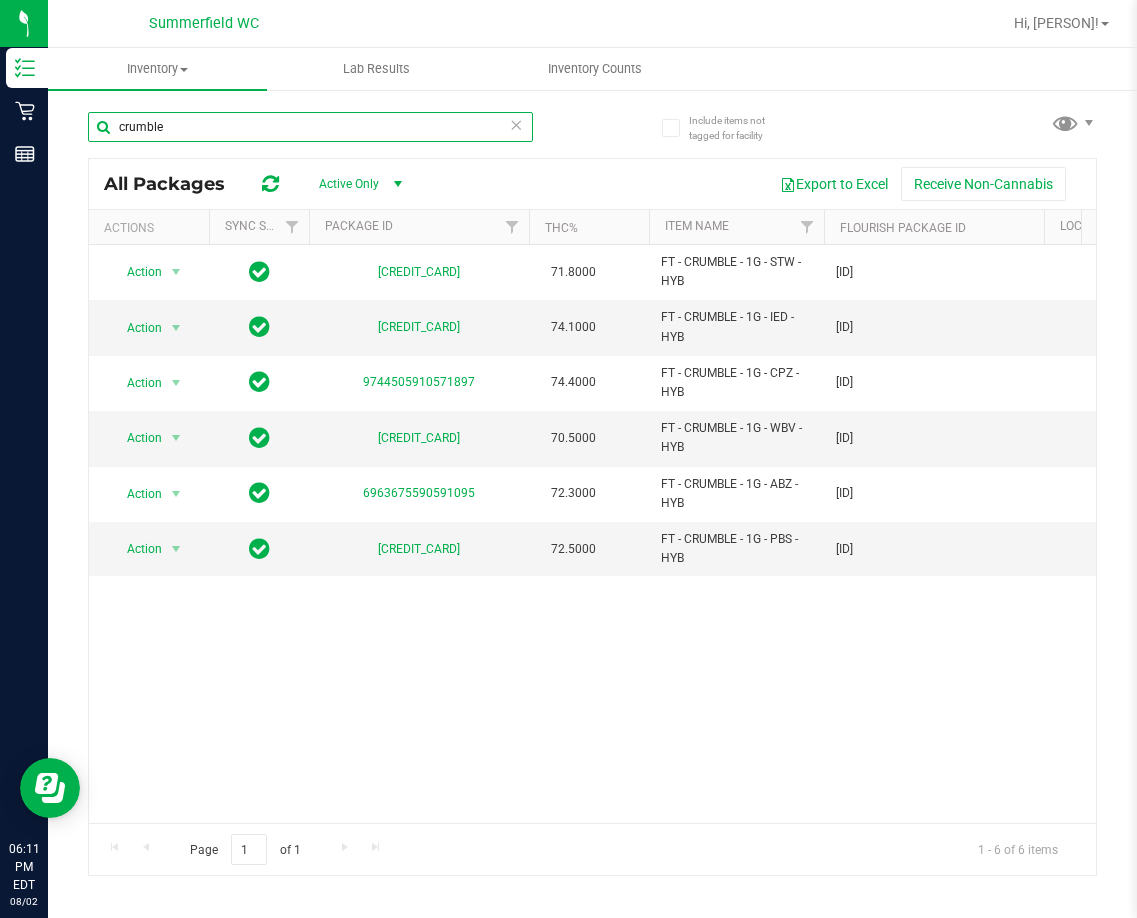 type on "crumble" 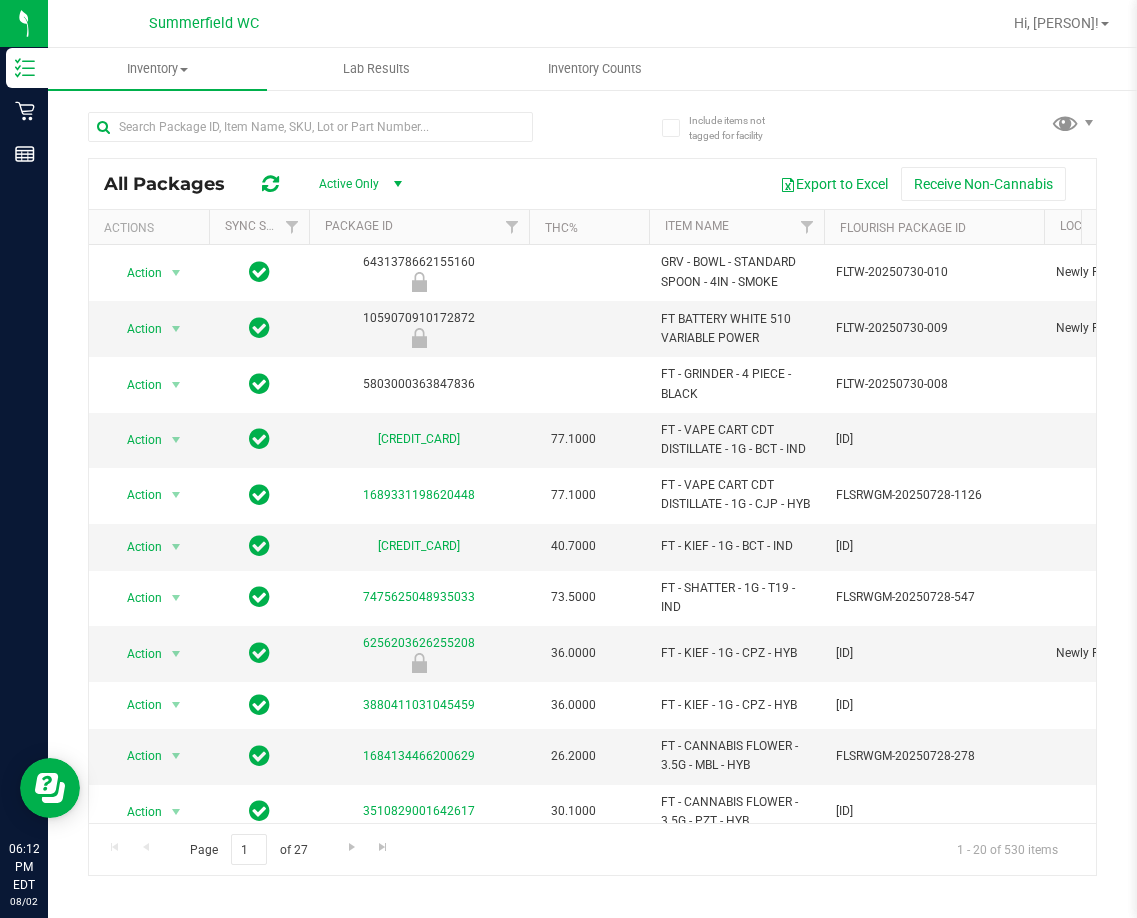 click at bounding box center (340, 126) 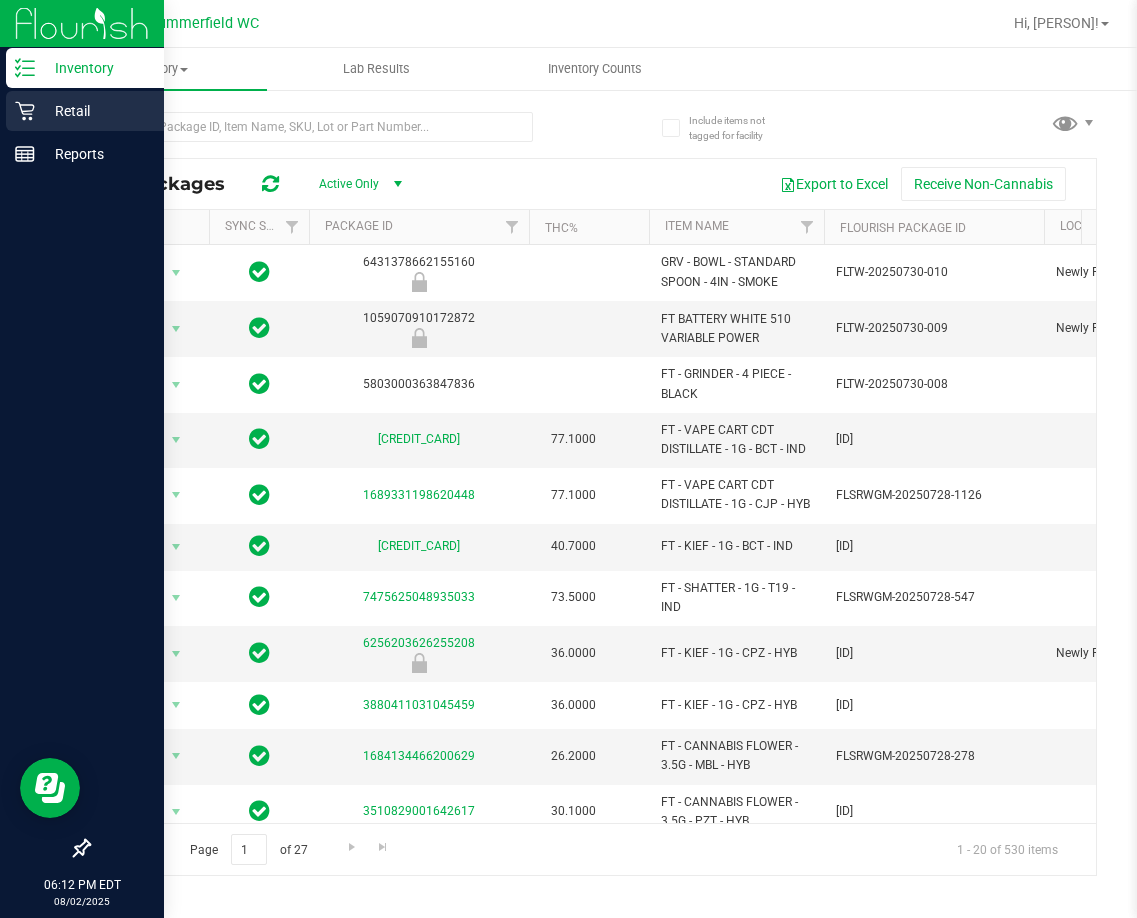 click on "Retail" at bounding box center [95, 111] 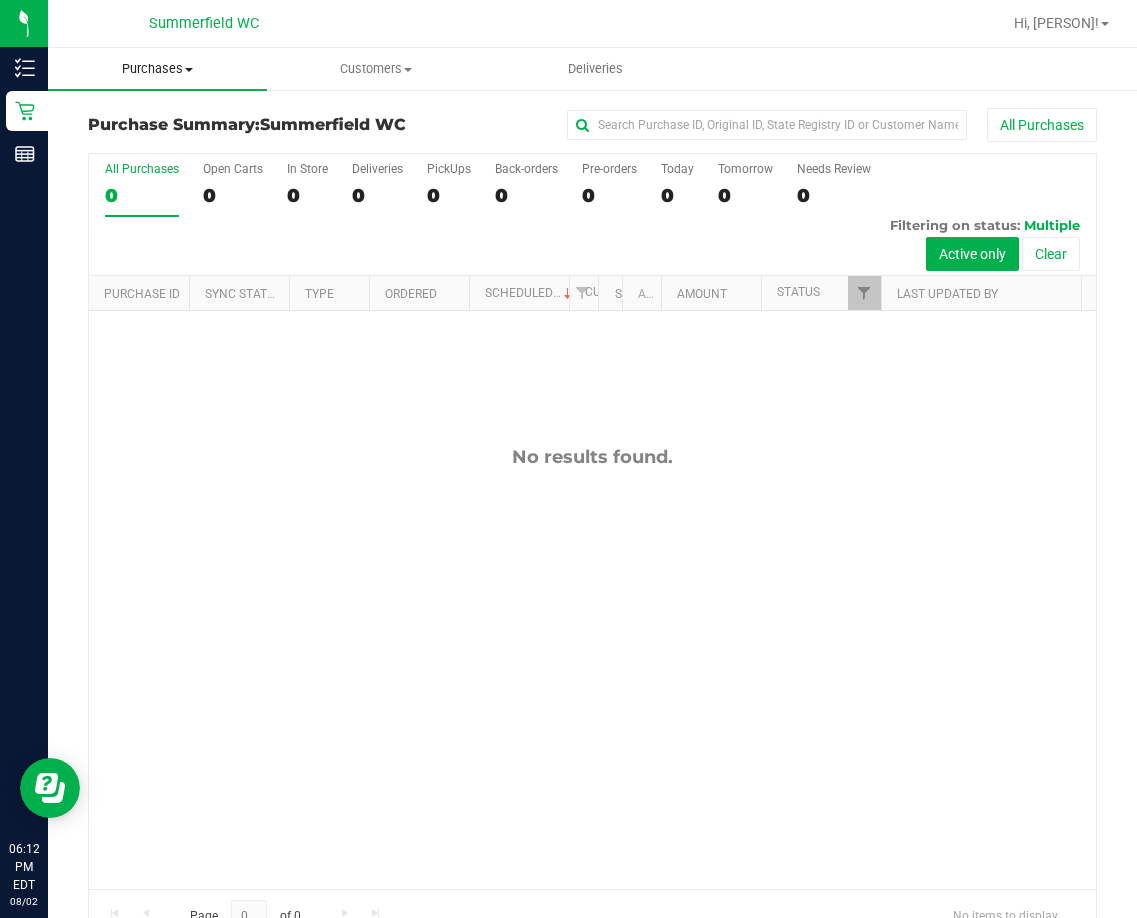 click on "Purchases" at bounding box center (157, 69) 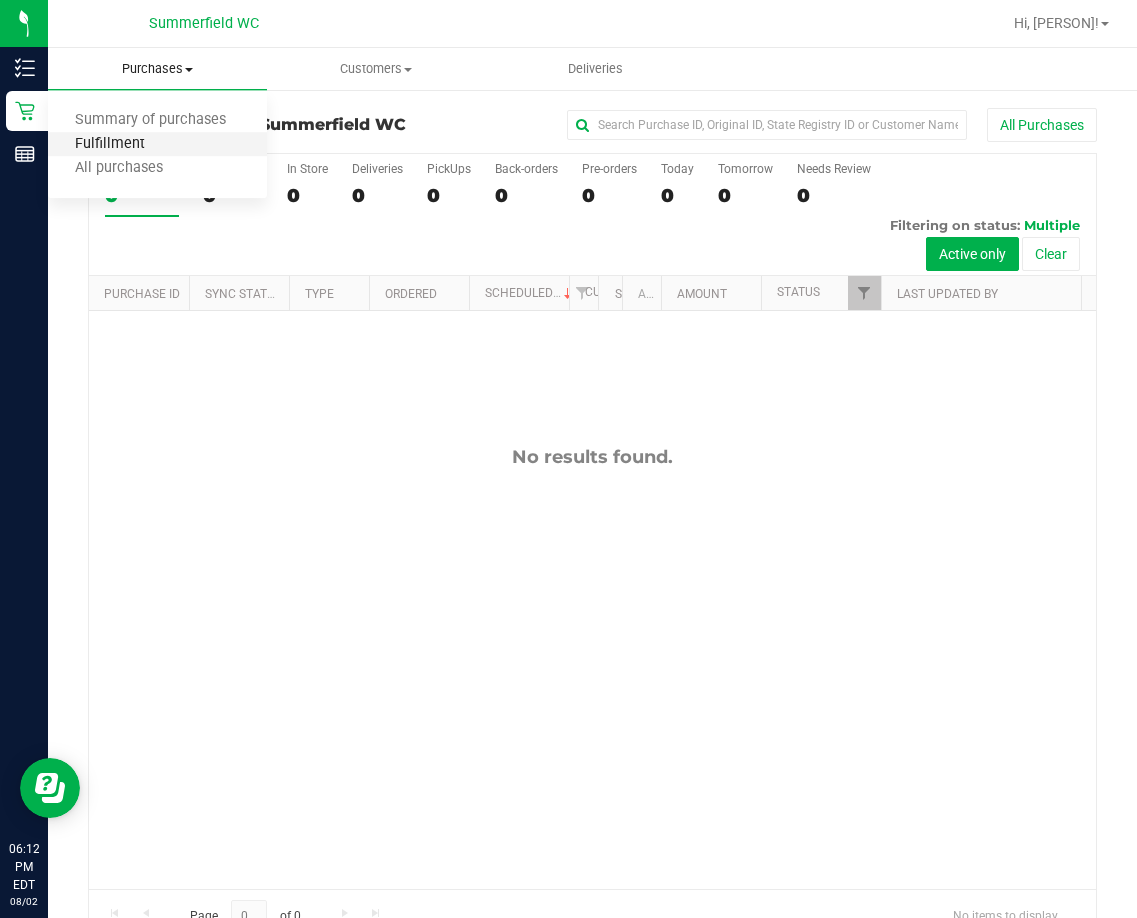 click on "Fulfillment" at bounding box center [110, 144] 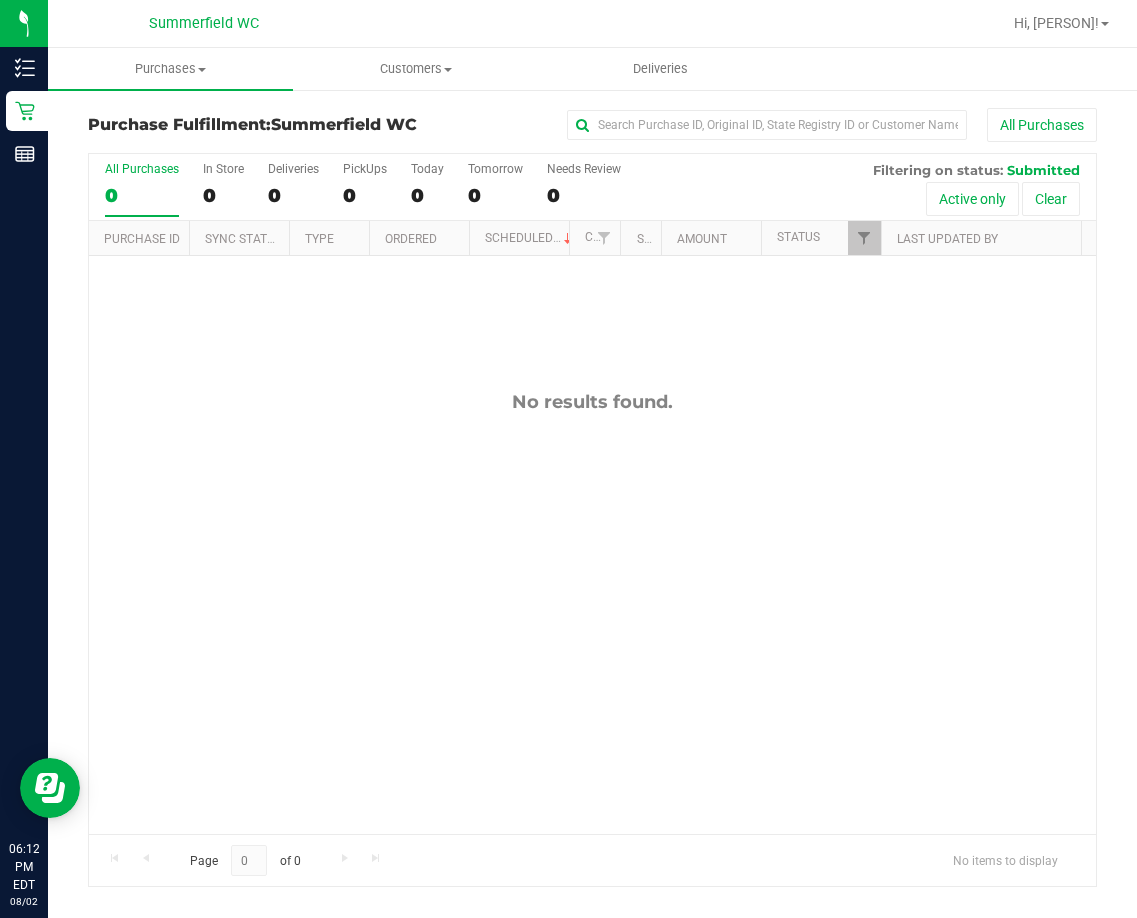 click on "No results found." at bounding box center (592, 612) 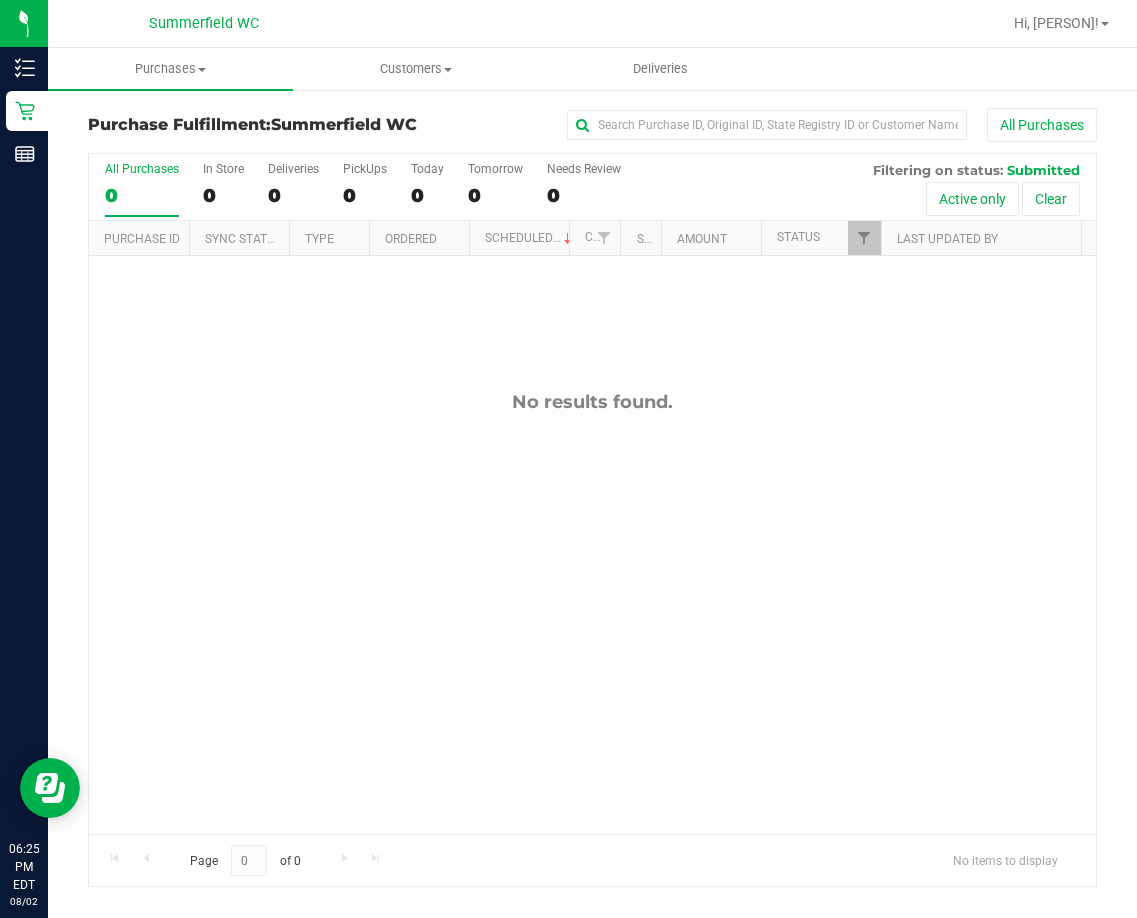 click on "No results found." at bounding box center [592, 612] 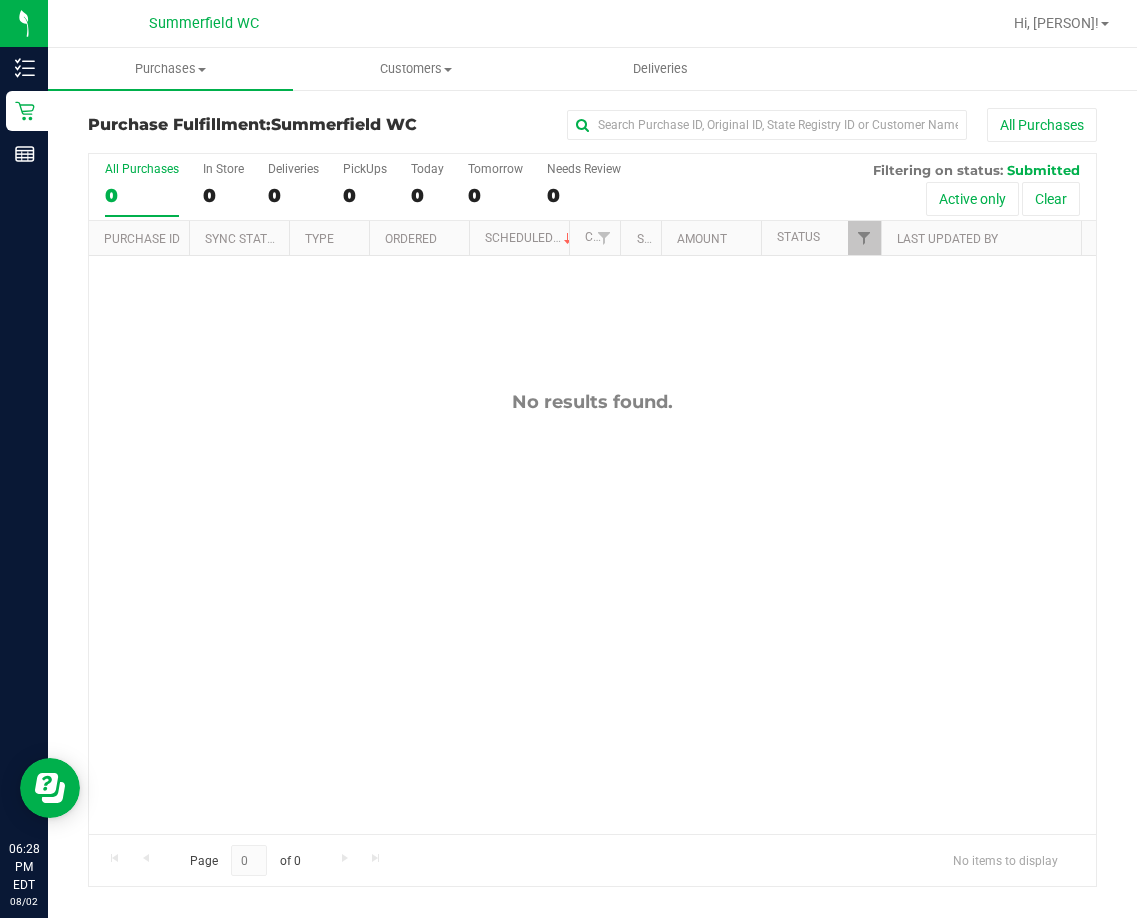 drag, startPoint x: 794, startPoint y: 669, endPoint x: 760, endPoint y: 667, distance: 34.058773 